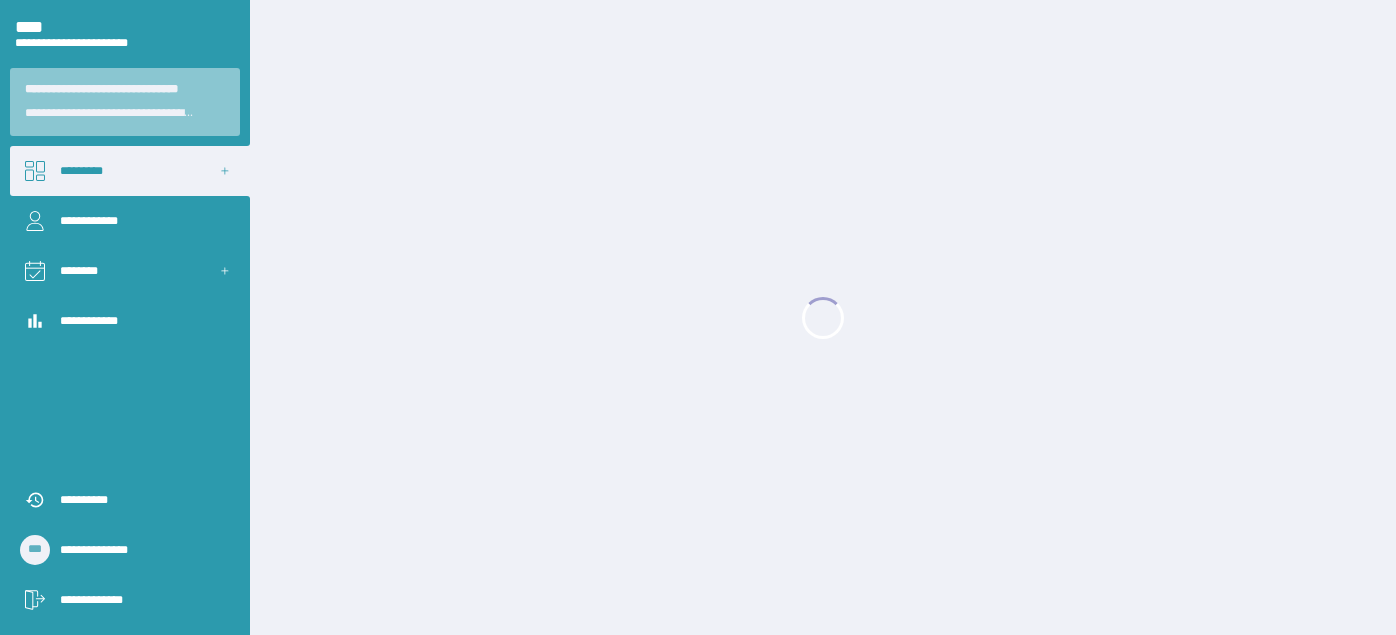 scroll, scrollTop: 0, scrollLeft: 0, axis: both 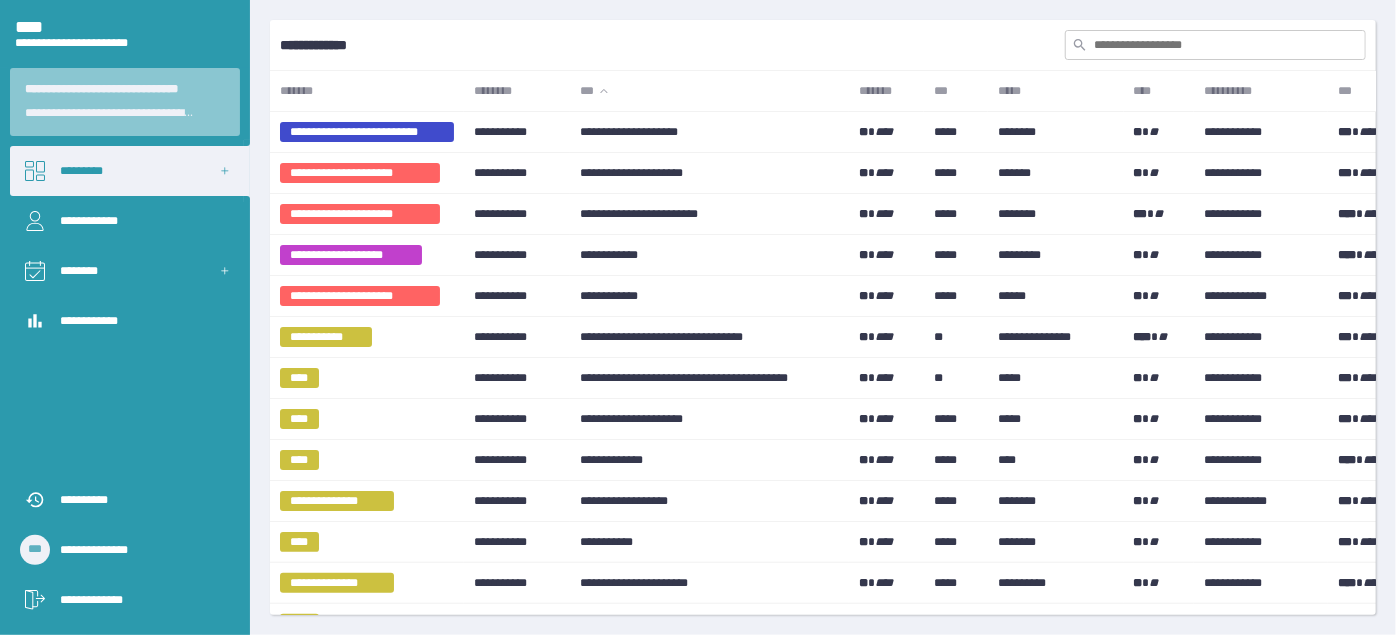 click at bounding box center [1215, 45] 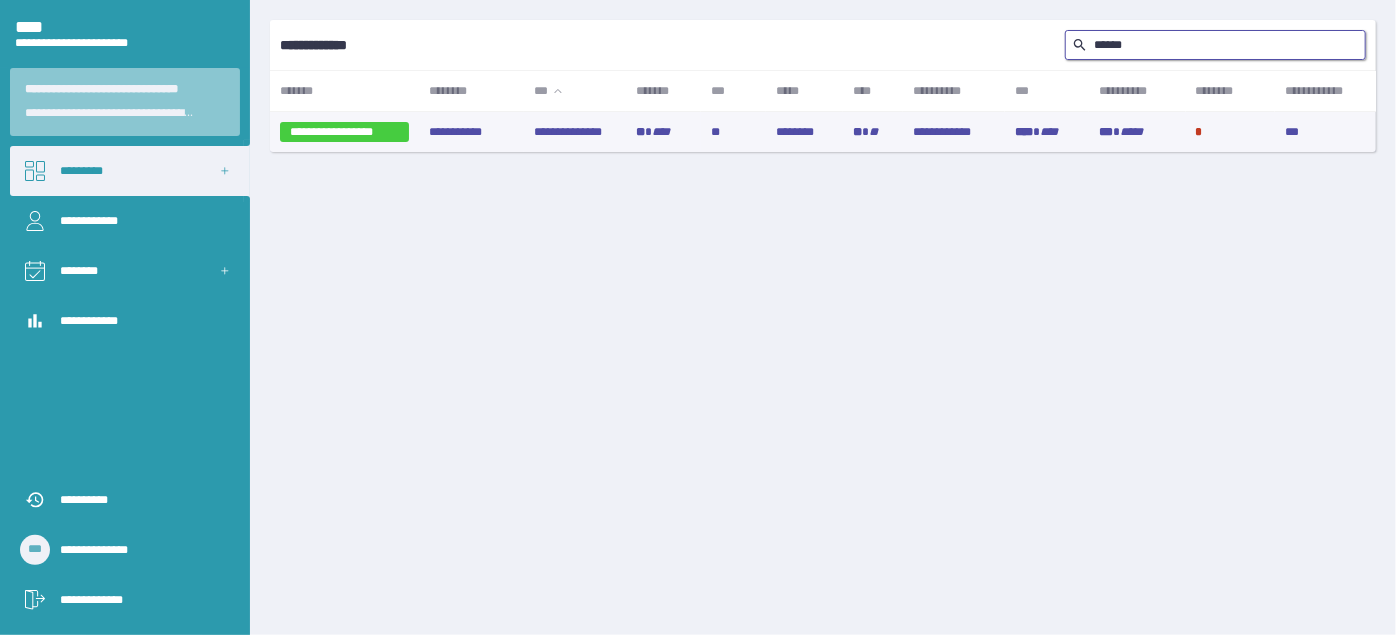 type on "******" 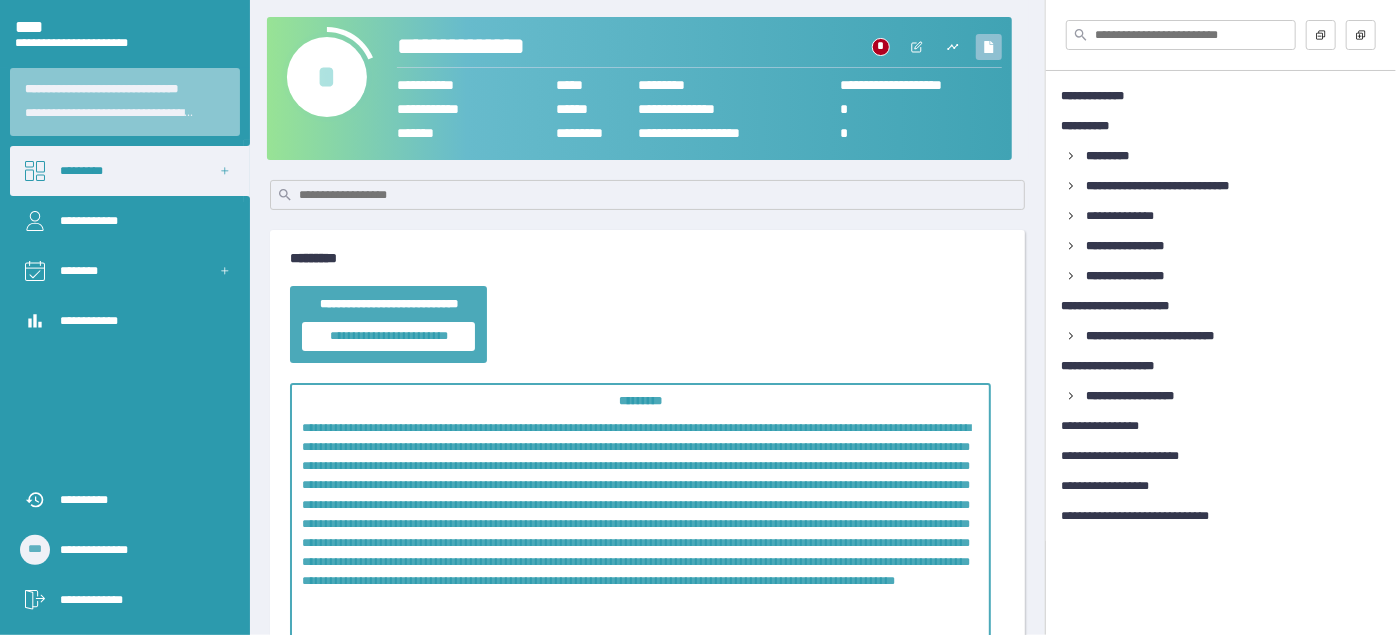 click at bounding box center [989, 47] 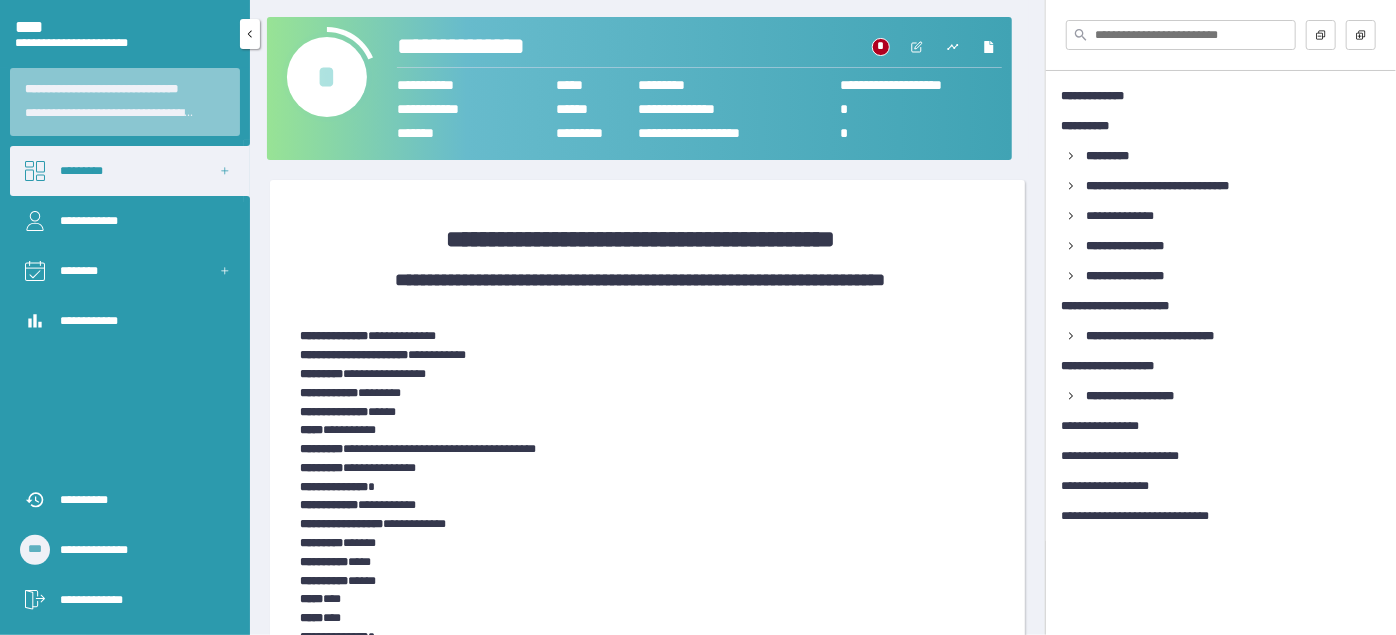 click on "*********" at bounding box center [130, 171] 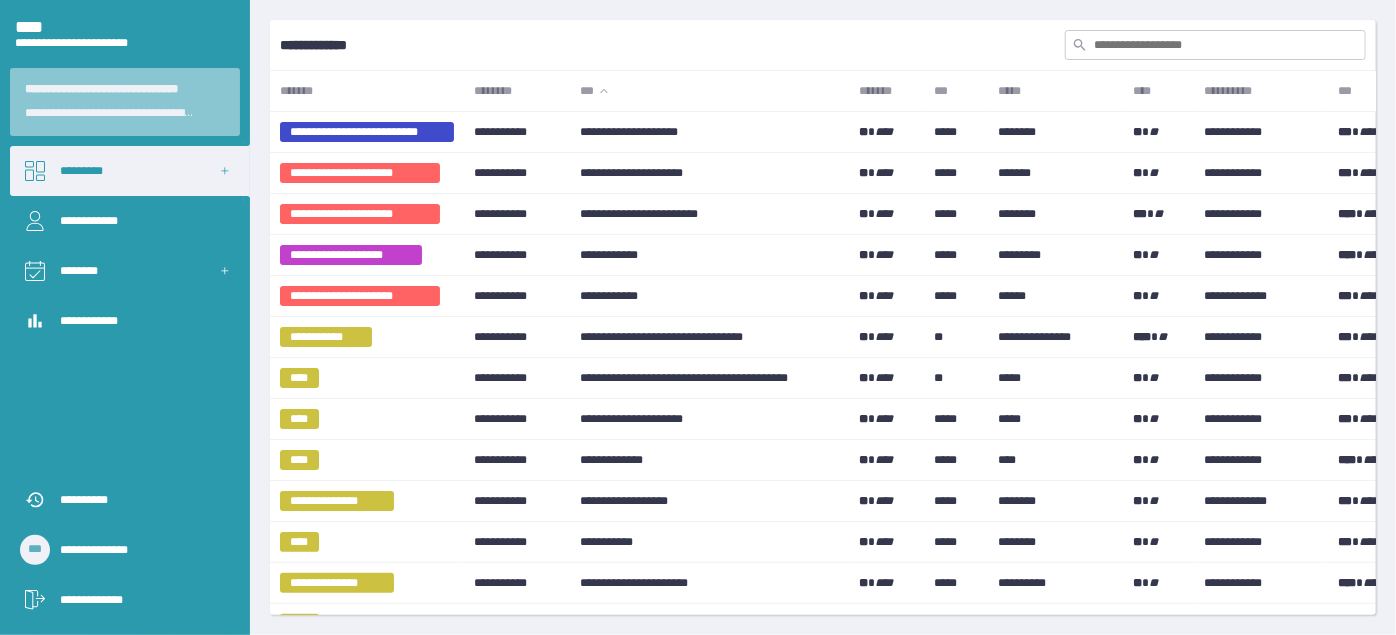 scroll, scrollTop: 181, scrollLeft: 0, axis: vertical 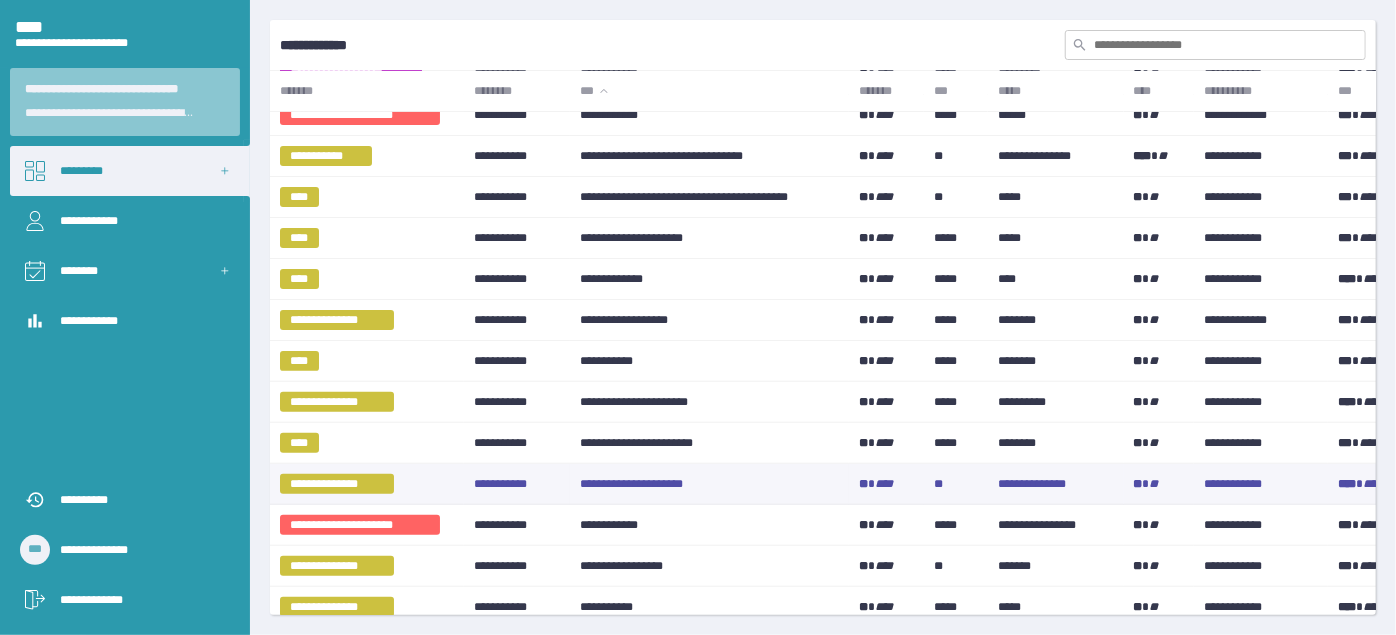 click on "**********" at bounding box center (709, 484) 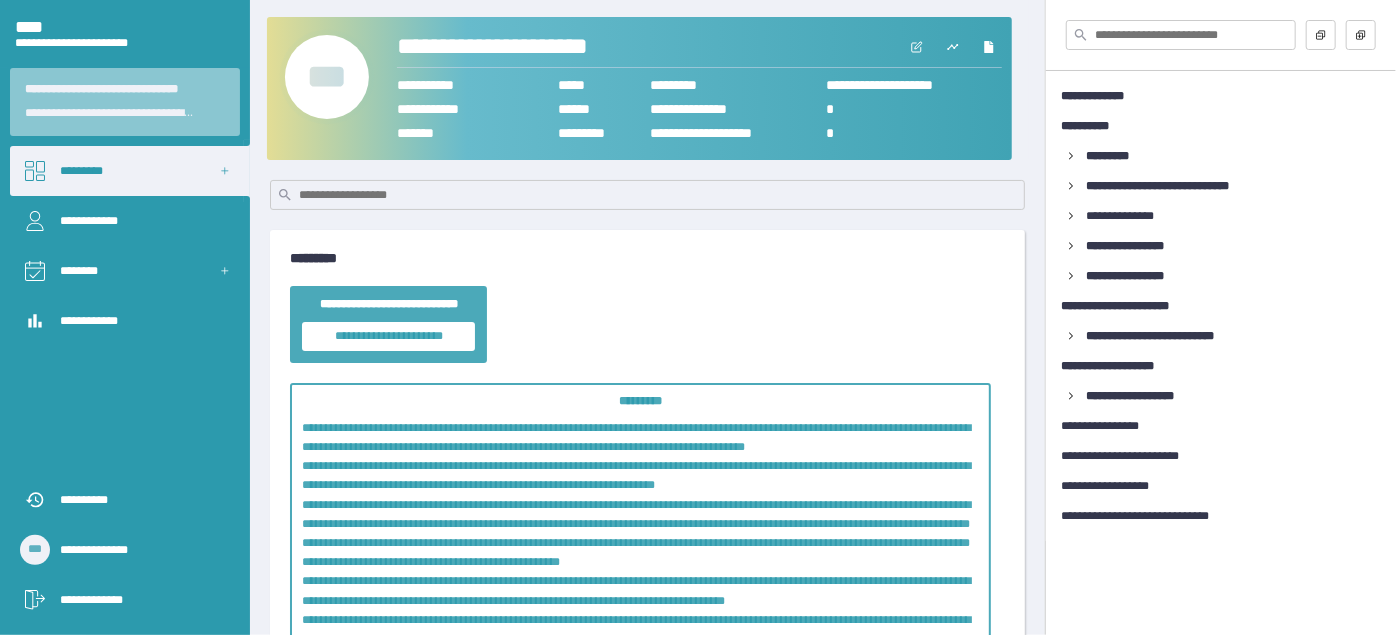 click on "***" at bounding box center (327, 77) 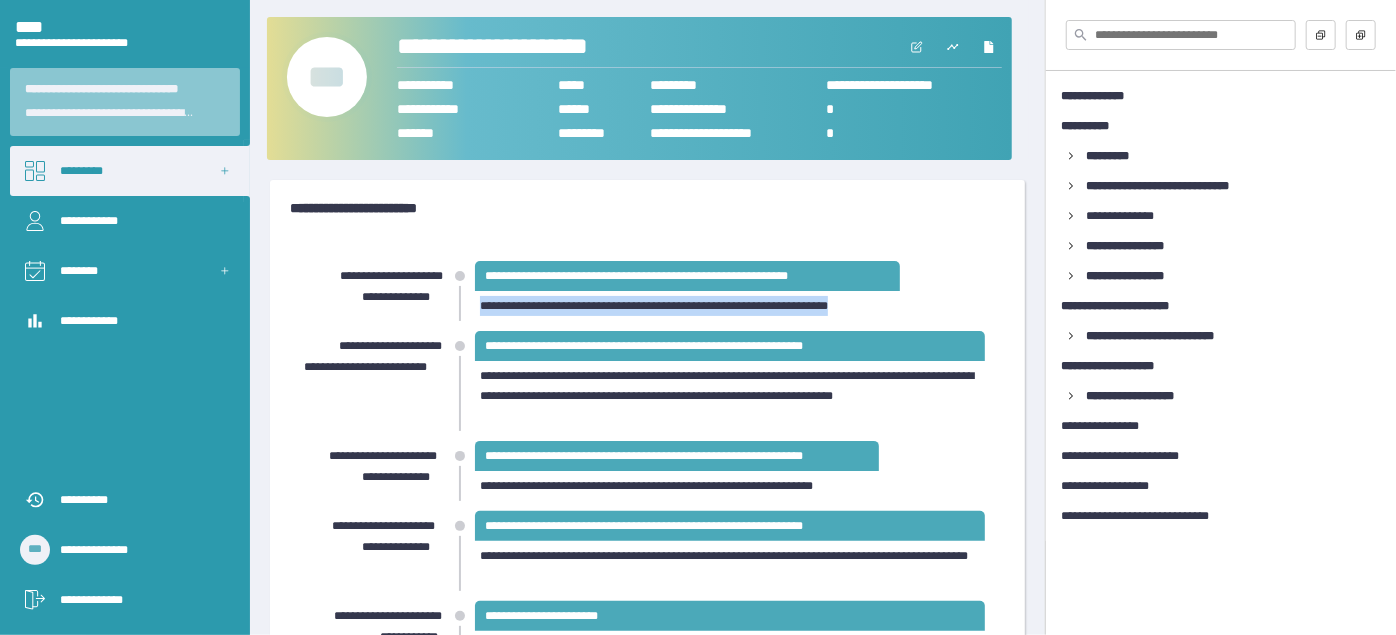 drag, startPoint x: 481, startPoint y: 307, endPoint x: 906, endPoint y: 303, distance: 425.01883 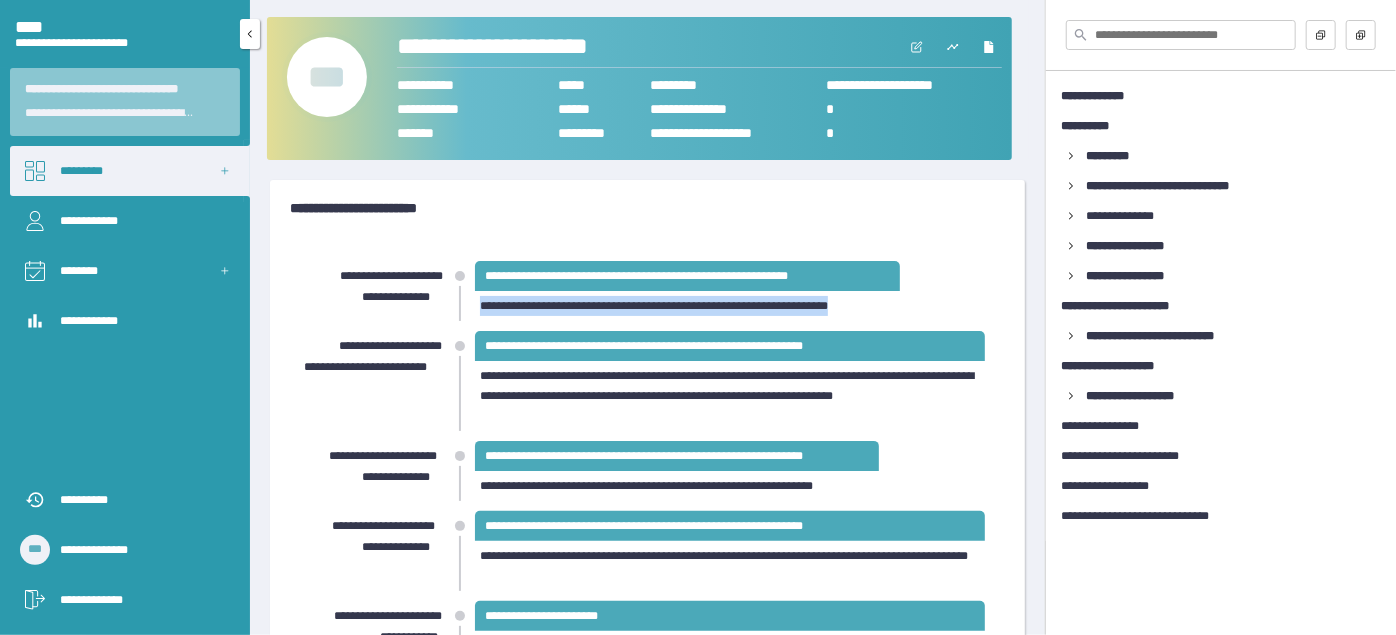 click on "*********" at bounding box center (130, 171) 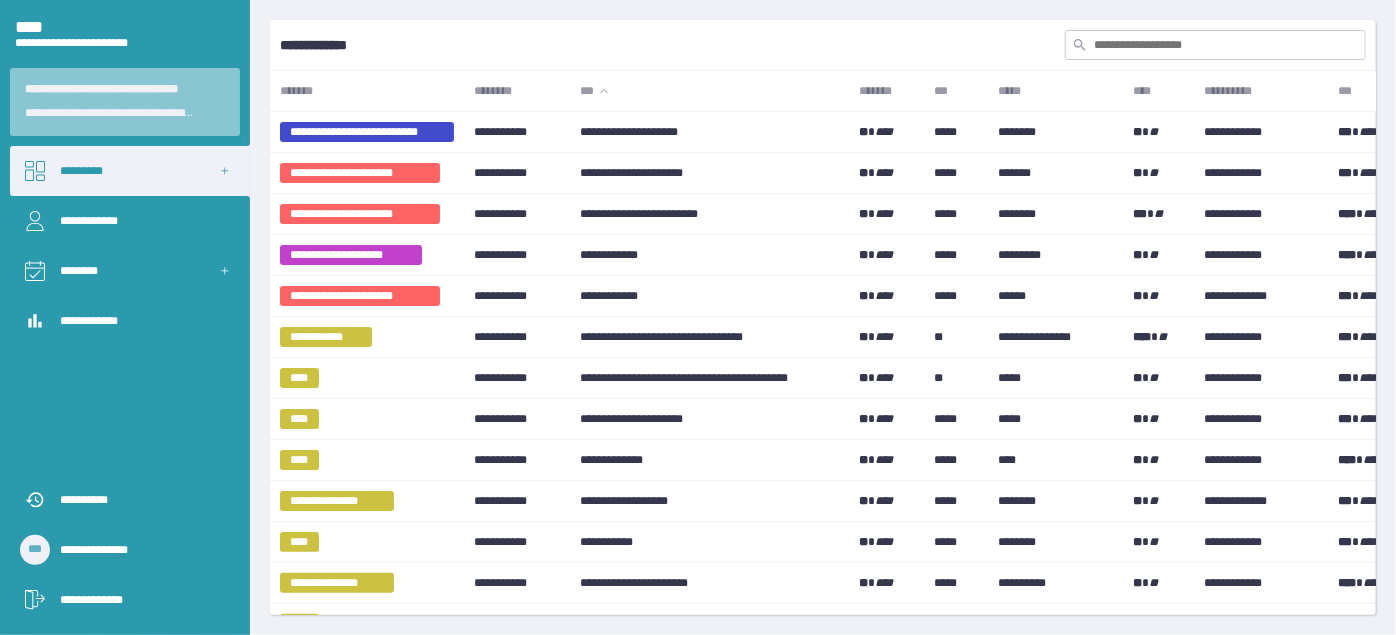 click at bounding box center (1215, 45) 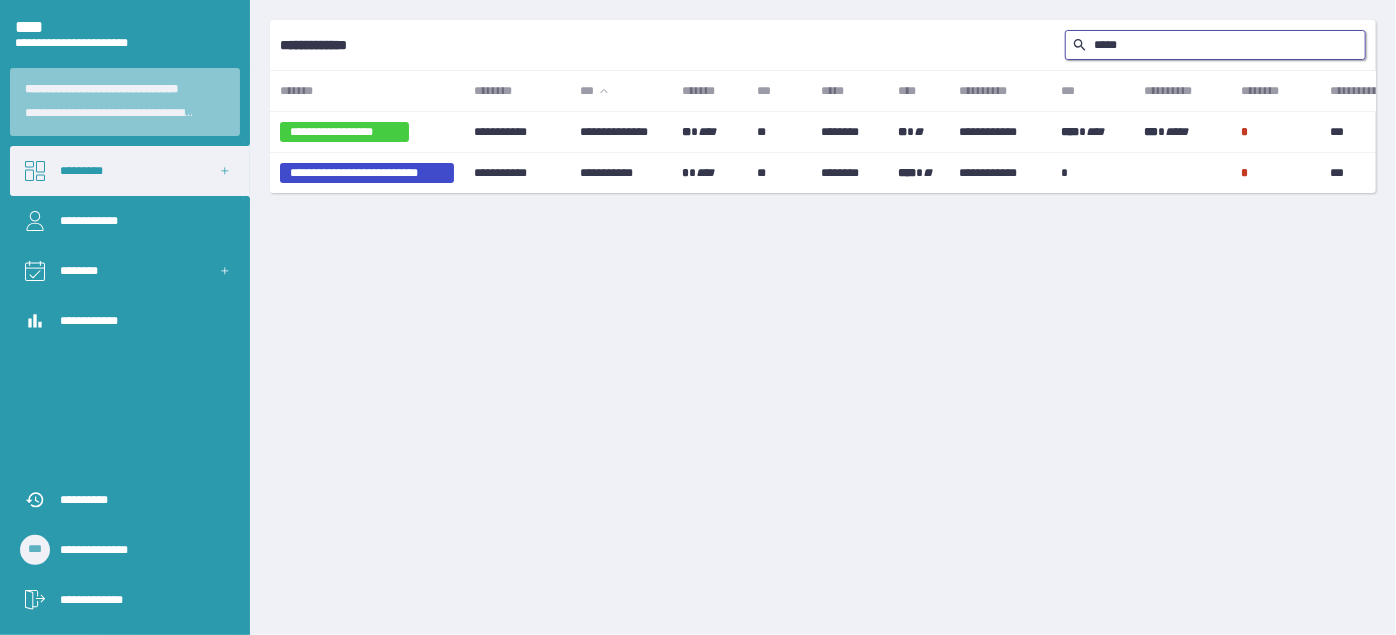 type on "******" 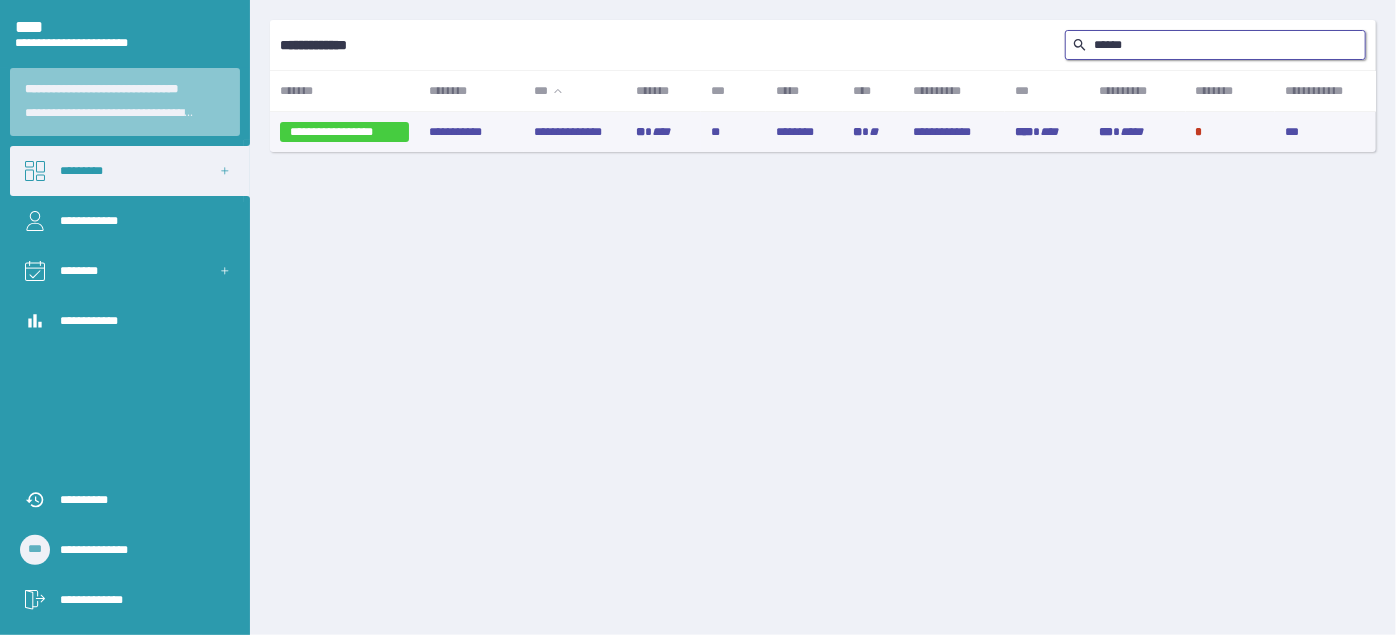 click on "**********" at bounding box center [575, 132] 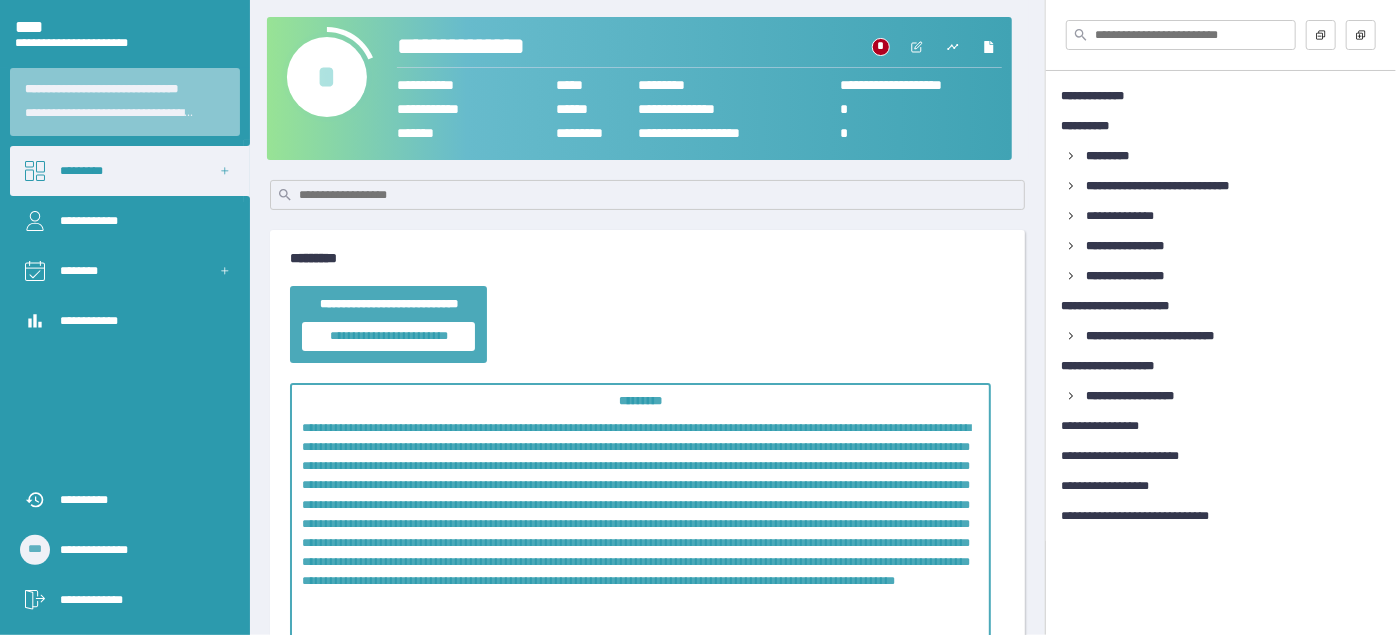 click on "*" at bounding box center (327, 88) 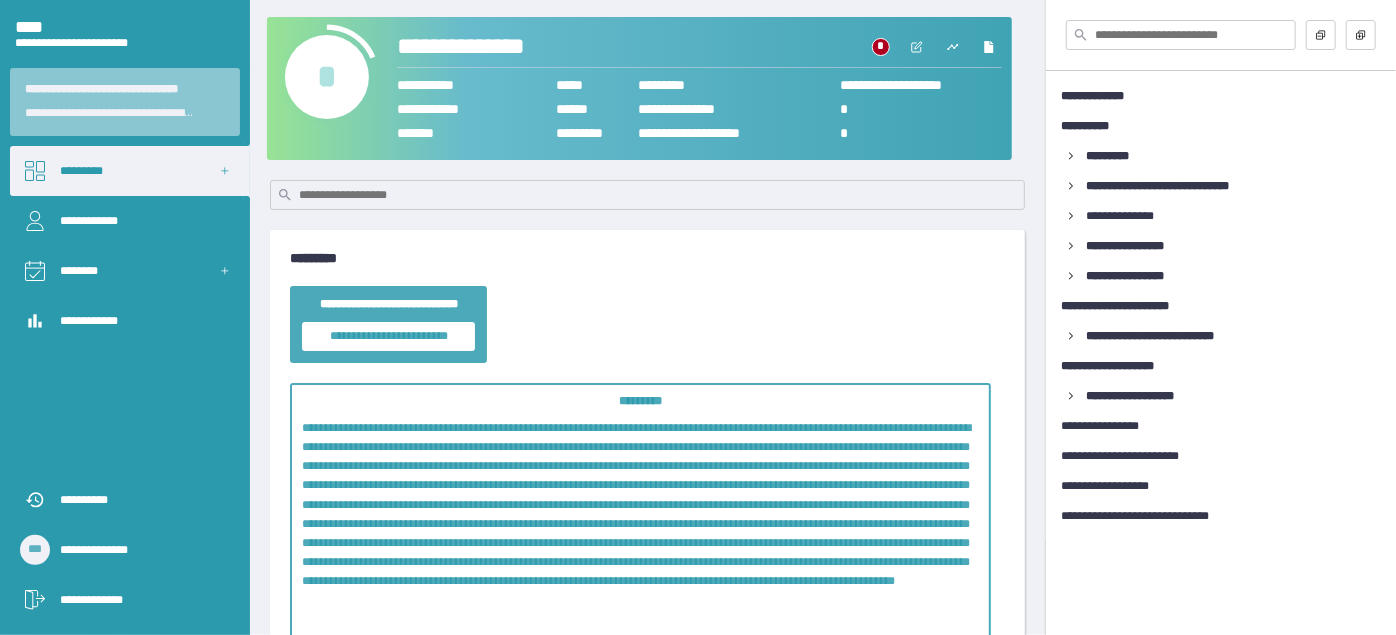 click at bounding box center [364, 77] 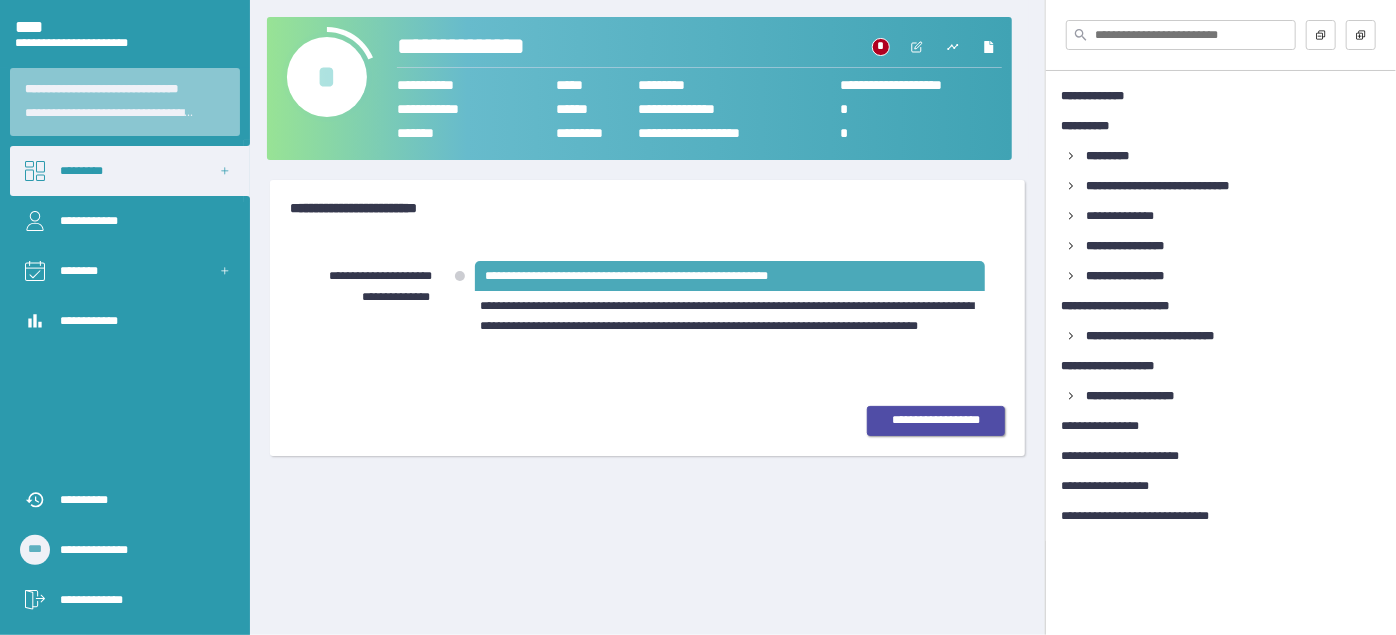 click on "**********" at bounding box center (936, 420) 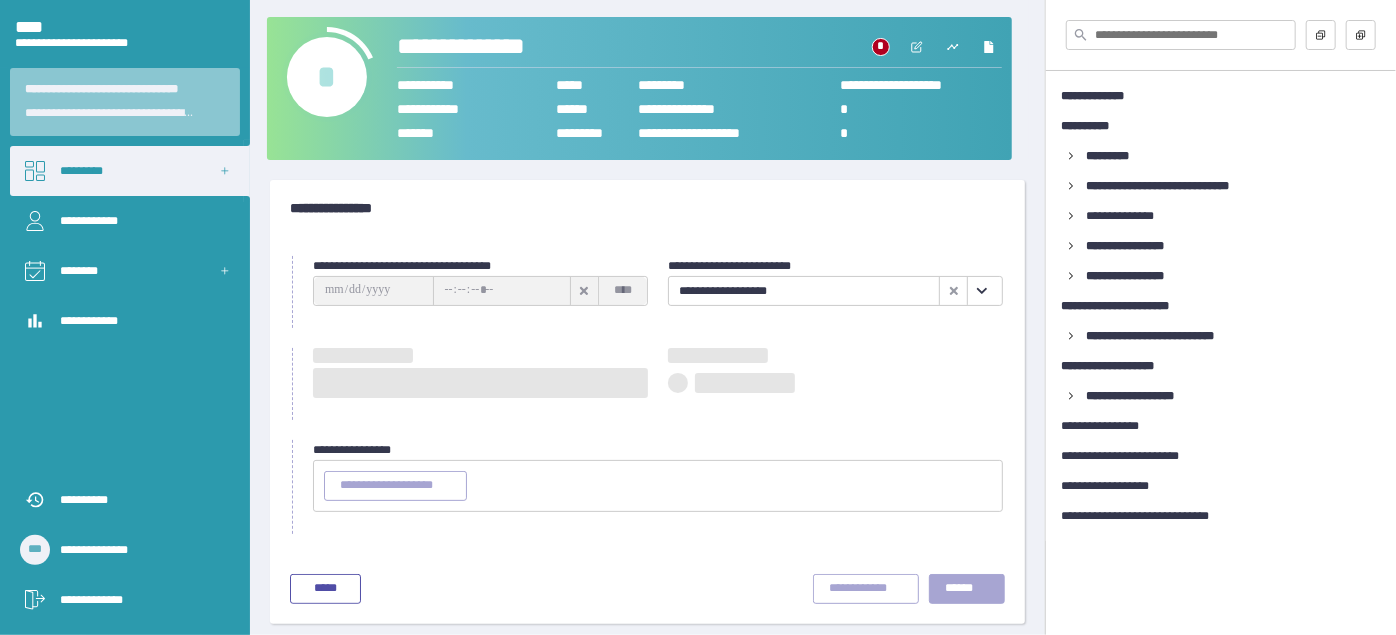 type on "**********" 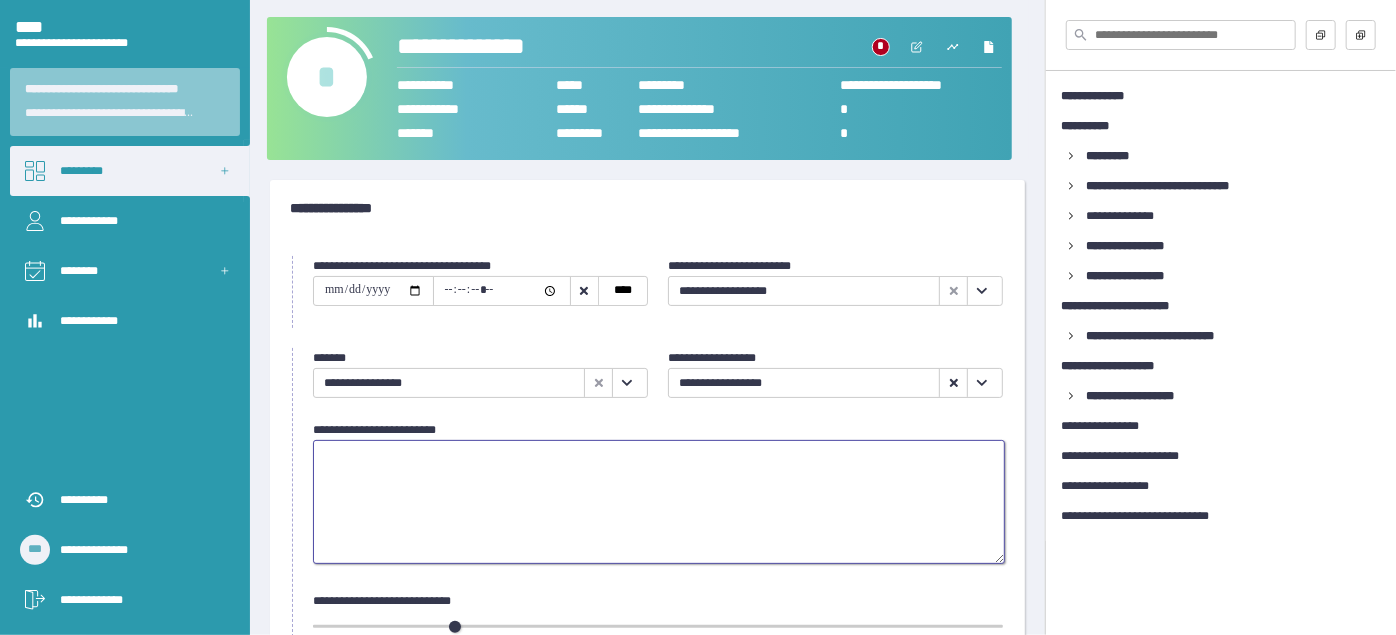 click at bounding box center [659, 502] 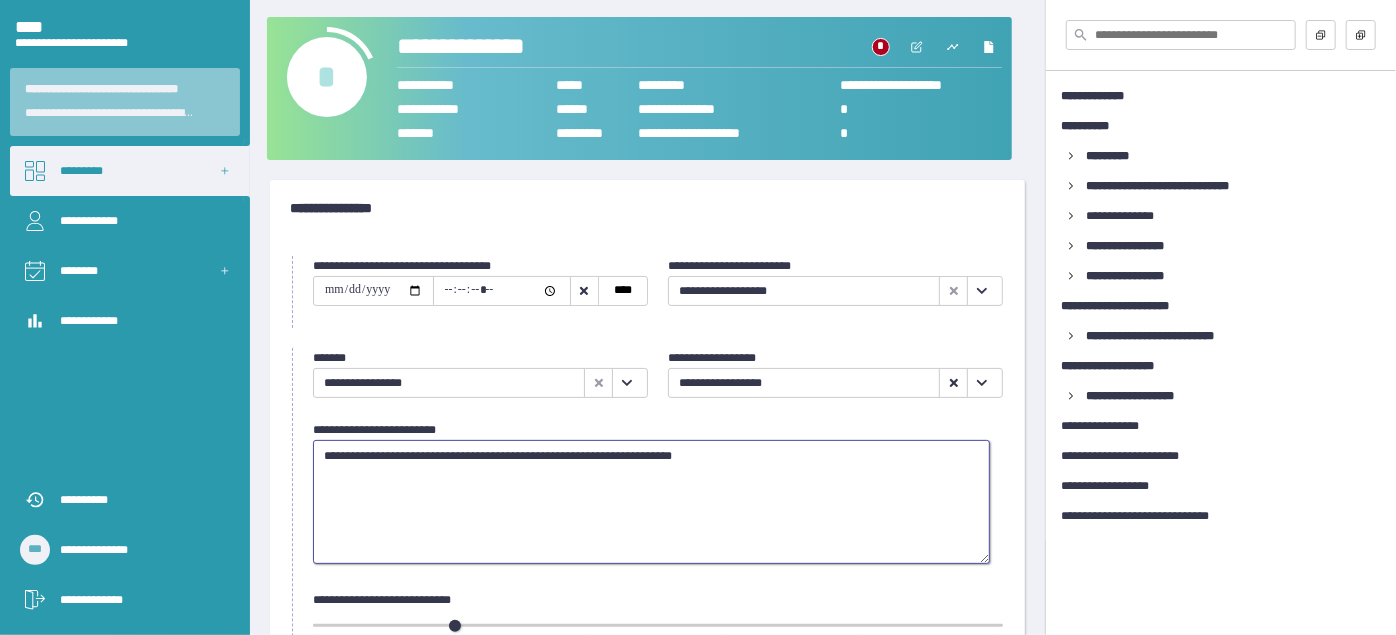 click on "**********" at bounding box center (651, 501) 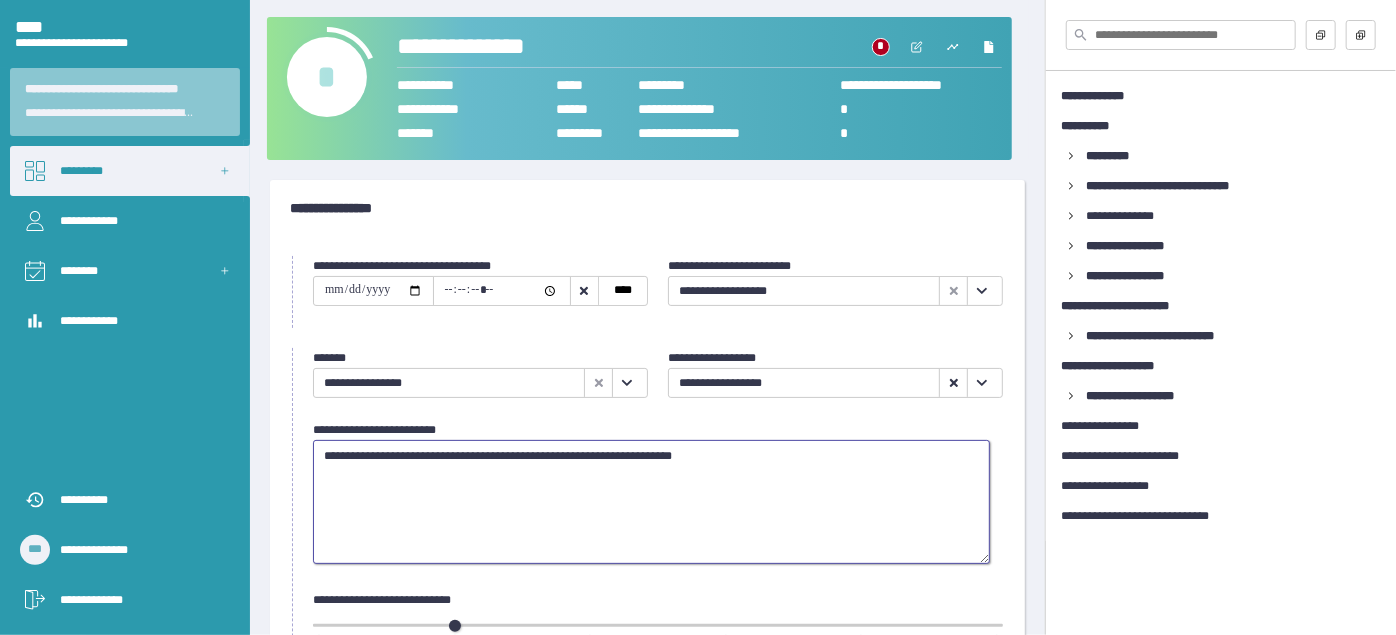 click on "**********" at bounding box center [651, 501] 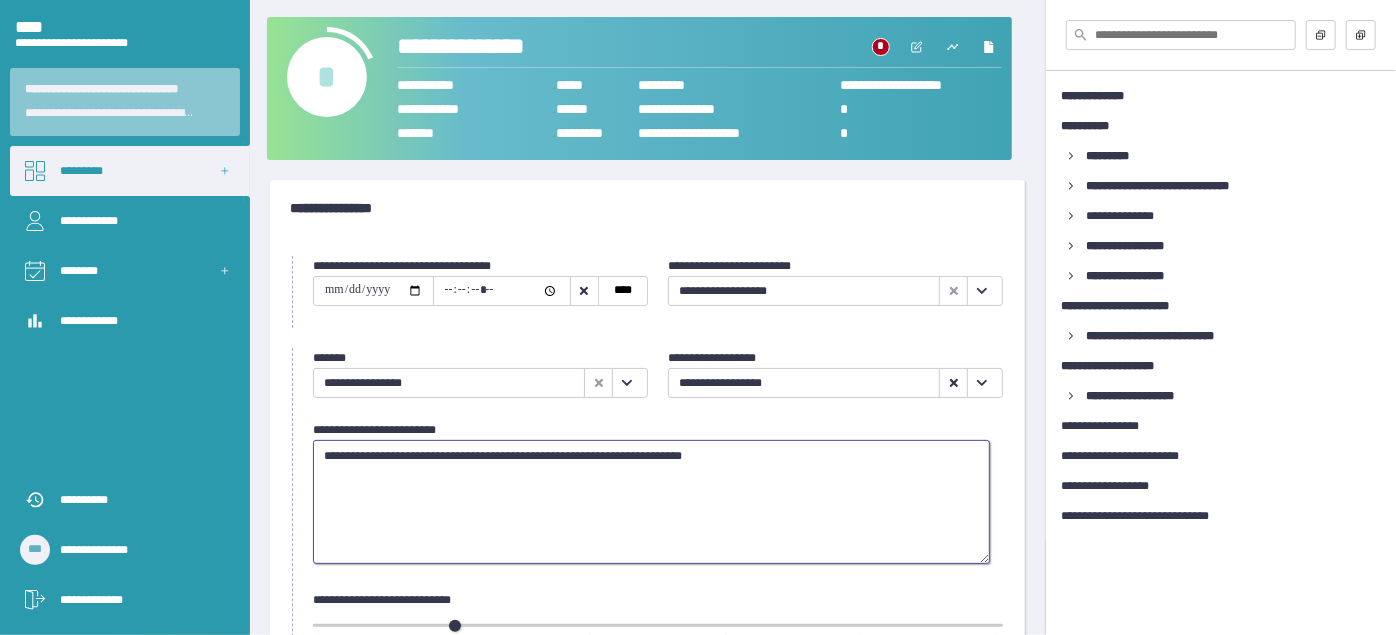 type on "**********" 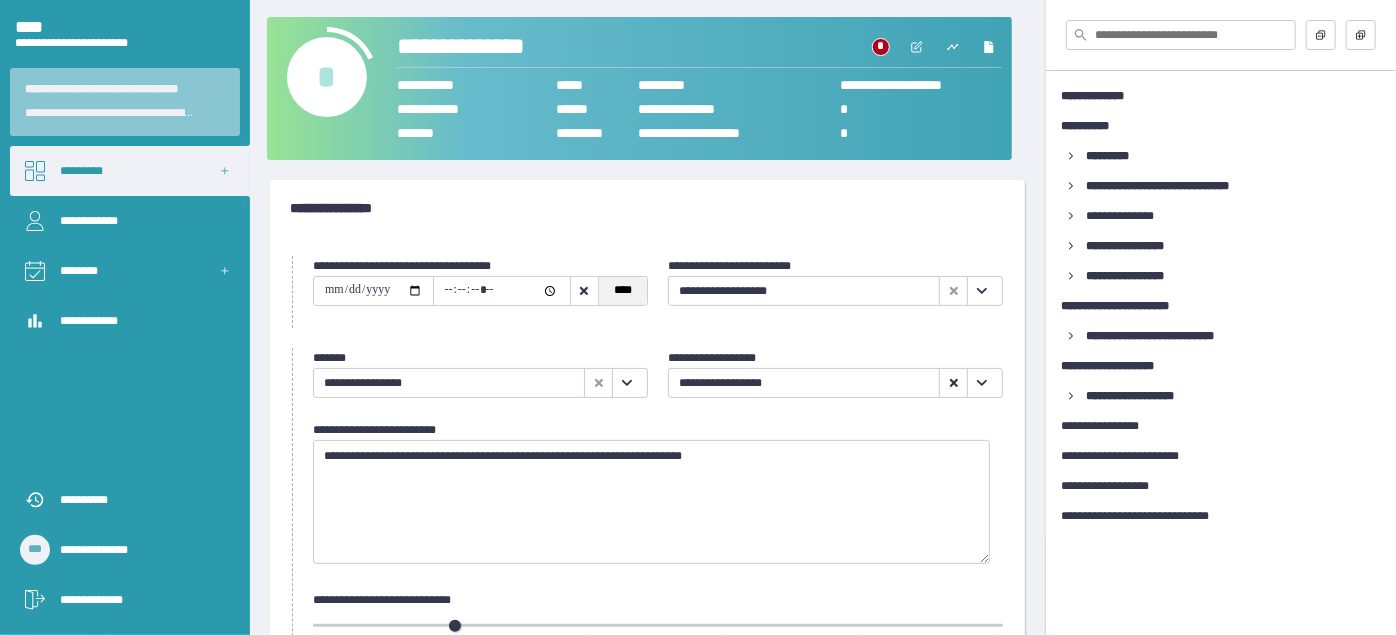 click on "****" at bounding box center (622, 291) 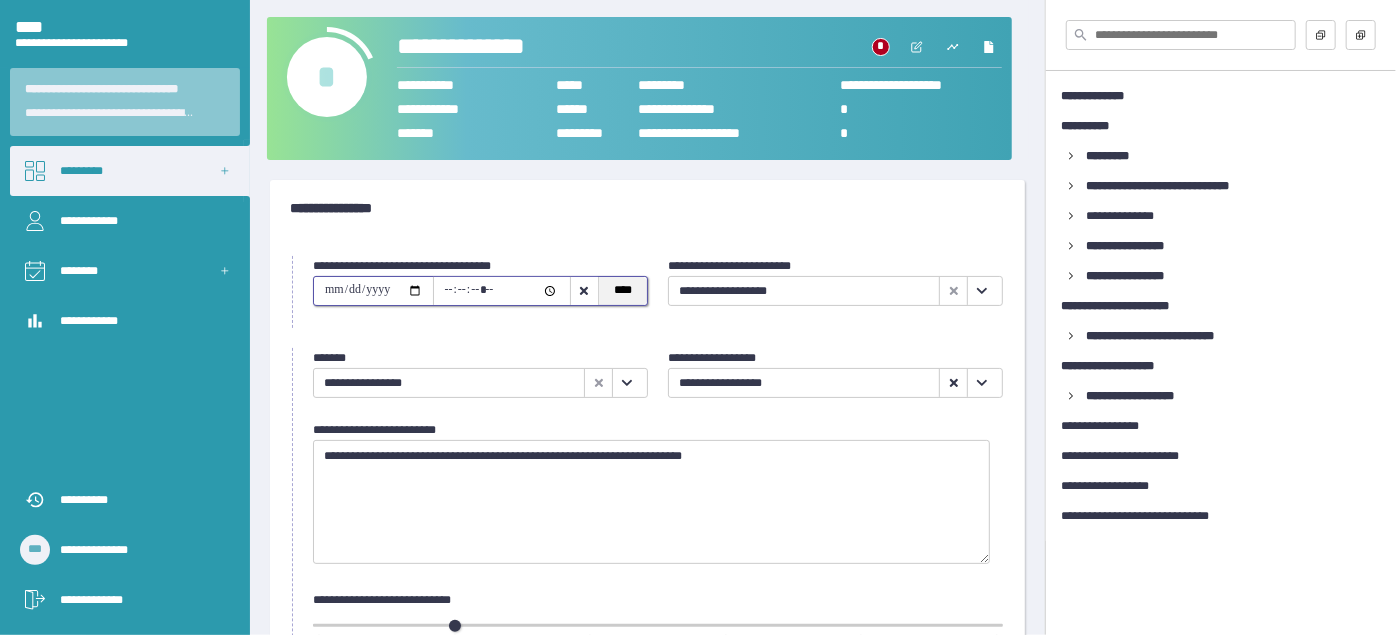 type on "********" 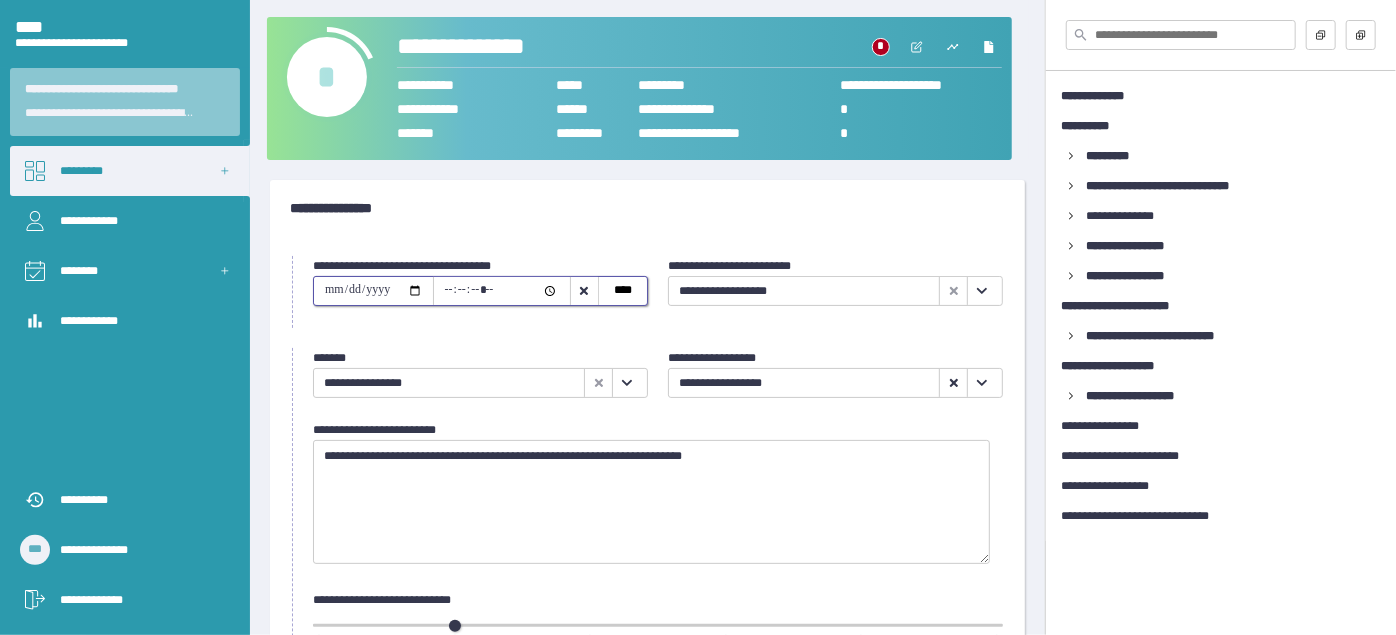 click on "**********" at bounding box center (373, 291) 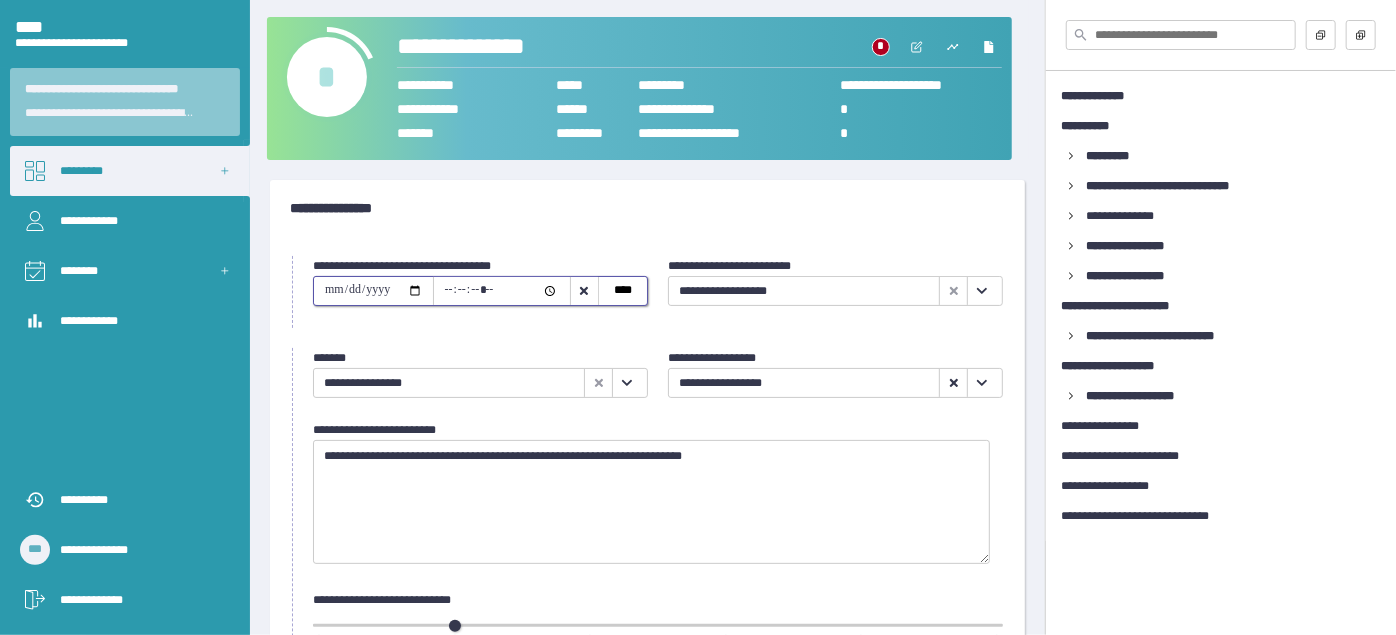 type on "**********" 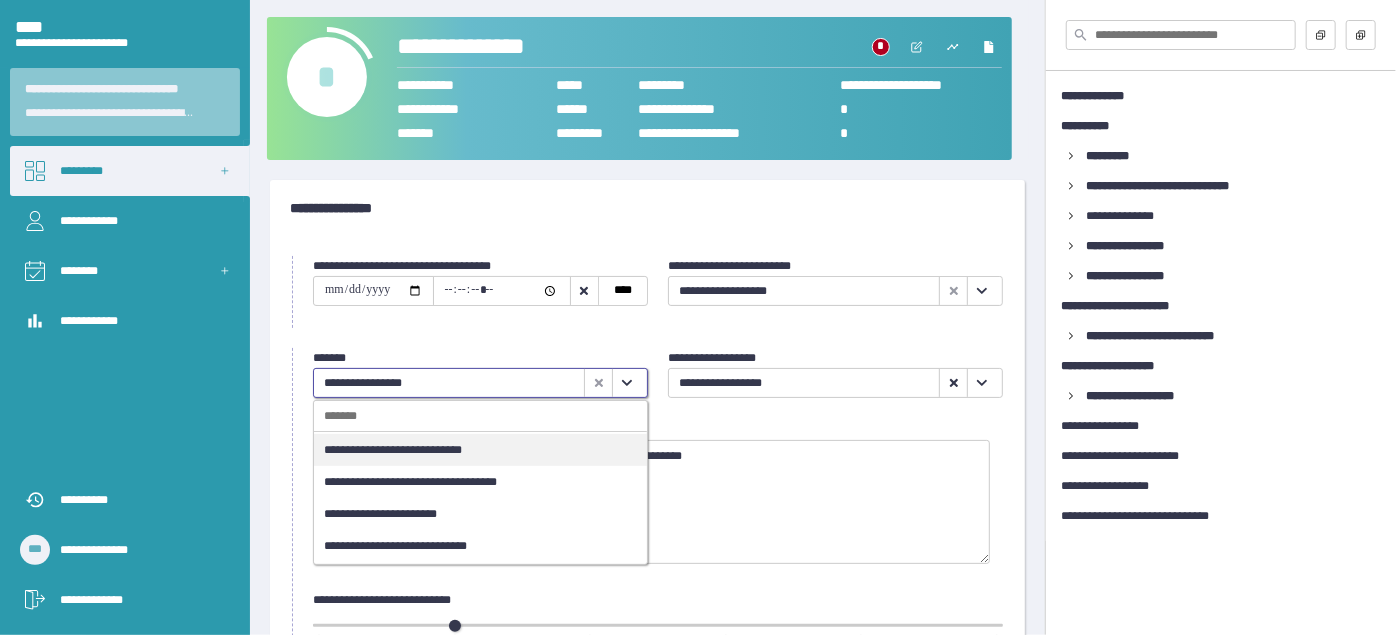 click at bounding box center (626, 383) 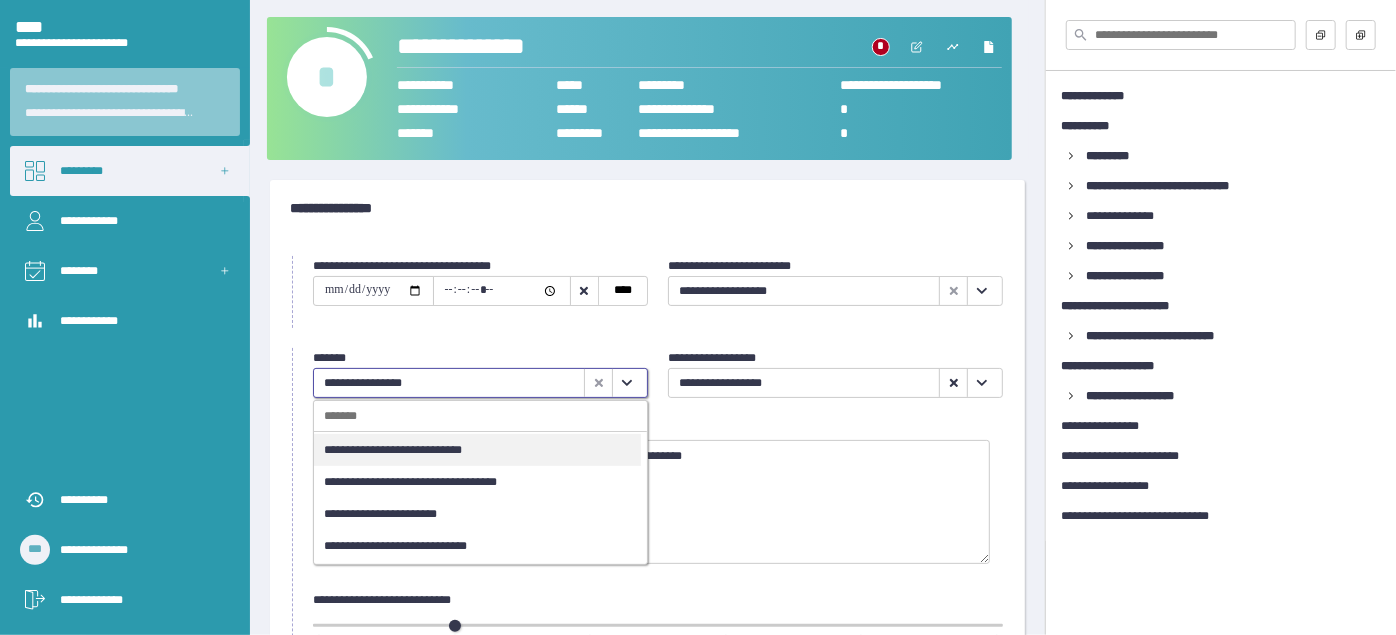 click on "**********" at bounding box center [477, 482] 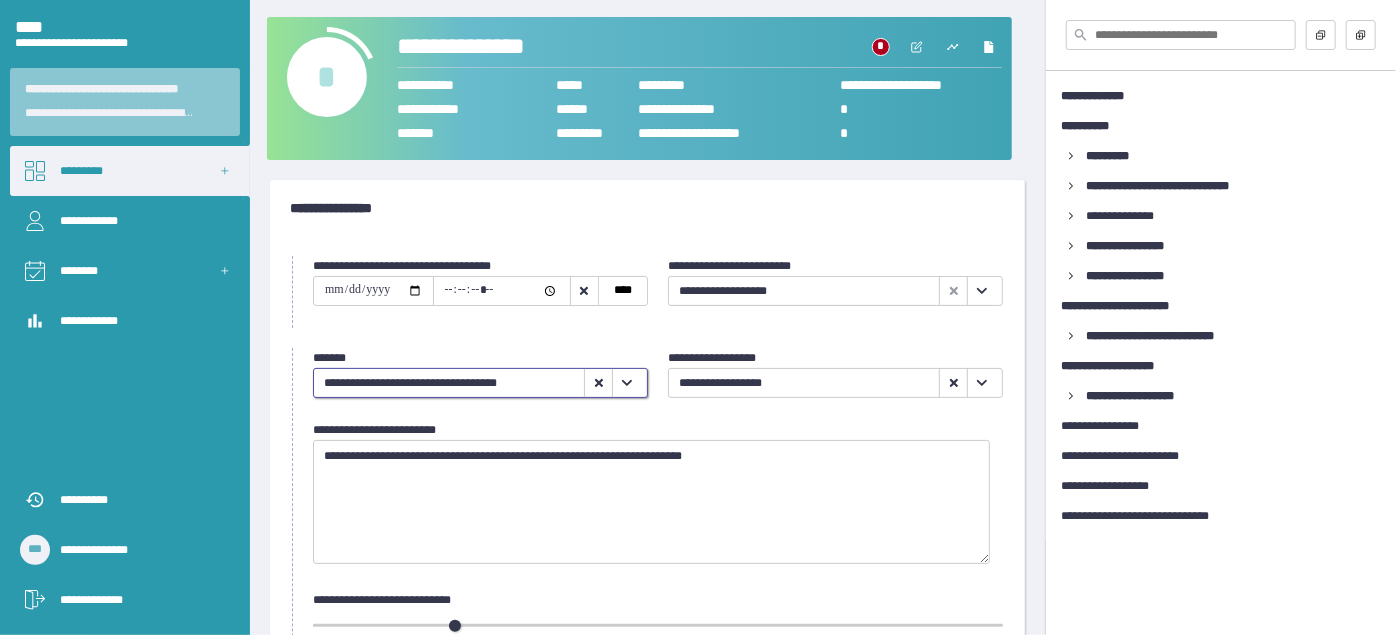 scroll, scrollTop: 0, scrollLeft: 0, axis: both 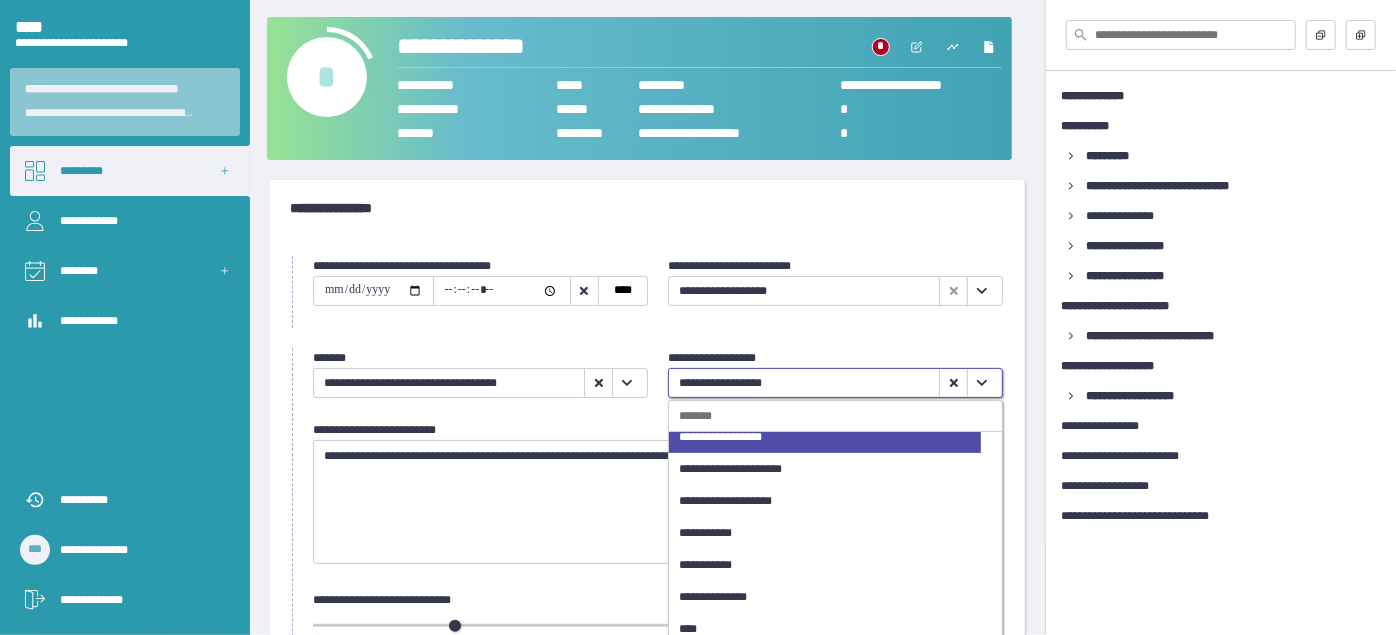 click on "**********" at bounding box center (825, 597) 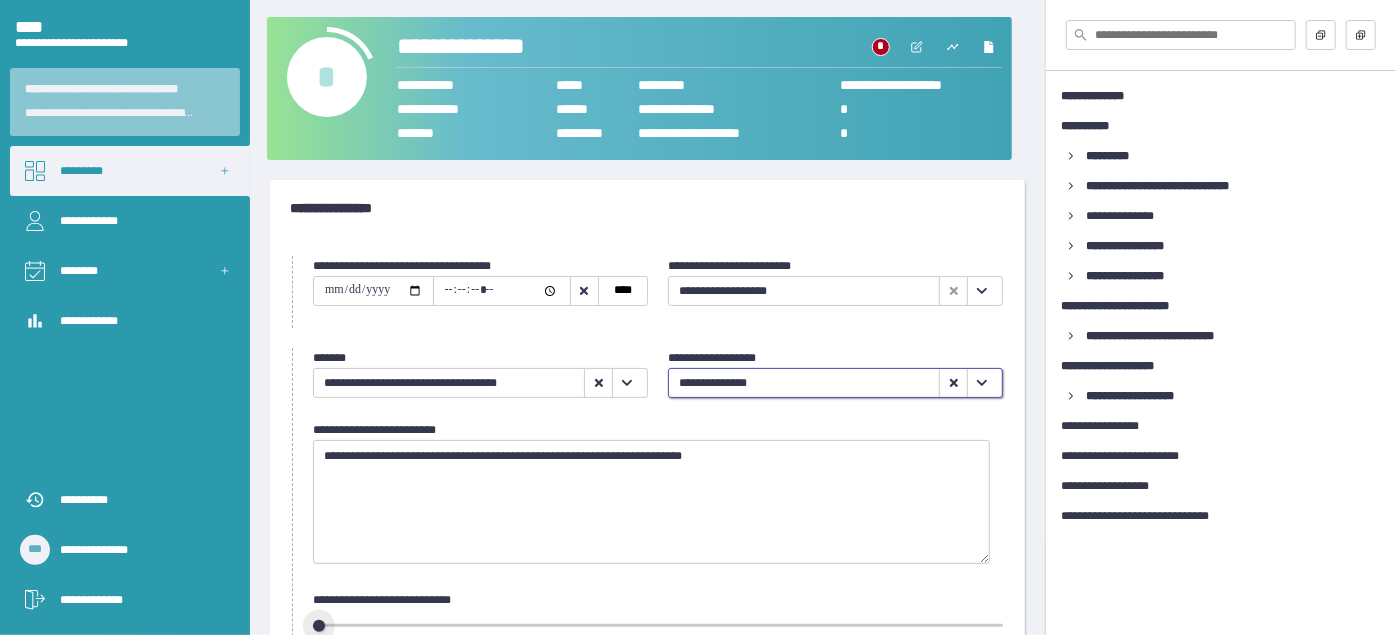click on "** ** ** ** ** **" at bounding box center (658, 638) 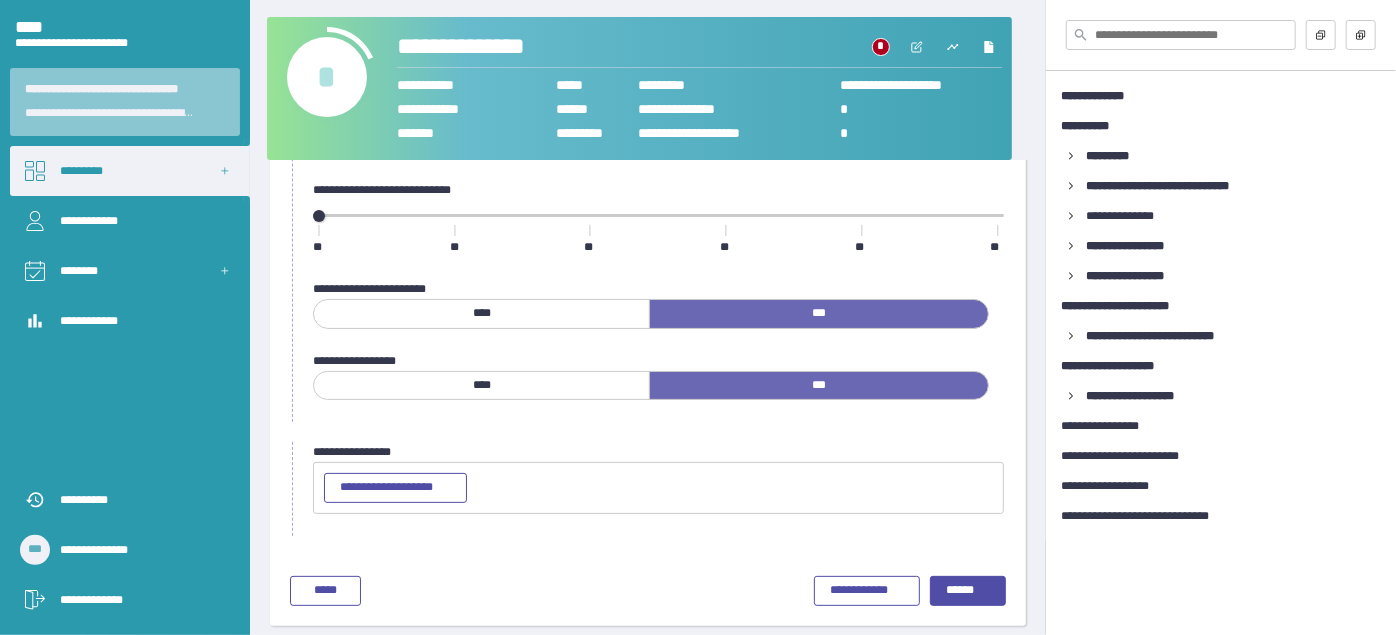scroll, scrollTop: 418, scrollLeft: 0, axis: vertical 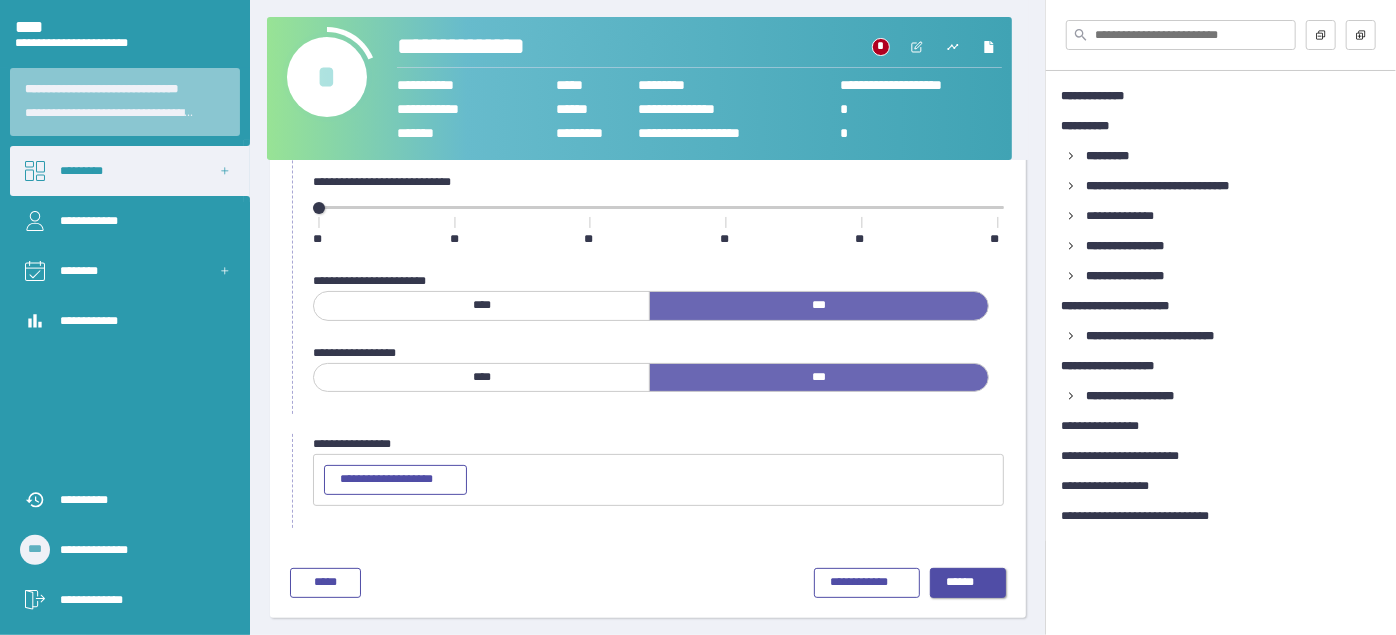click on "******" at bounding box center (968, 583) 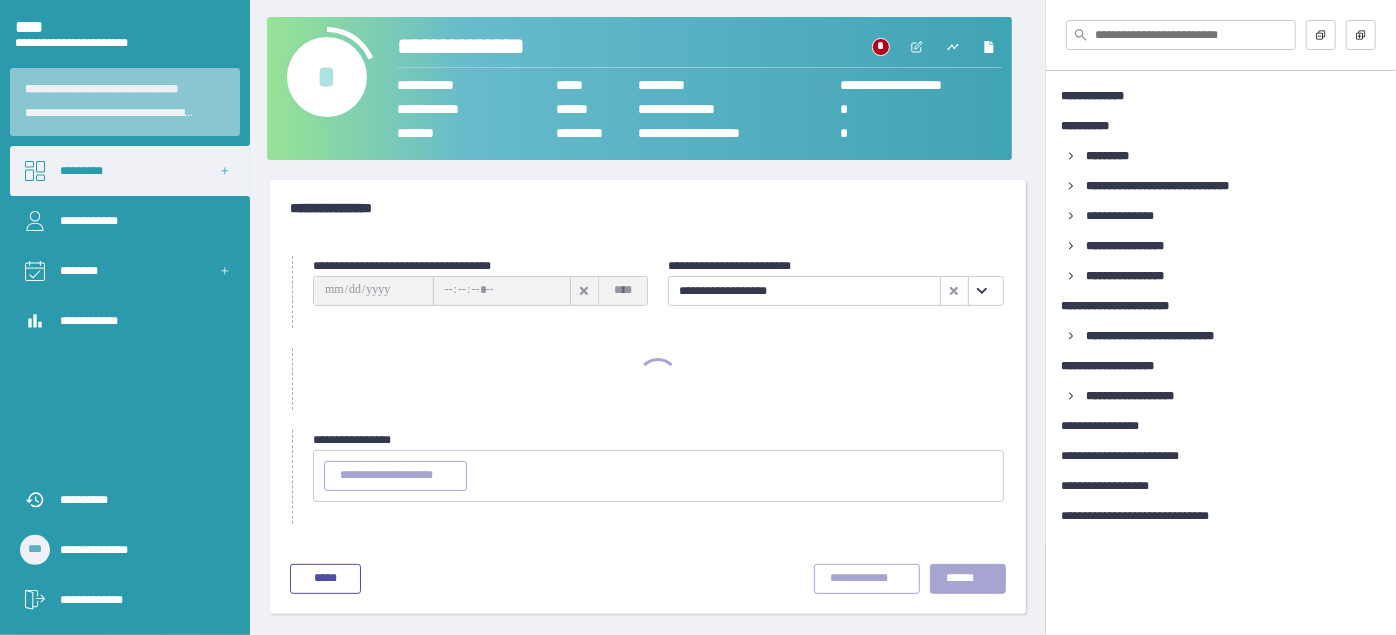 scroll, scrollTop: 0, scrollLeft: 0, axis: both 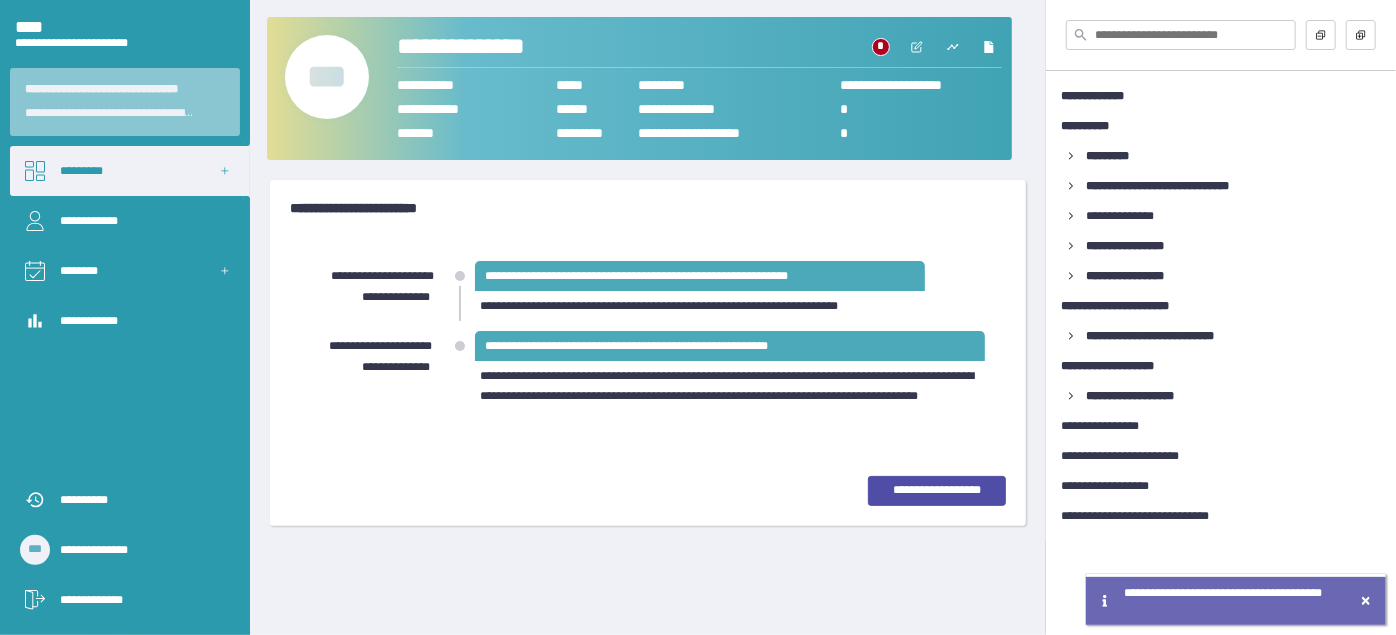 click on "***" at bounding box center [327, 77] 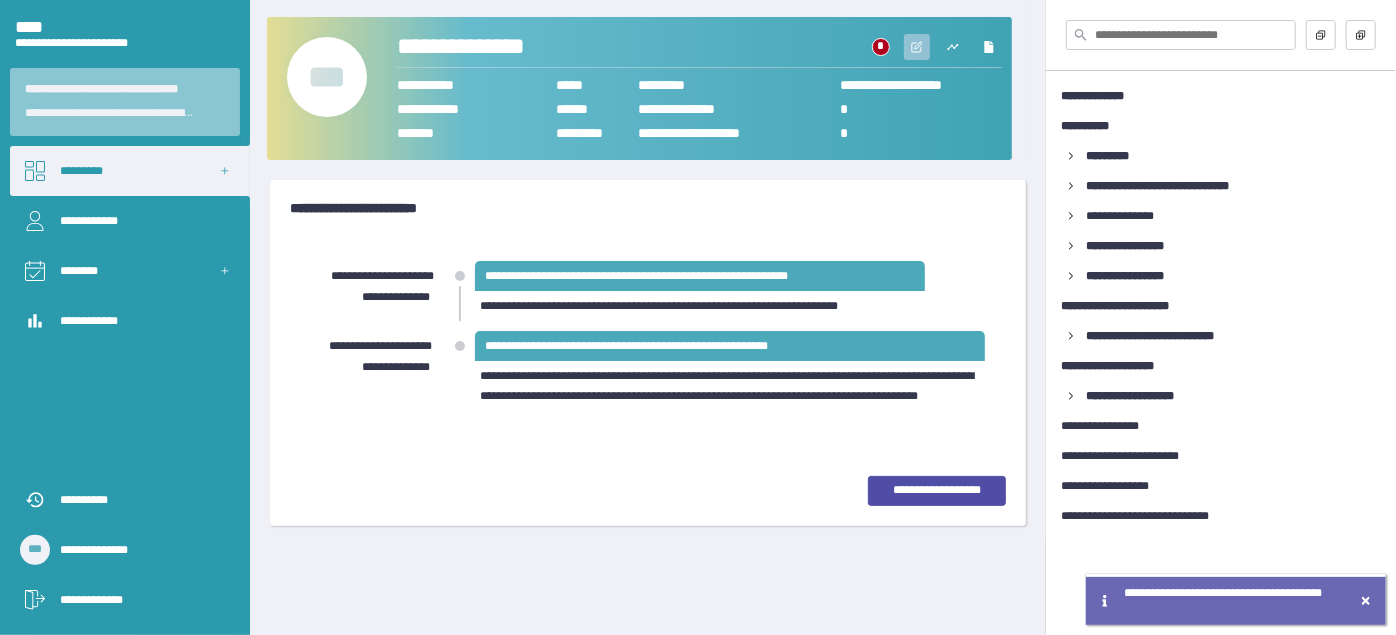 click at bounding box center (917, 47) 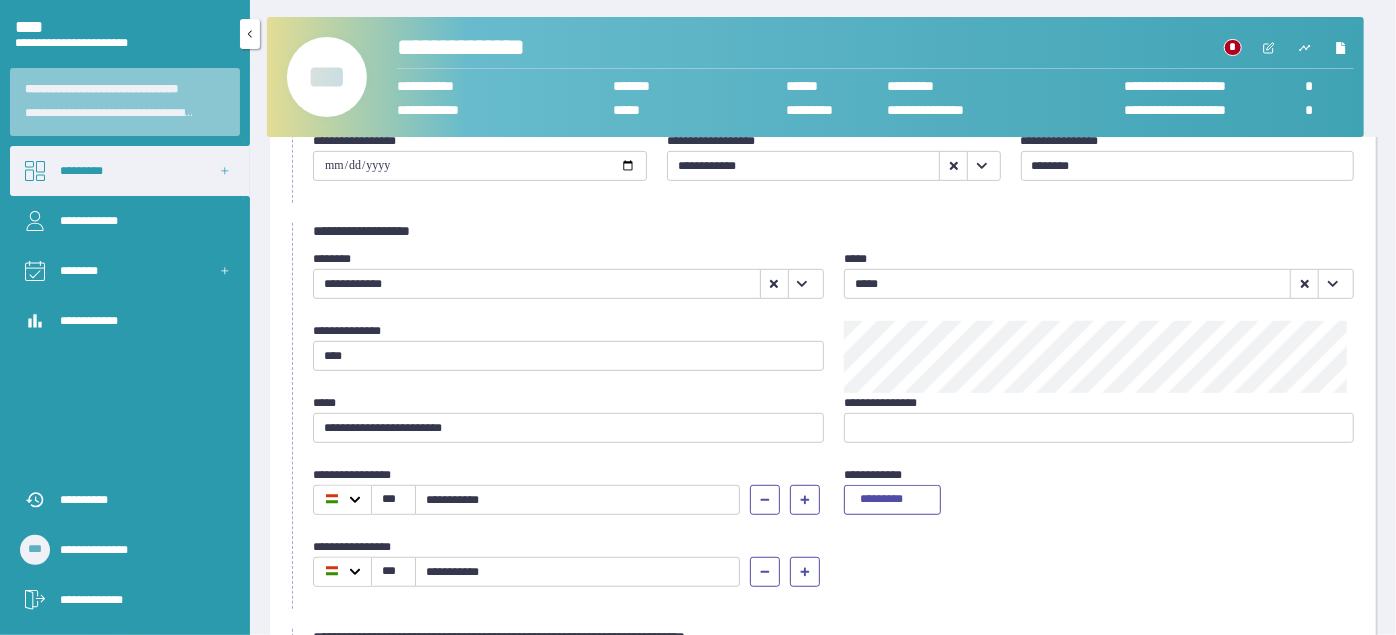 scroll, scrollTop: 272, scrollLeft: 0, axis: vertical 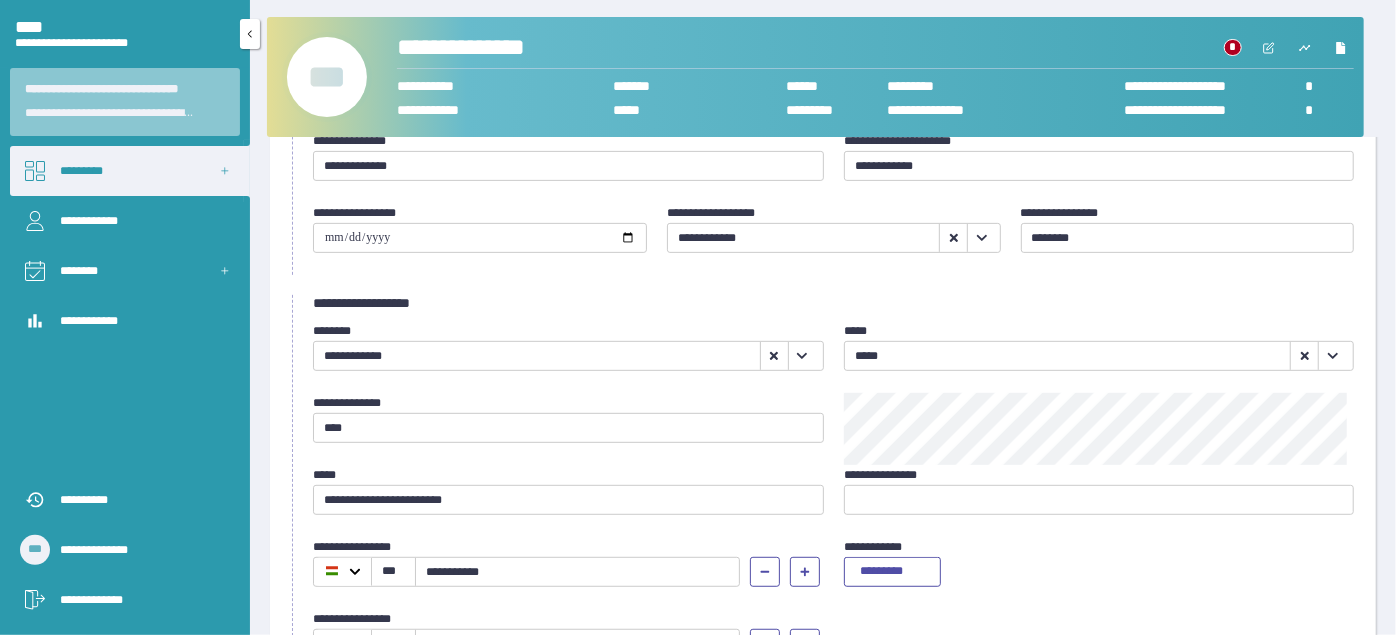 click on "*********" at bounding box center (130, 171) 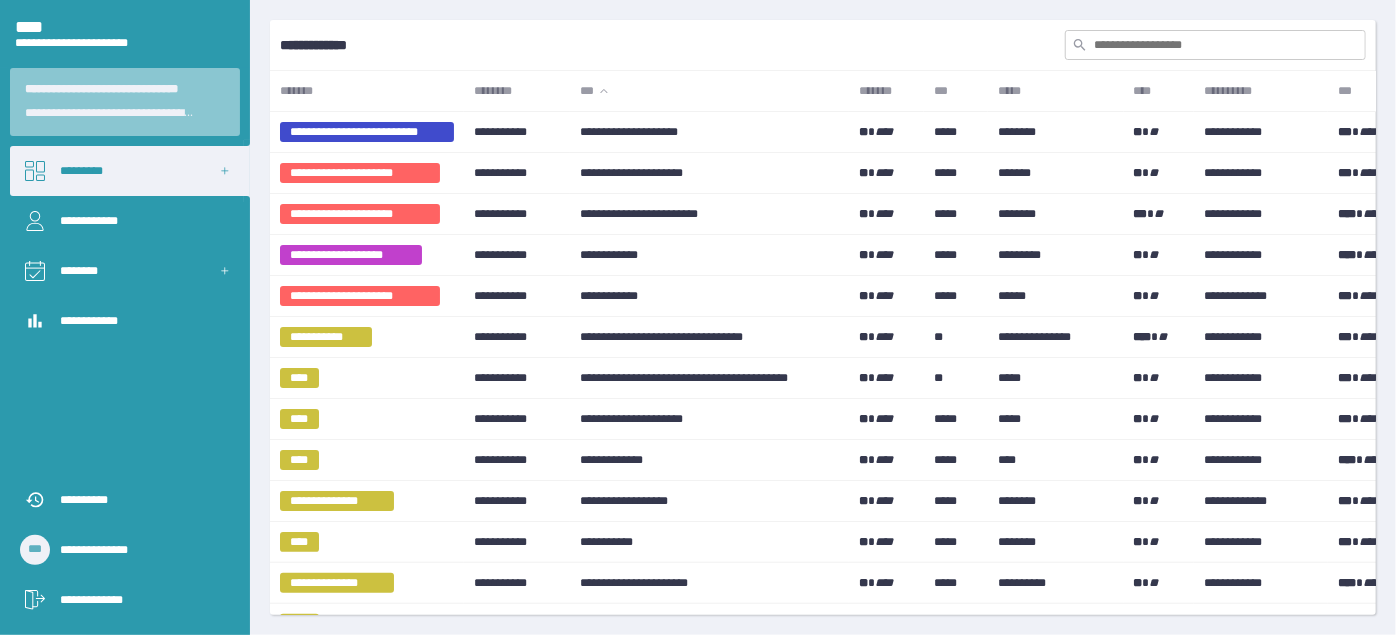 click at bounding box center (1215, 45) 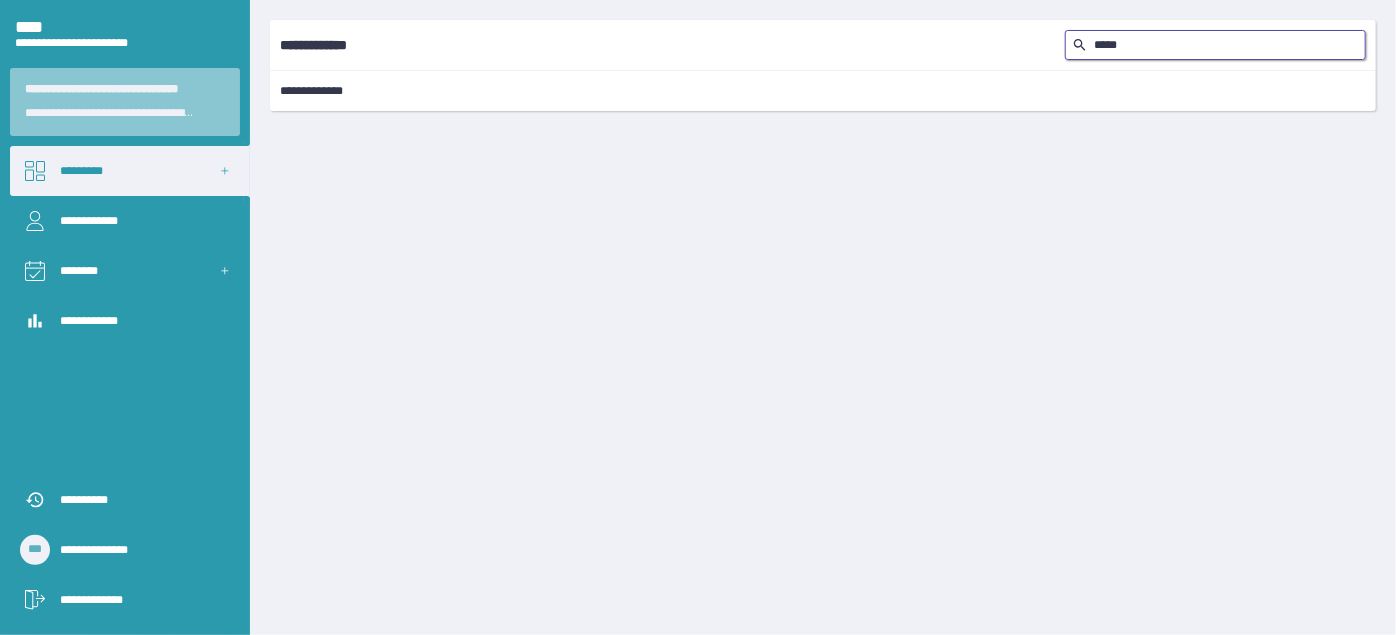 type on "****" 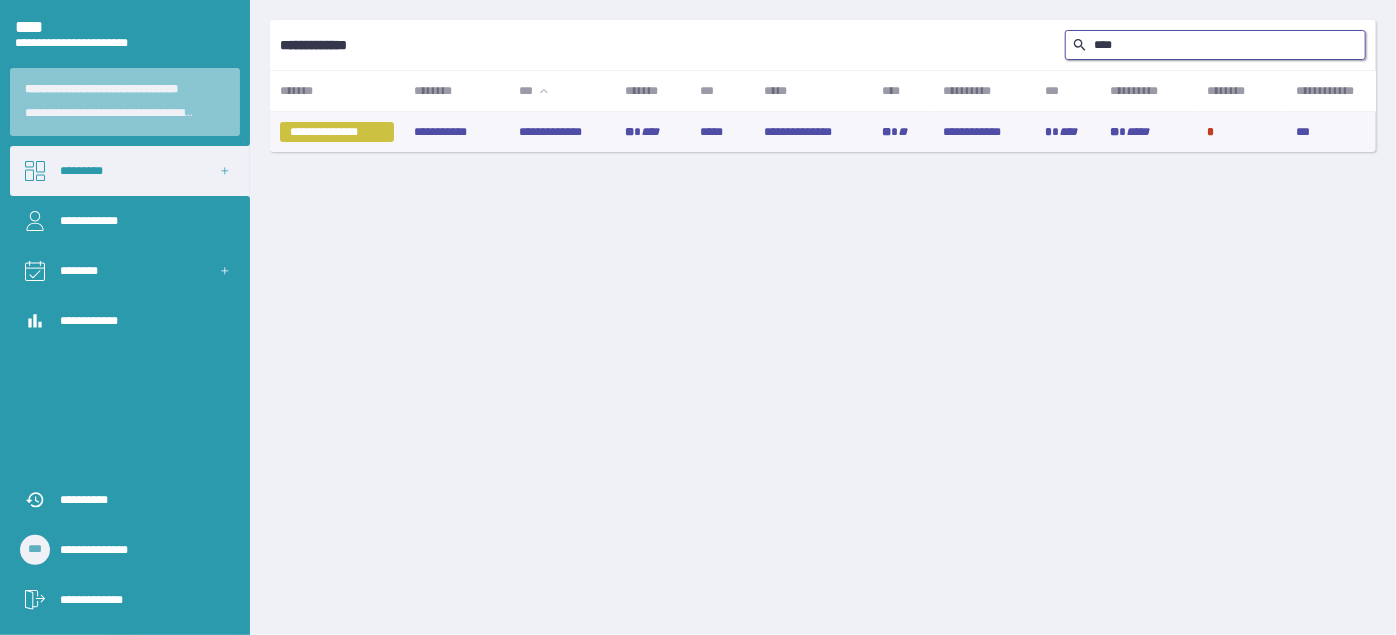 click on "**********" at bounding box center (562, 132) 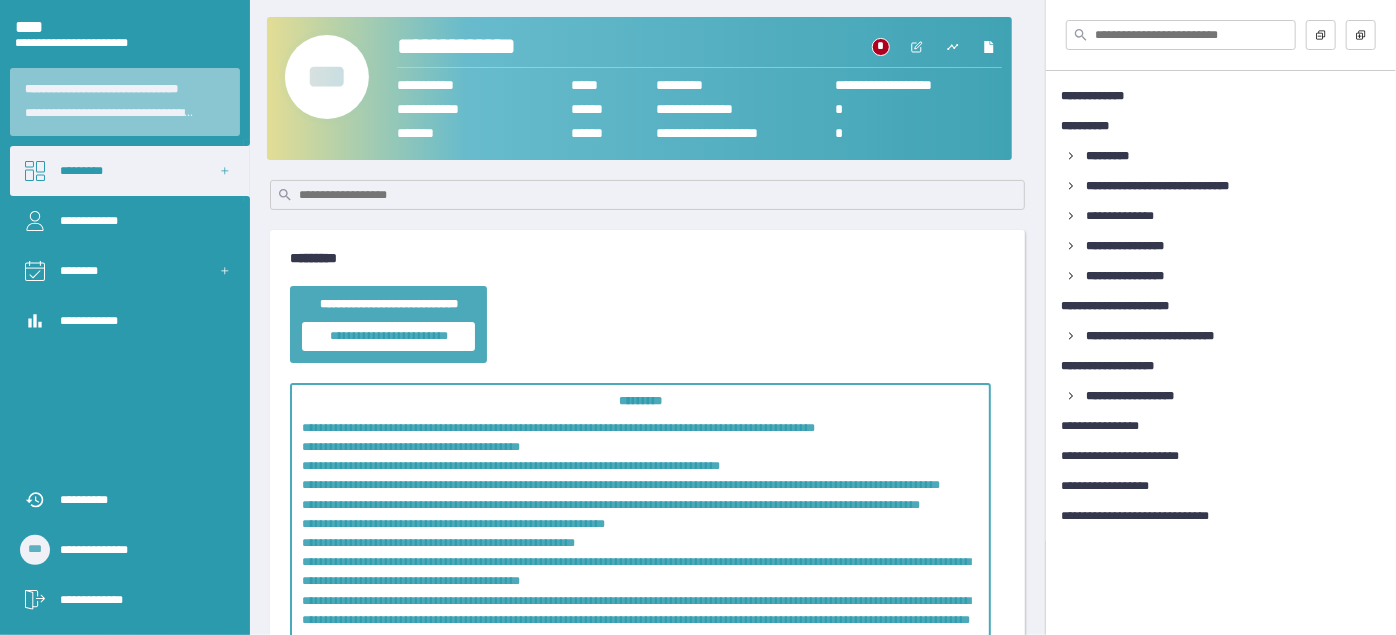 click on "***" at bounding box center (327, 77) 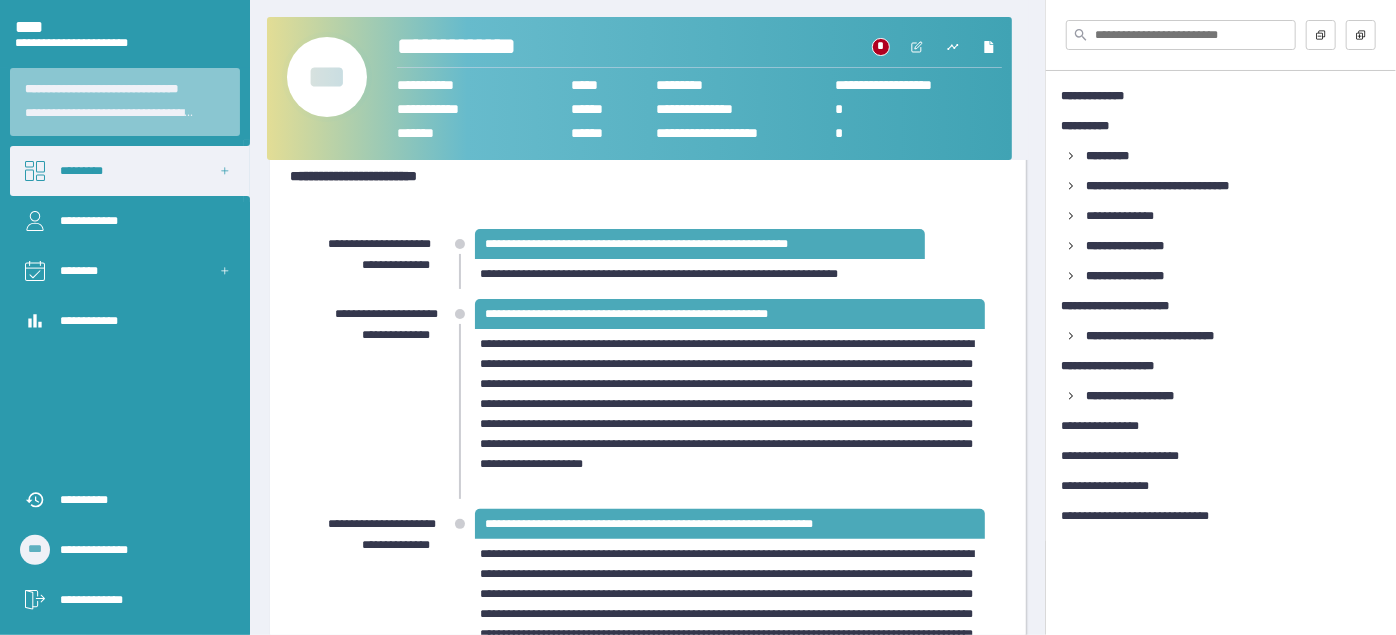 scroll, scrollTop: 0, scrollLeft: 0, axis: both 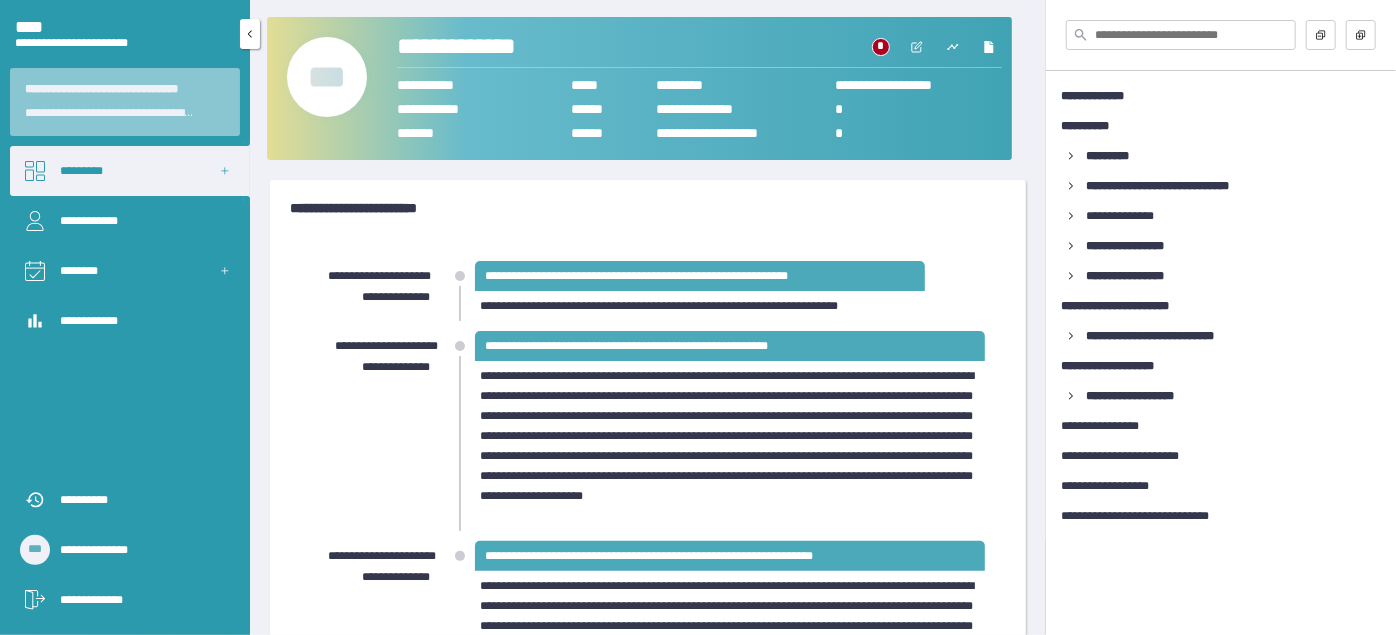 click on "**********" at bounding box center (140, 600) 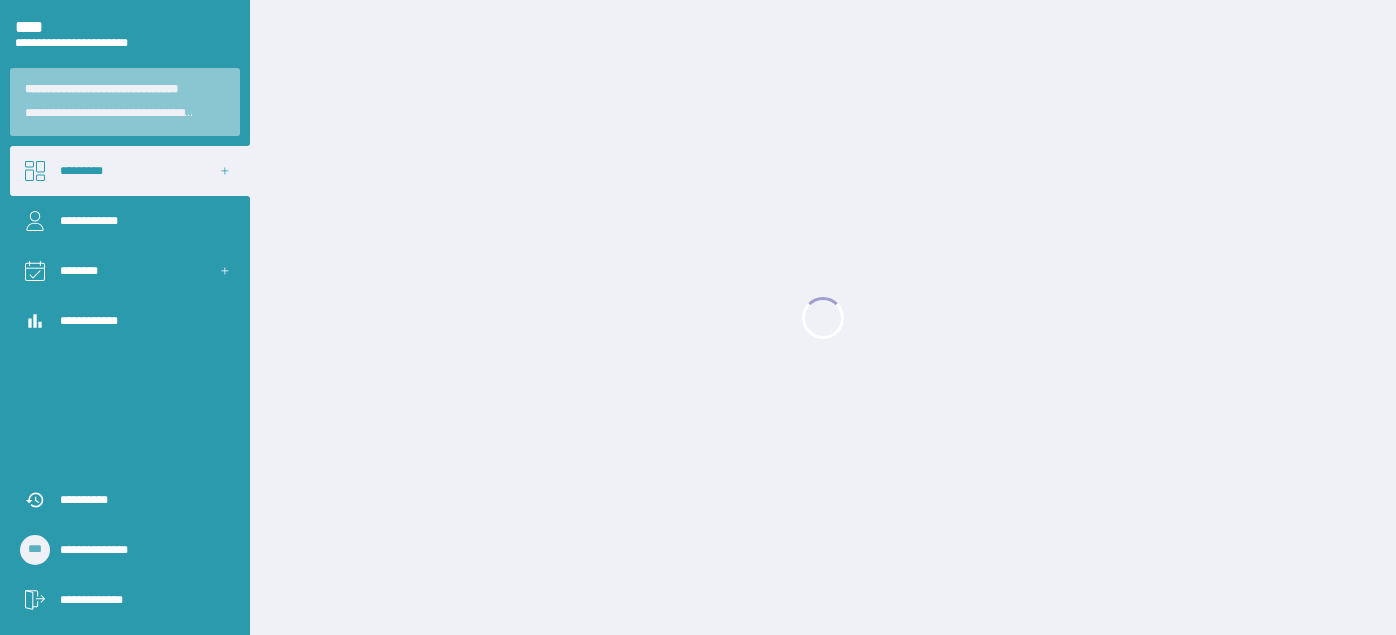 scroll, scrollTop: 0, scrollLeft: 0, axis: both 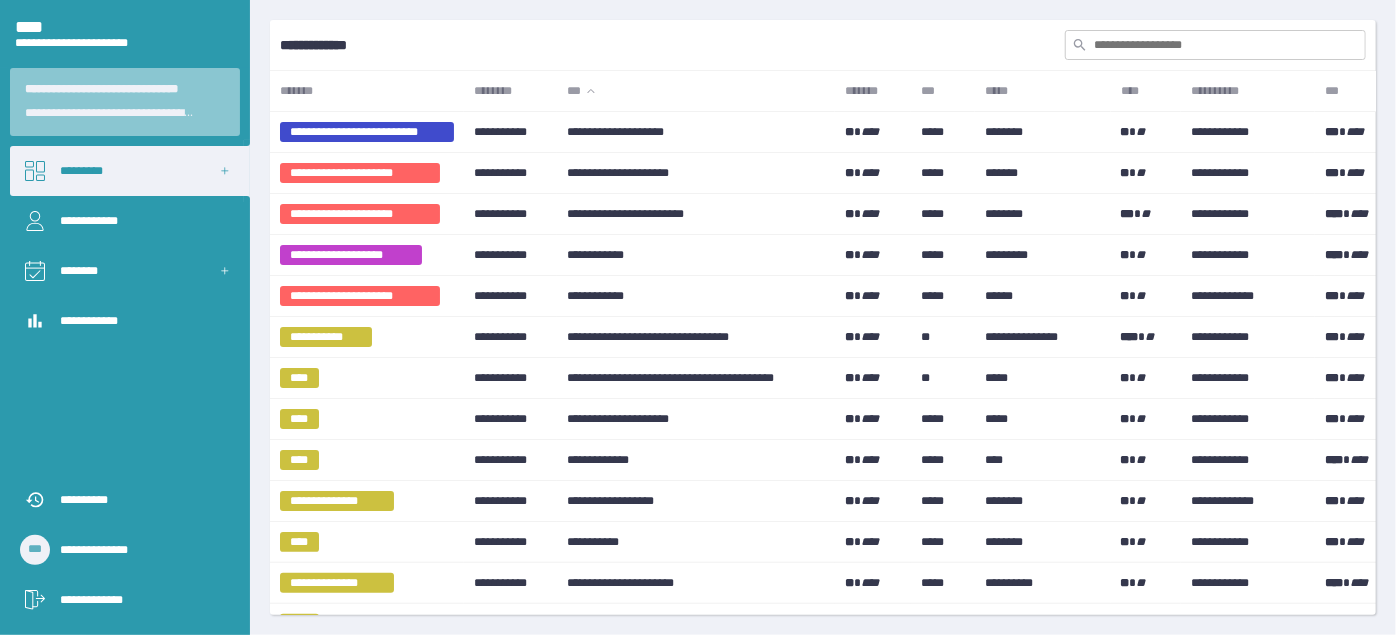 click at bounding box center [1215, 45] 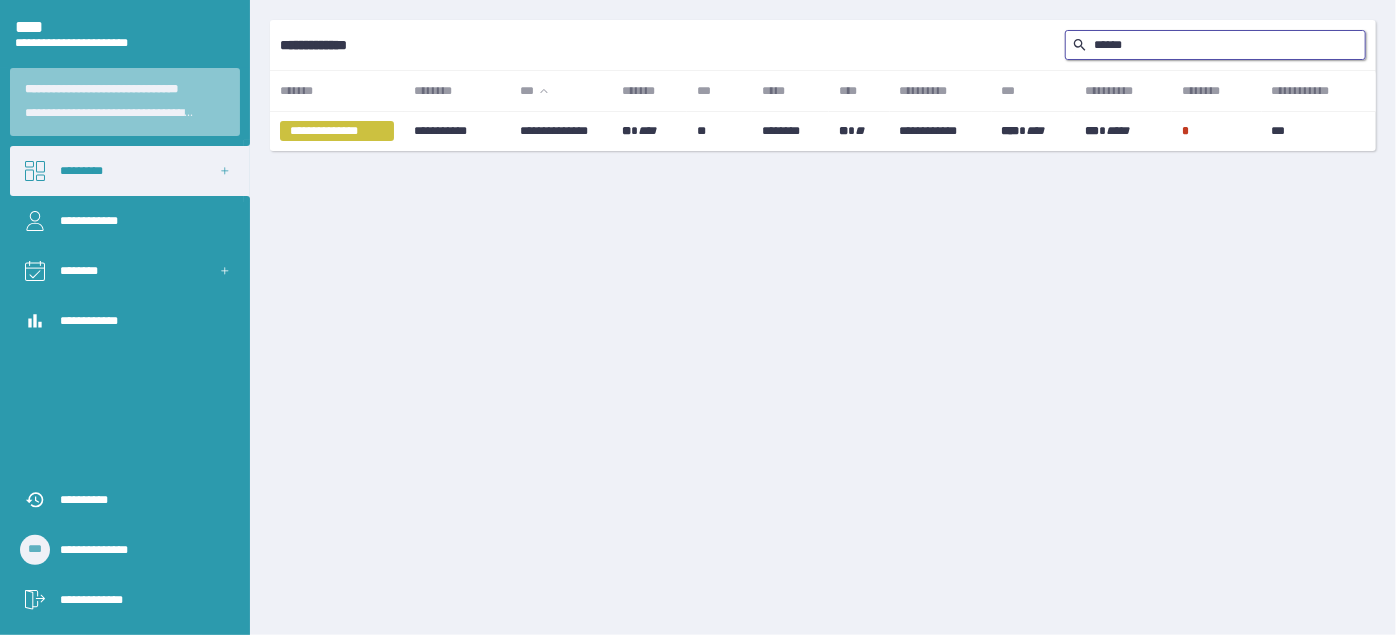 scroll, scrollTop: 16, scrollLeft: 0, axis: vertical 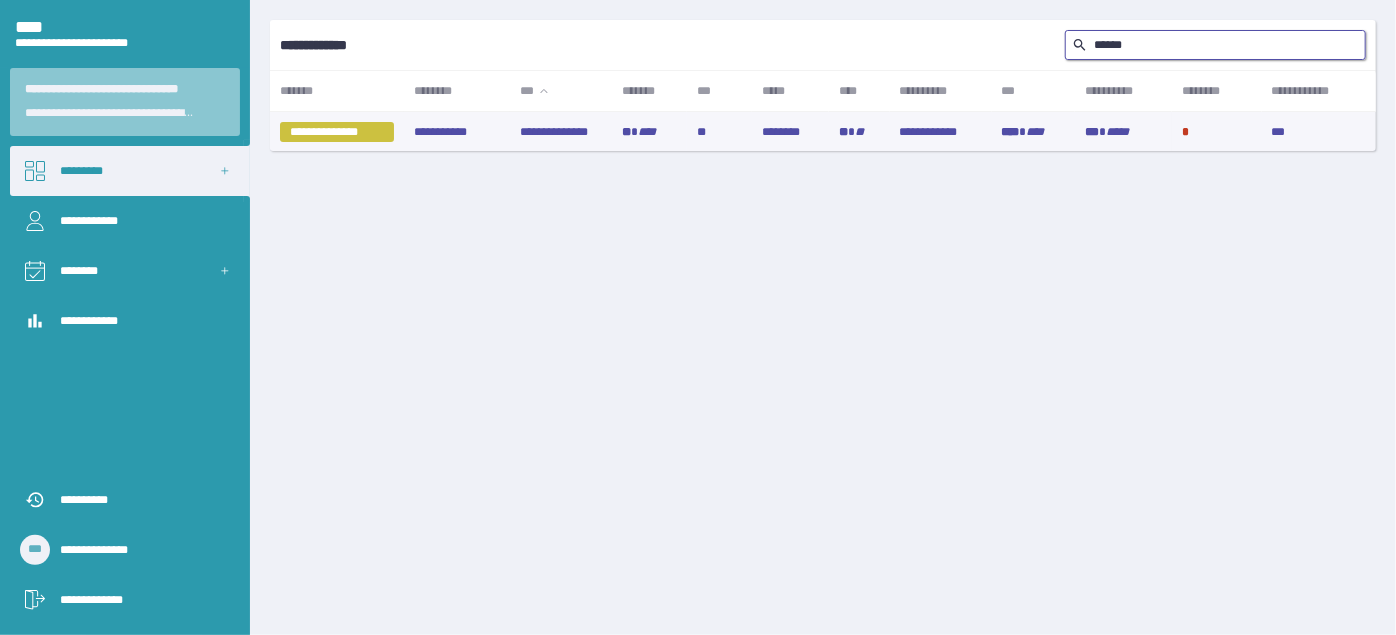 click on "**********" at bounding box center (561, 132) 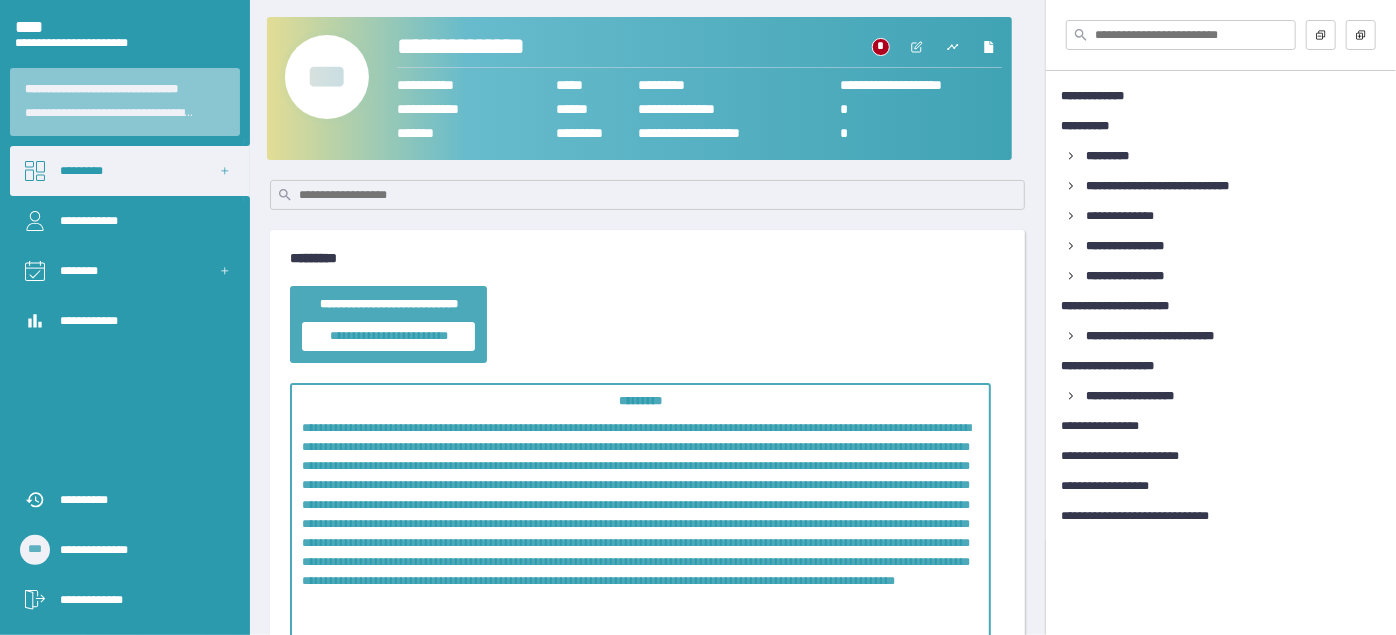 click on "***" at bounding box center [327, 77] 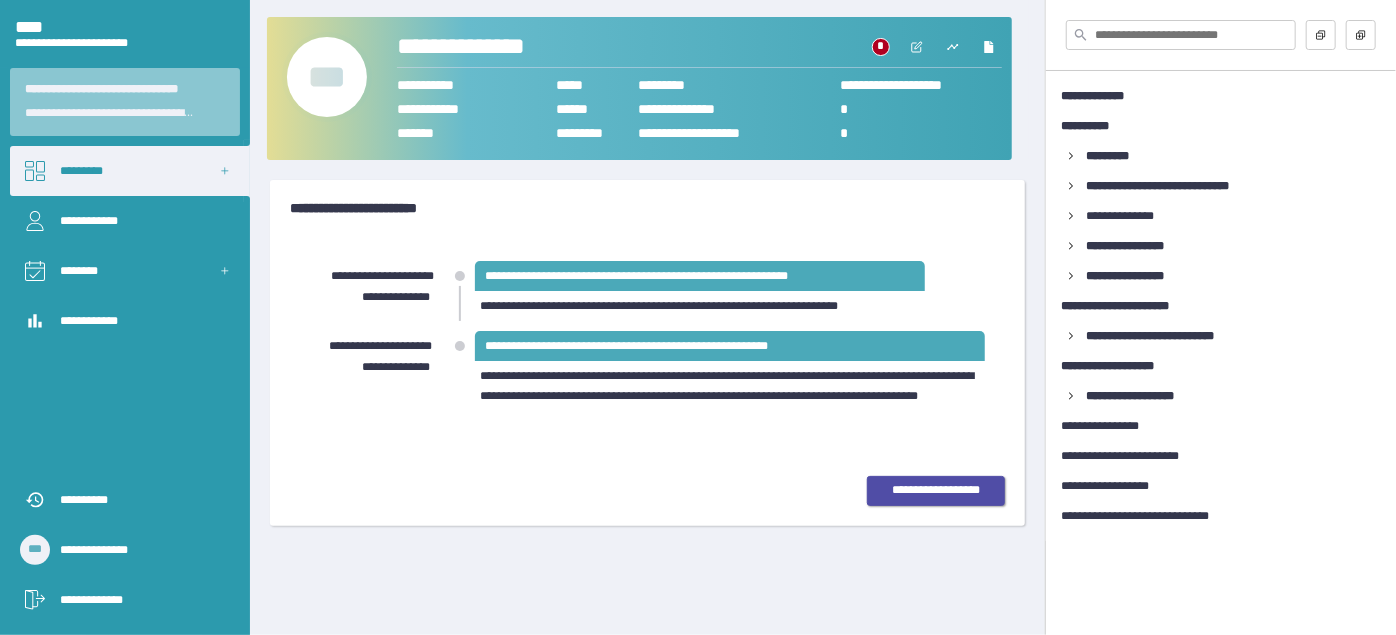 click on "**********" at bounding box center (936, 490) 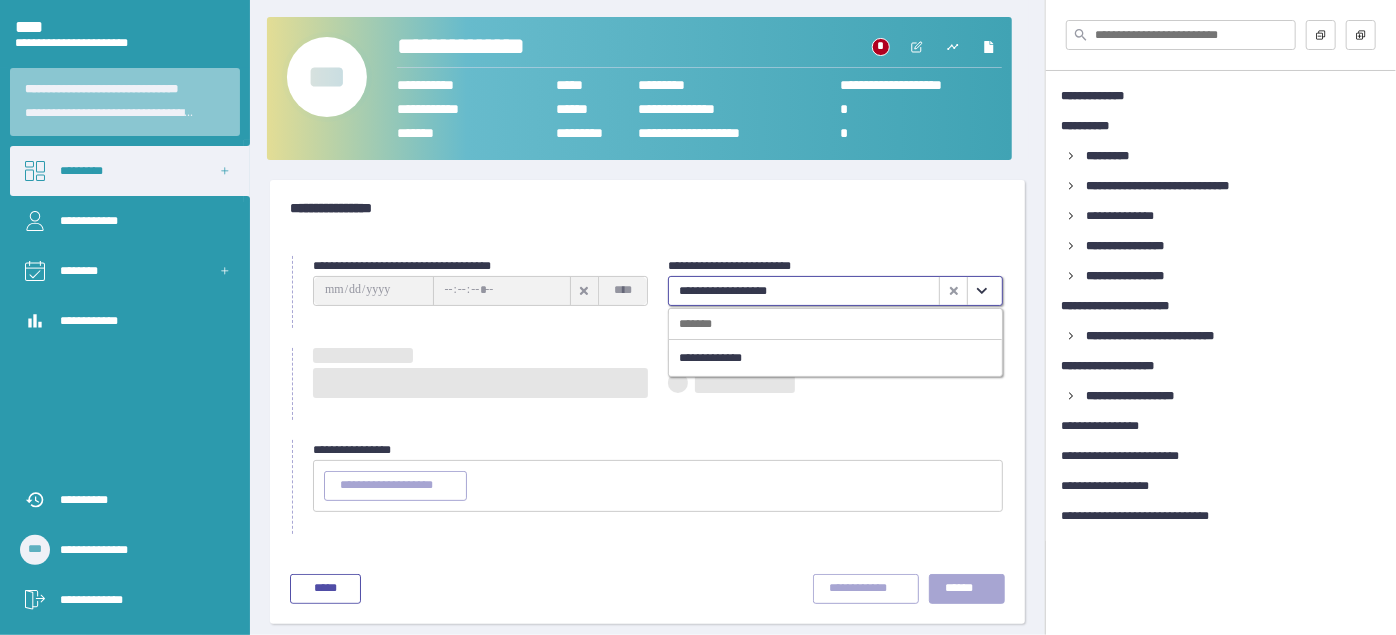 click 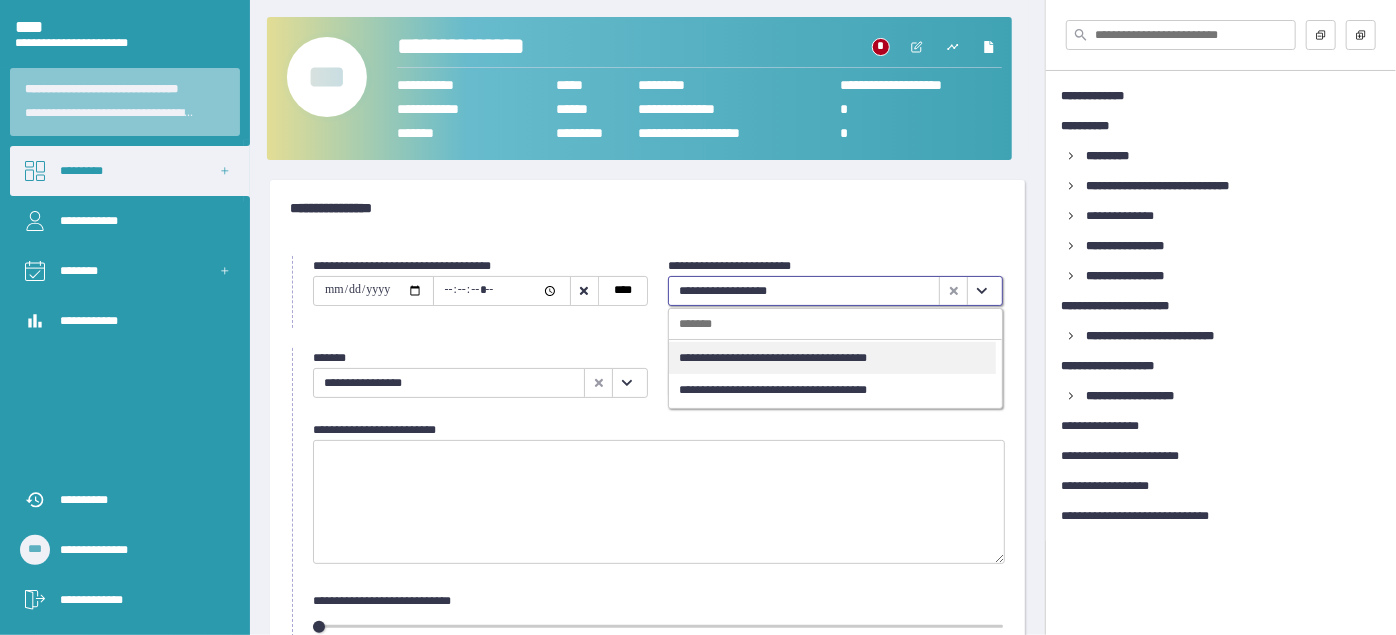 click on "**********" at bounding box center (832, 390) 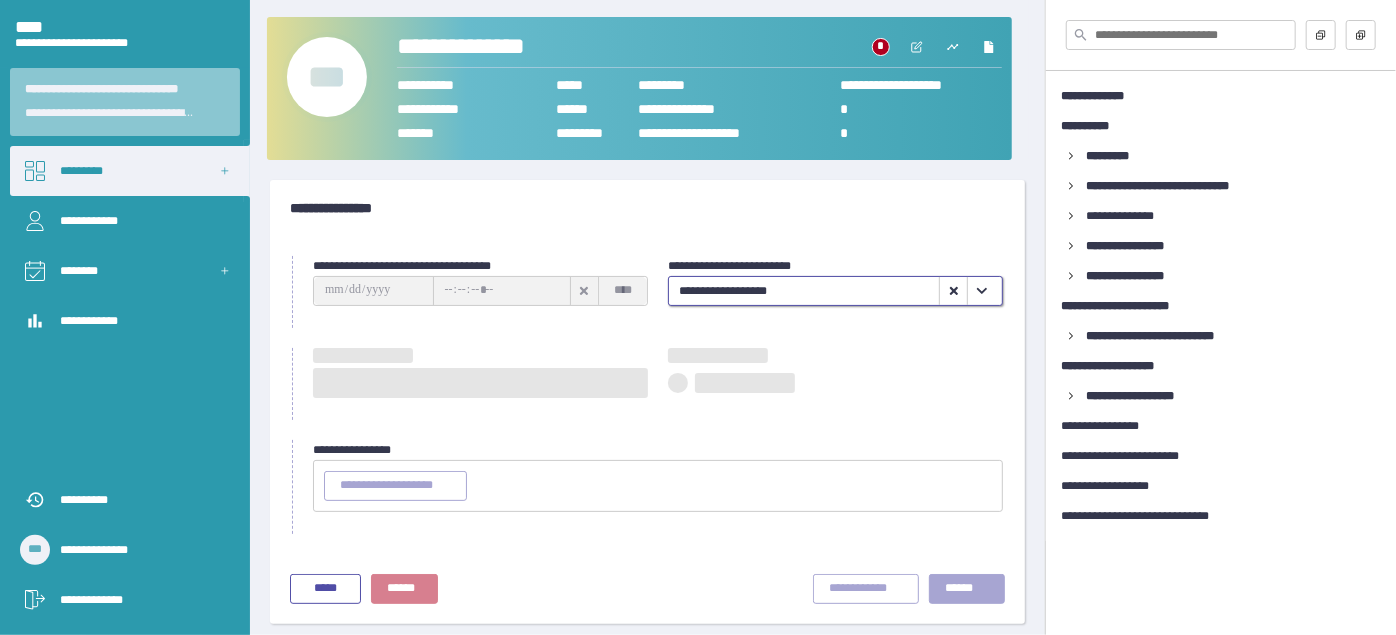 type on "**********" 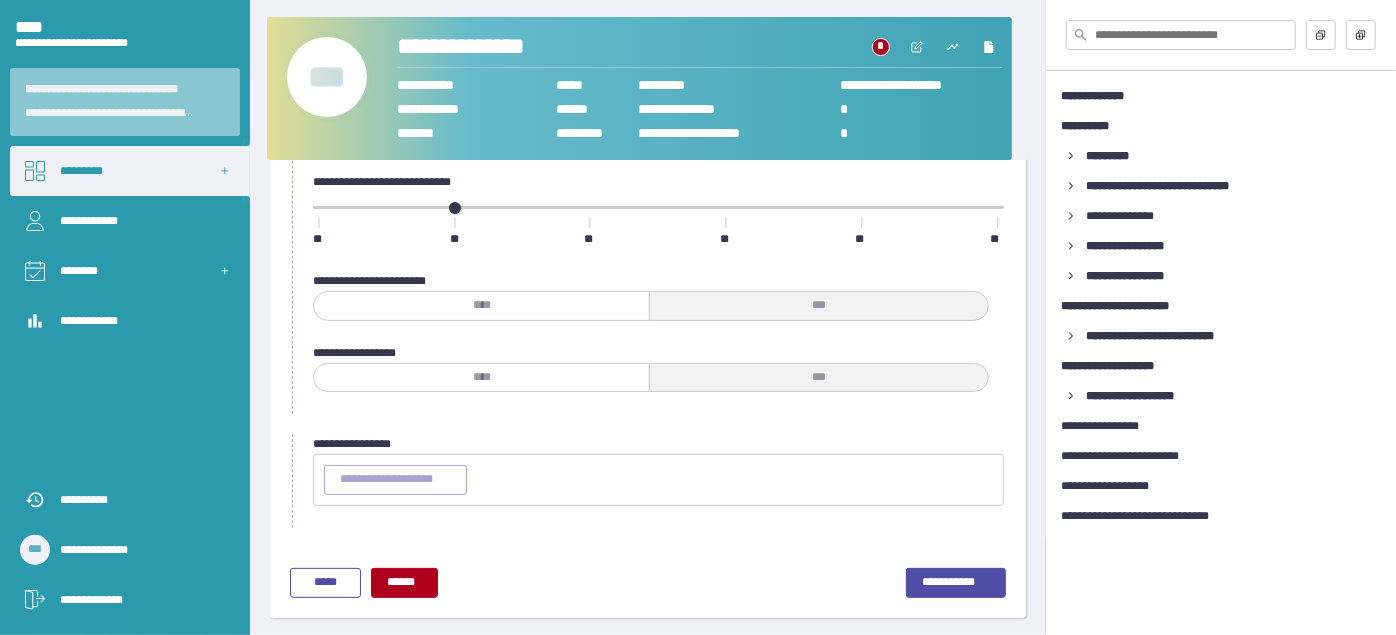scroll, scrollTop: 54, scrollLeft: 0, axis: vertical 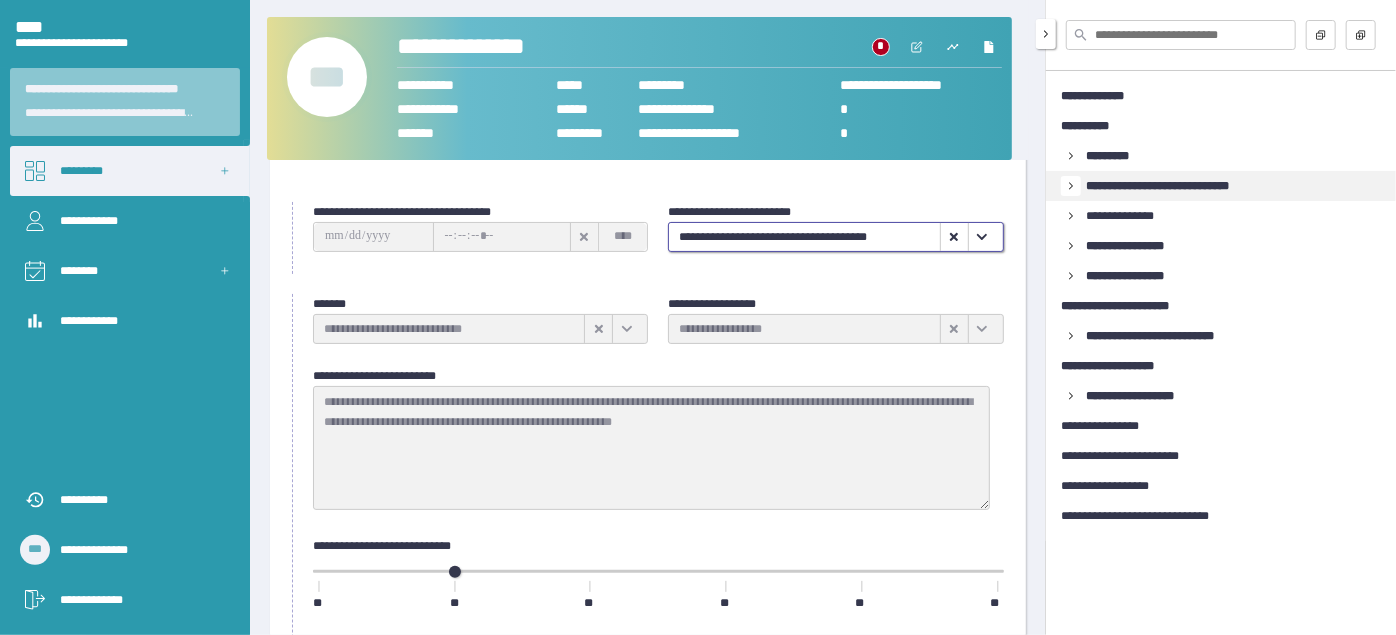 click 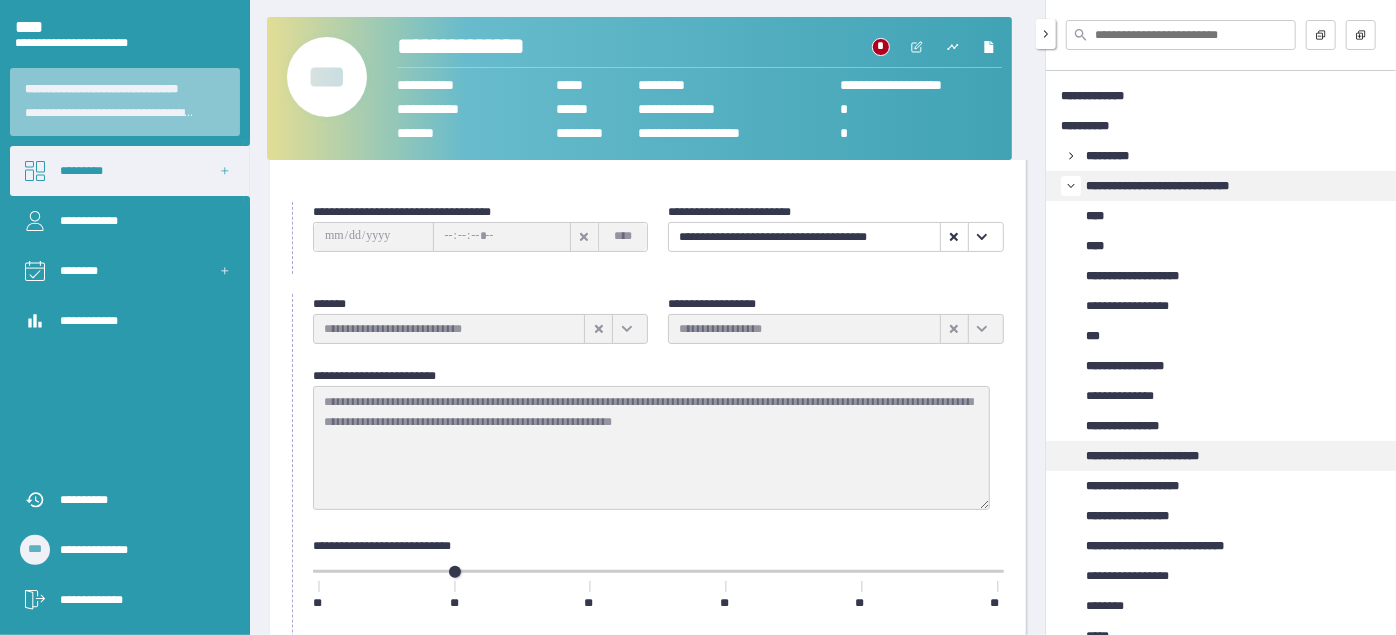 click on "**********" at bounding box center [1161, 456] 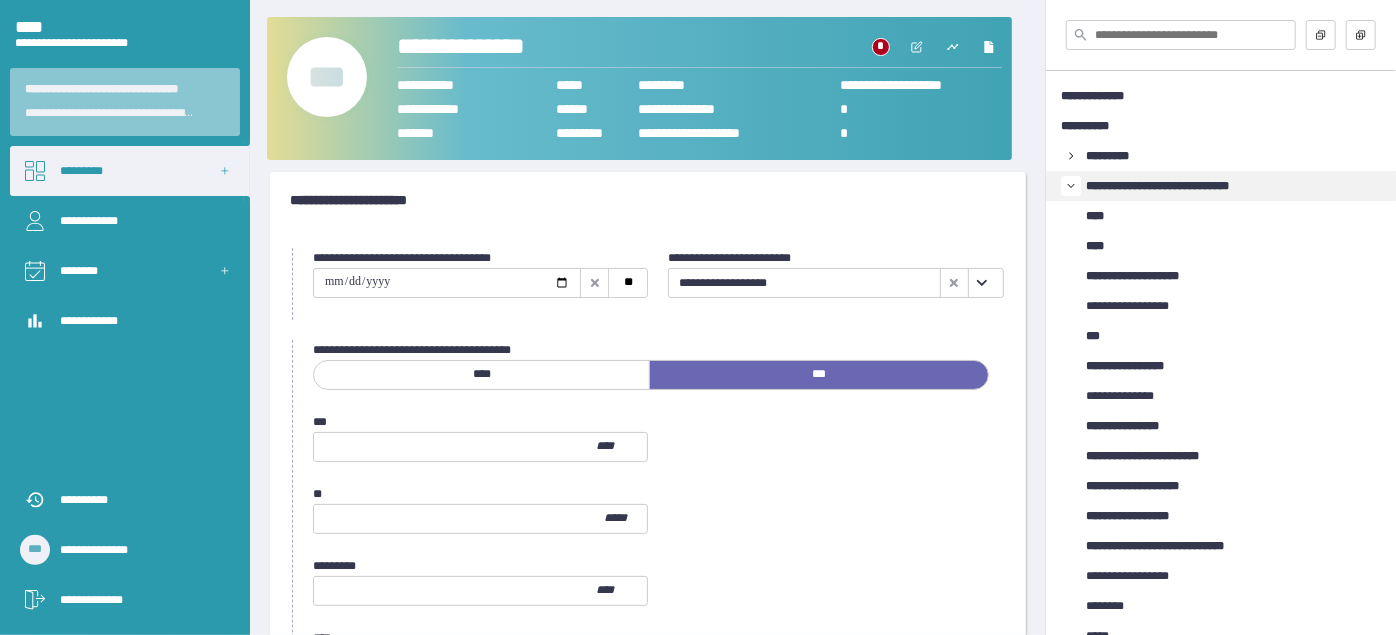 scroll, scrollTop: 54, scrollLeft: 0, axis: vertical 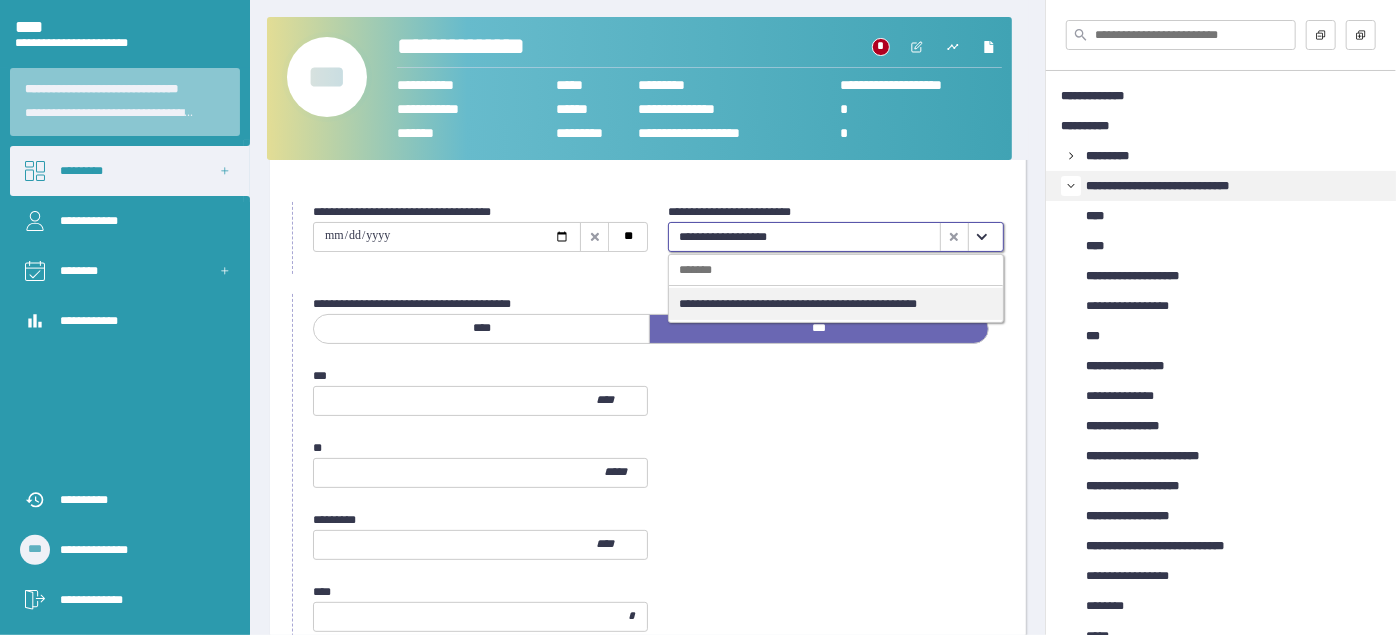 click 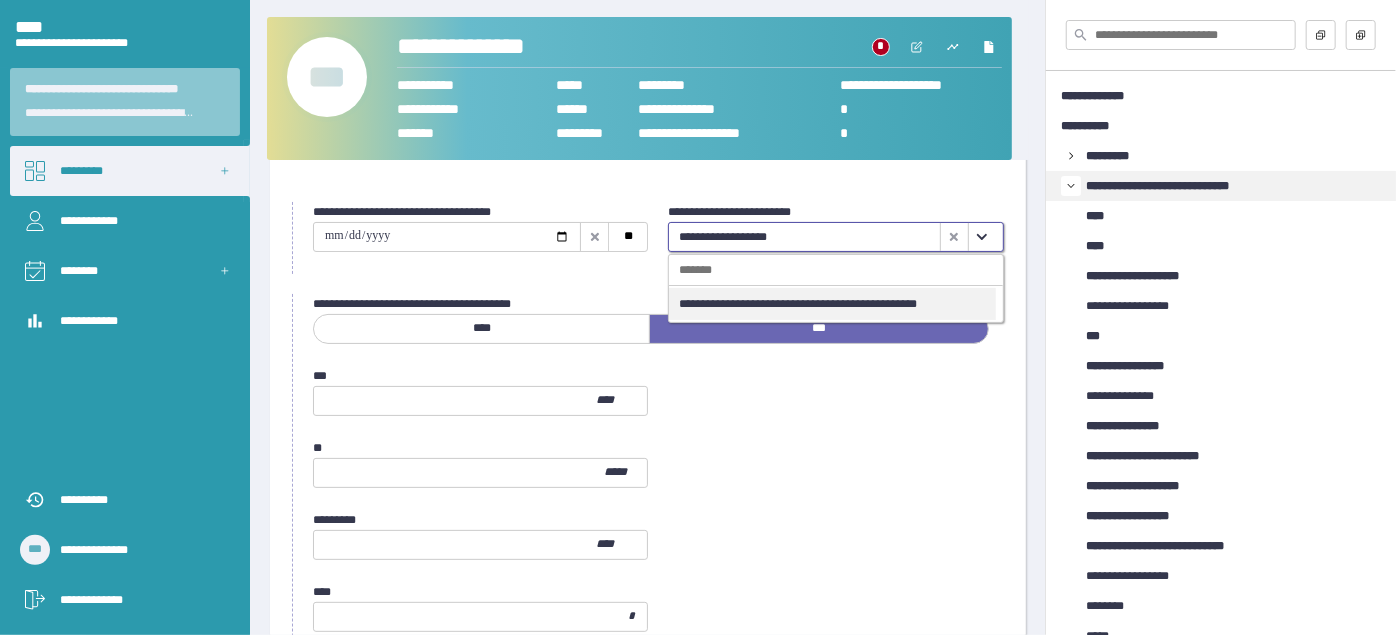 click on "**********" at bounding box center [832, 304] 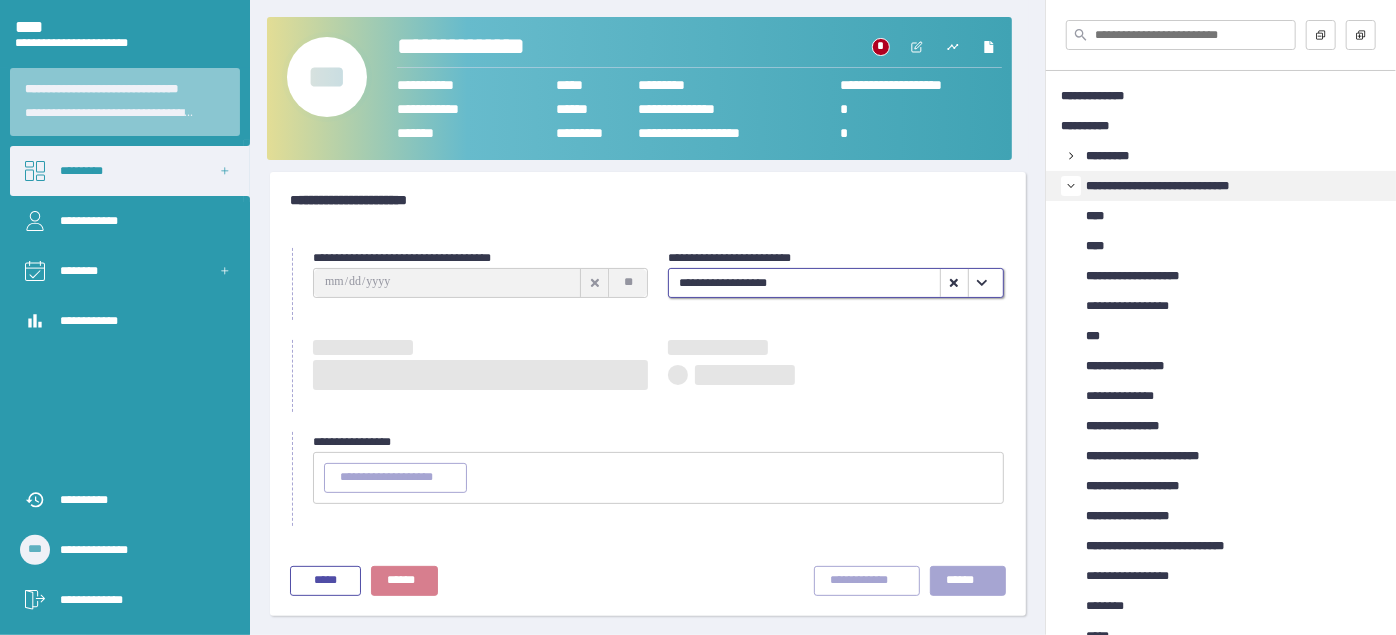 type on "**********" 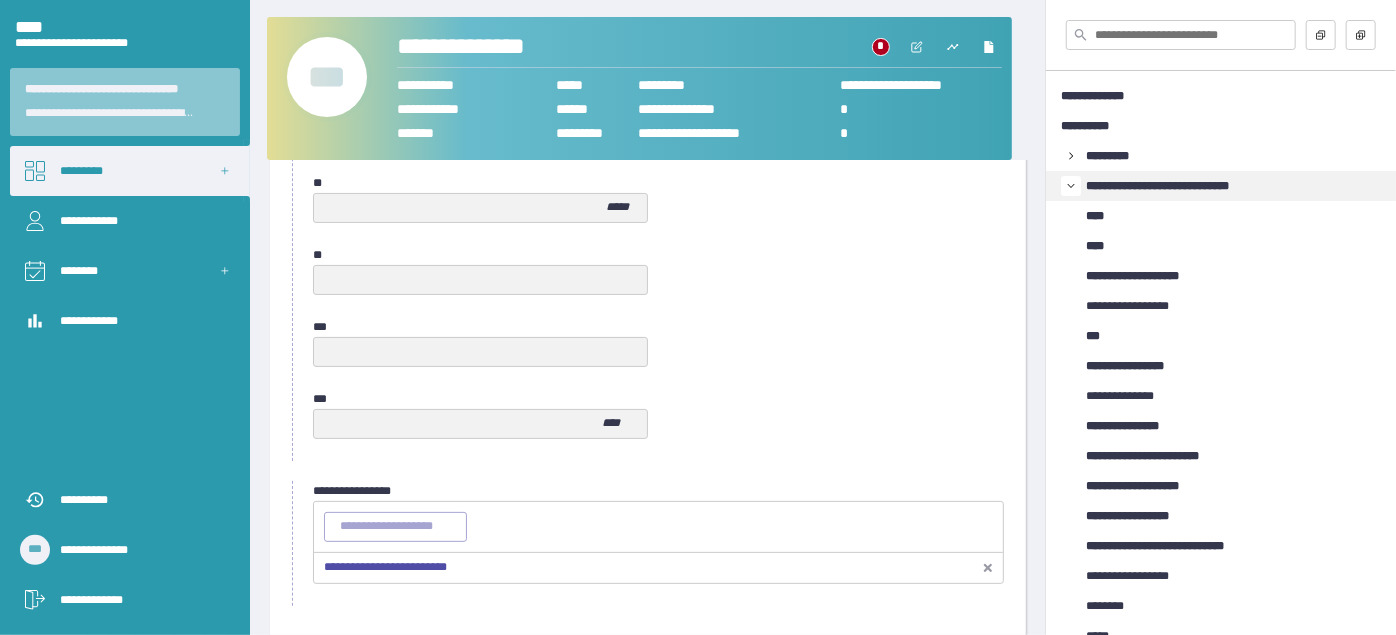 scroll, scrollTop: 1109, scrollLeft: 0, axis: vertical 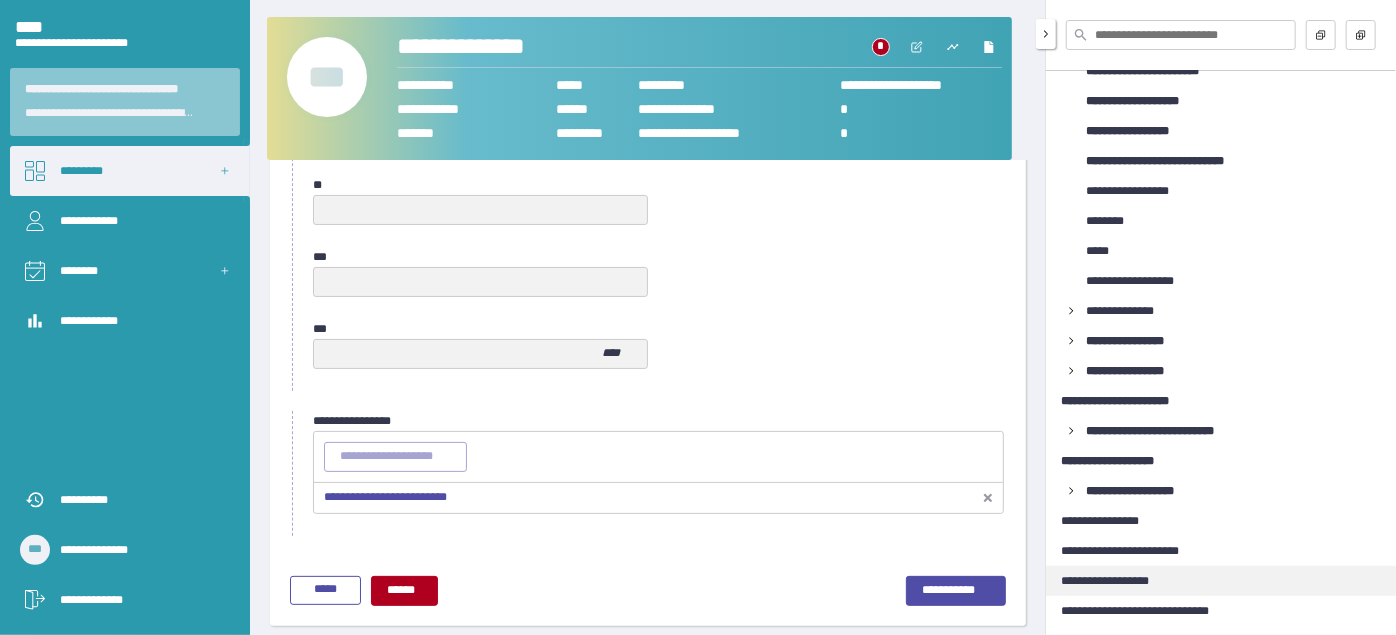 click on "**********" at bounding box center (1117, 581) 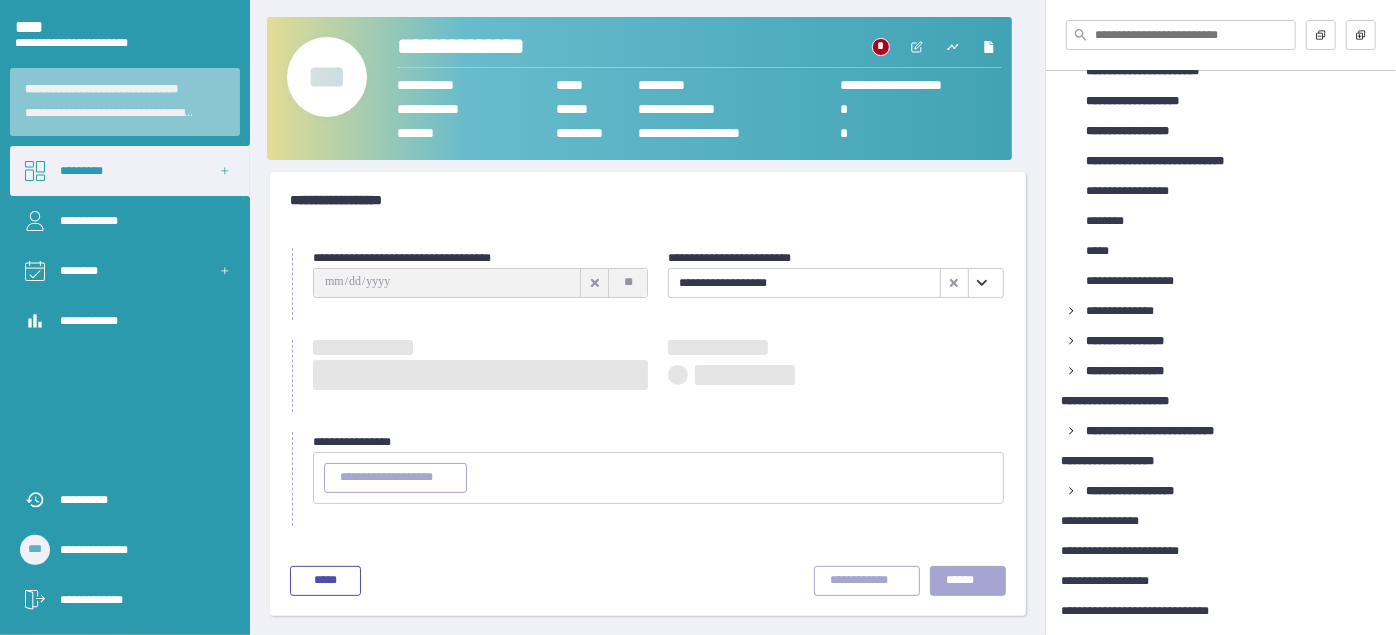 type on "**********" 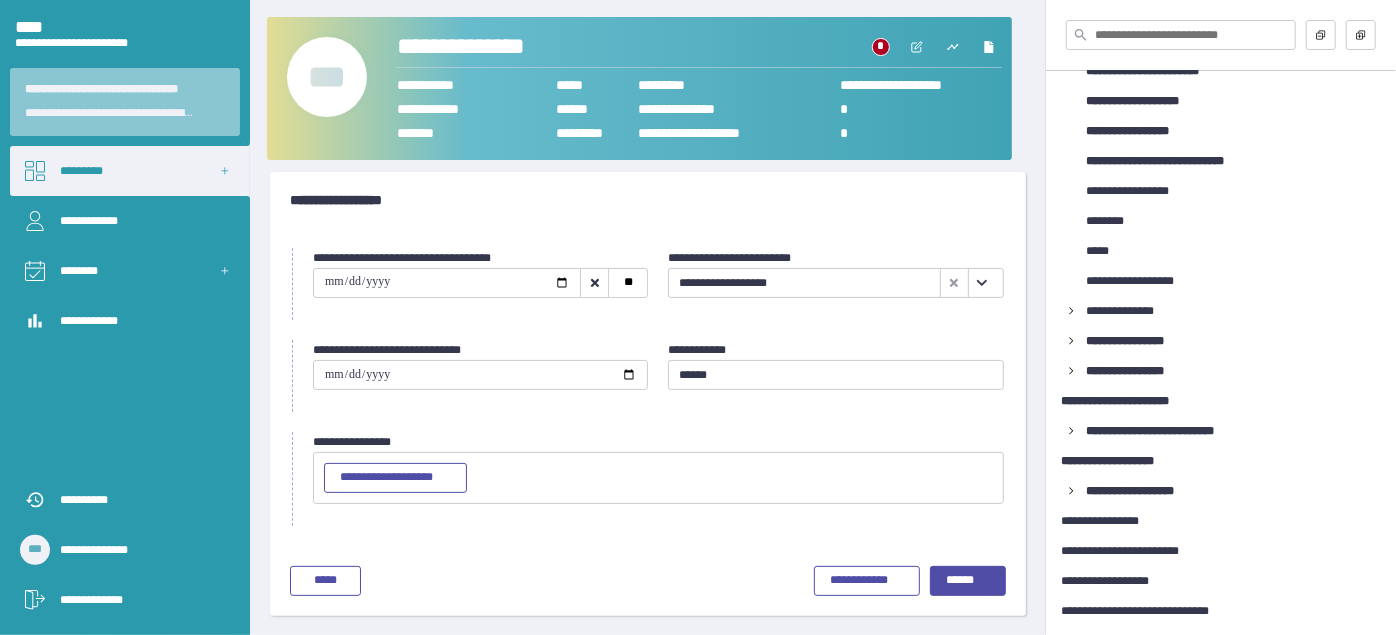 scroll, scrollTop: 7, scrollLeft: 0, axis: vertical 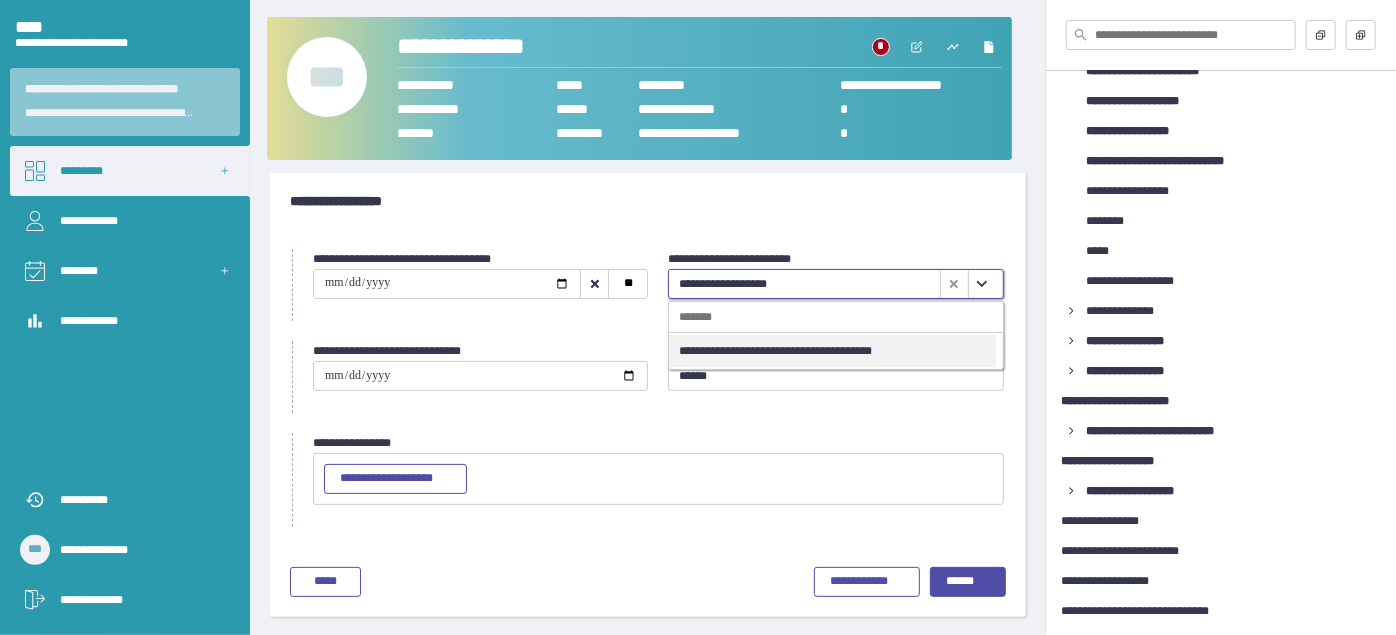 click at bounding box center [982, 284] 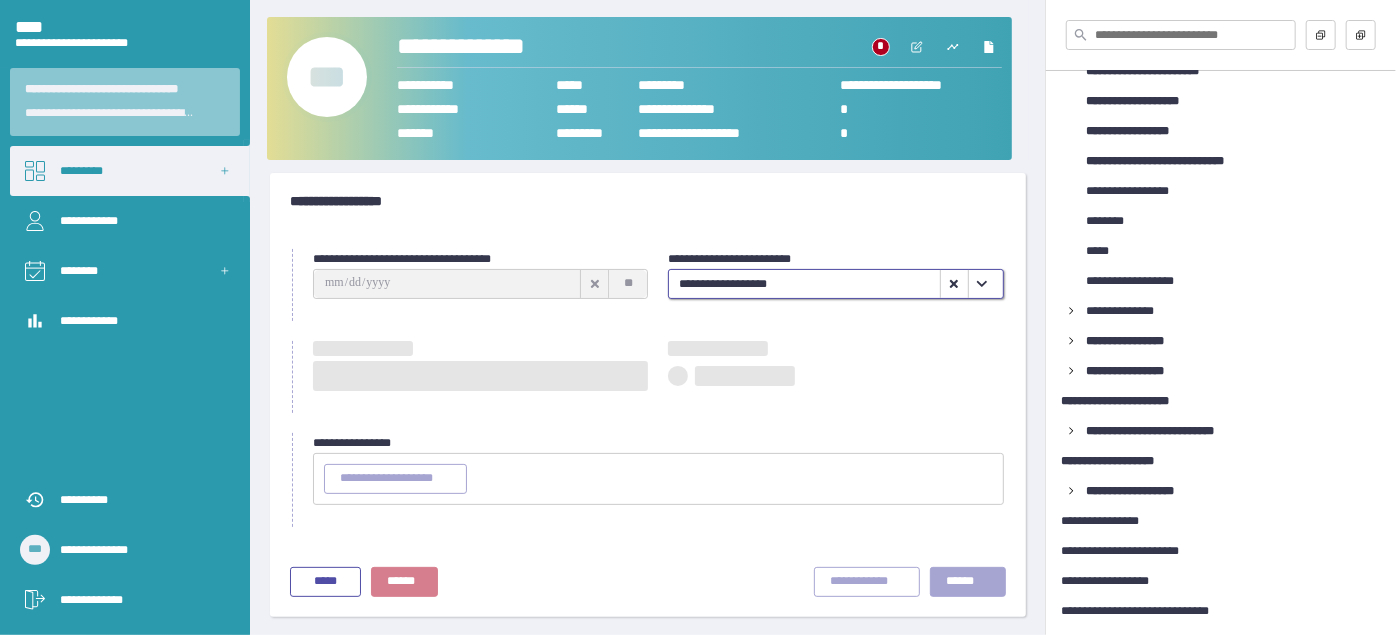 type on "**********" 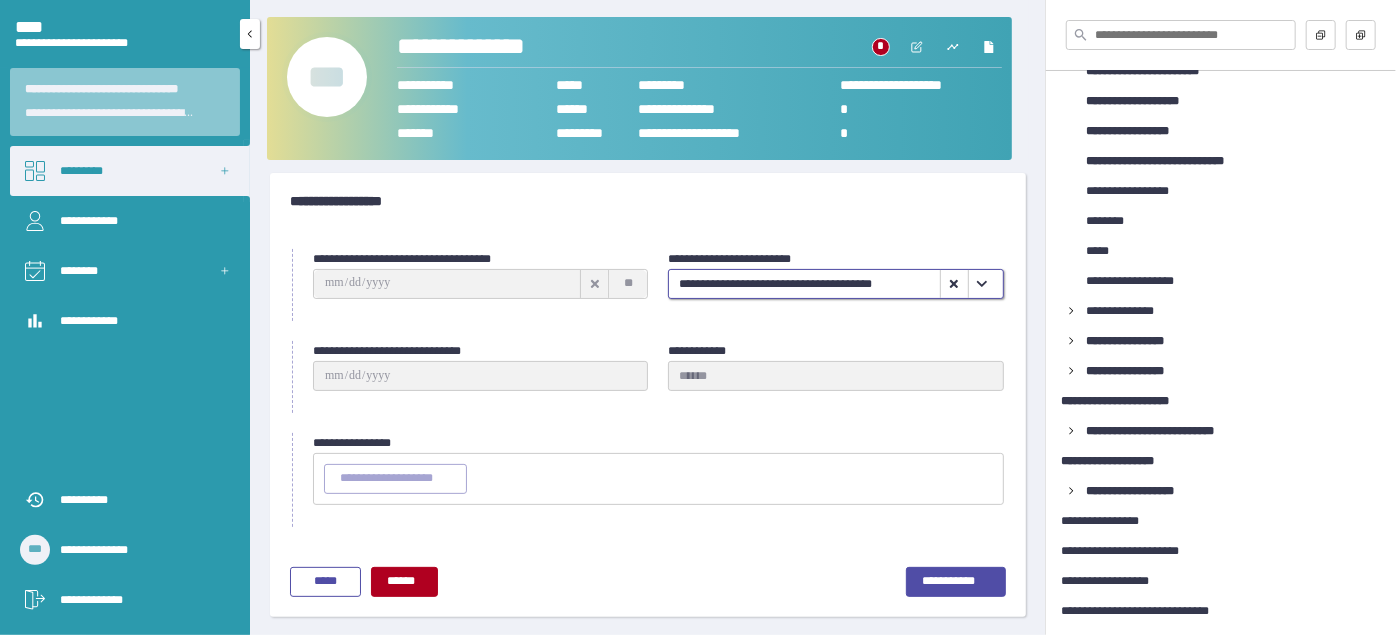 click on "**********" at bounding box center [140, 600] 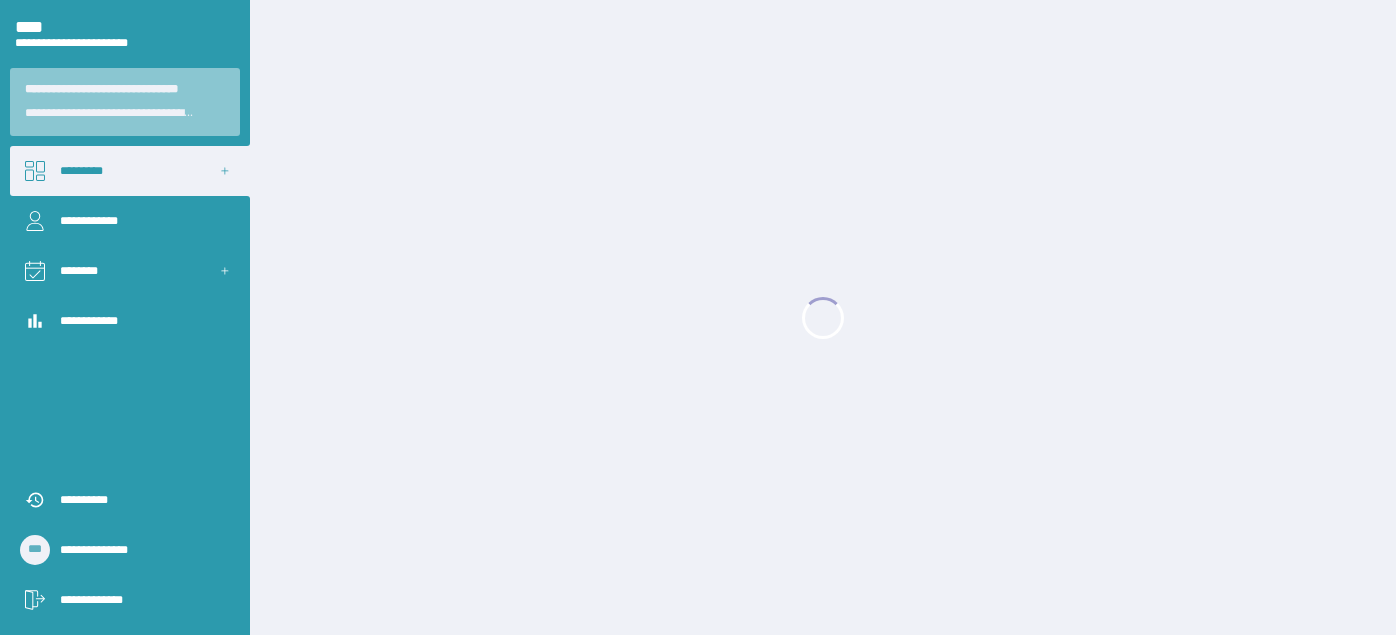 scroll, scrollTop: 0, scrollLeft: 0, axis: both 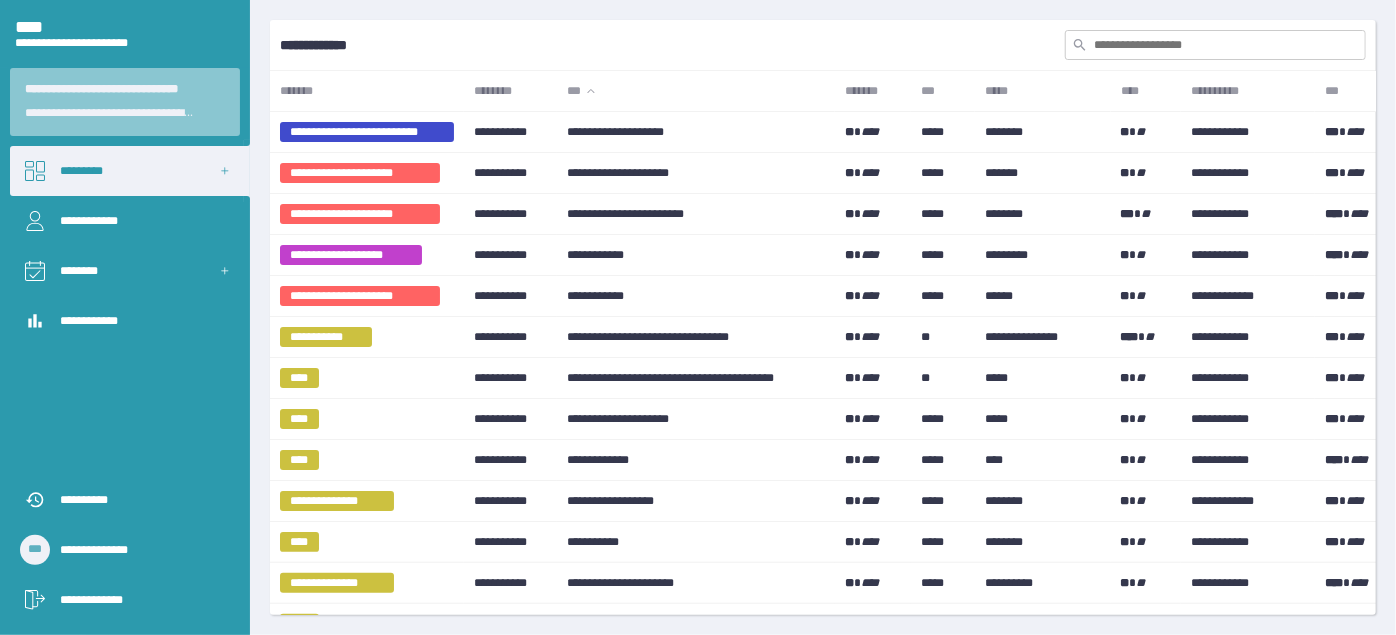 click at bounding box center (1215, 45) 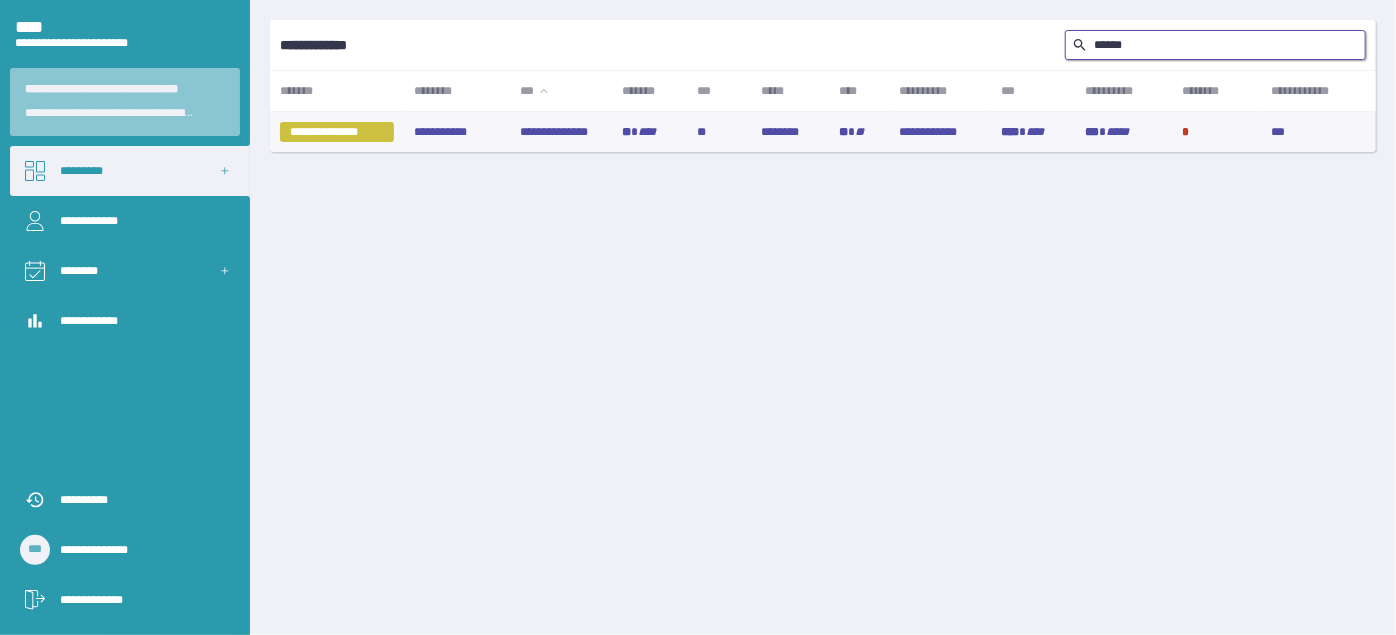type on "******" 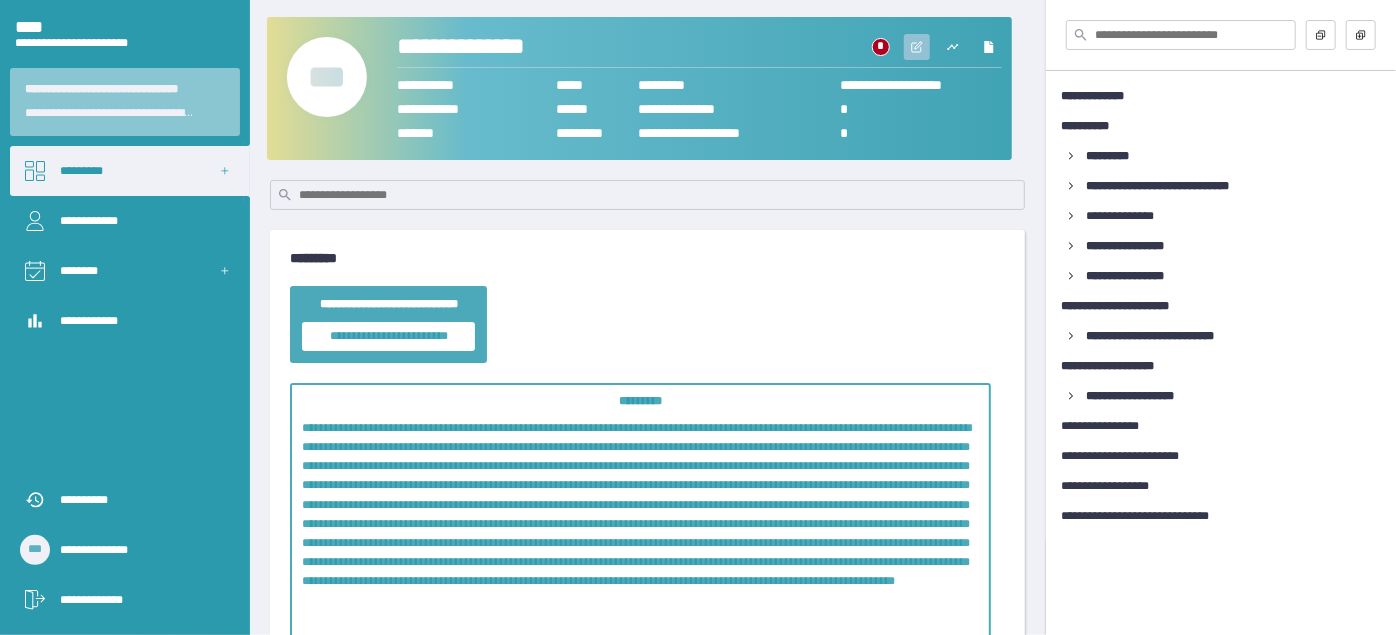 click 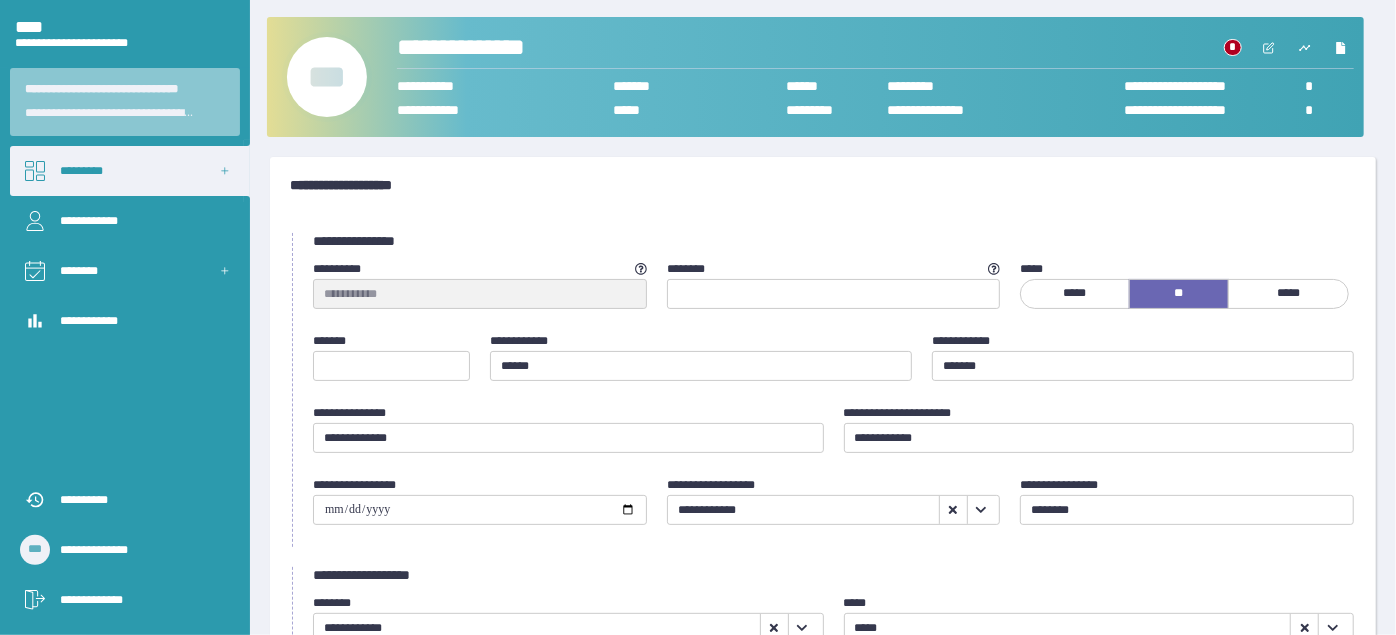 scroll, scrollTop: 272, scrollLeft: 0, axis: vertical 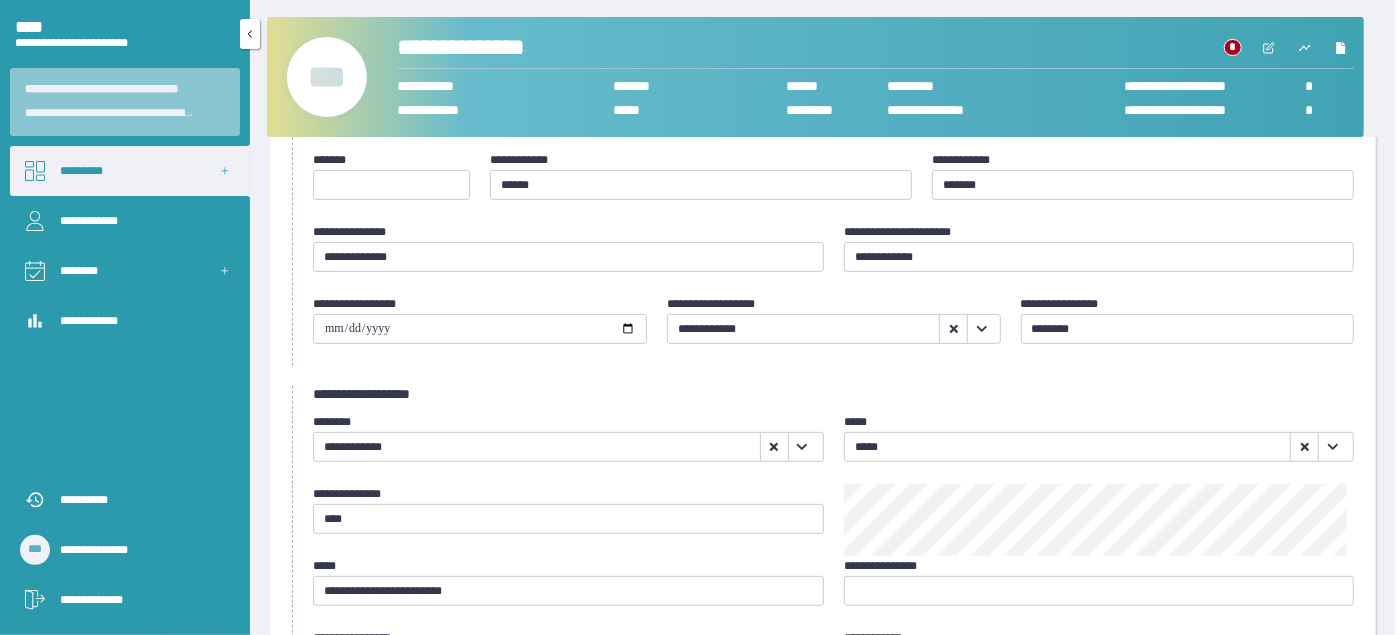 click on "**********" at bounding box center (140, 600) 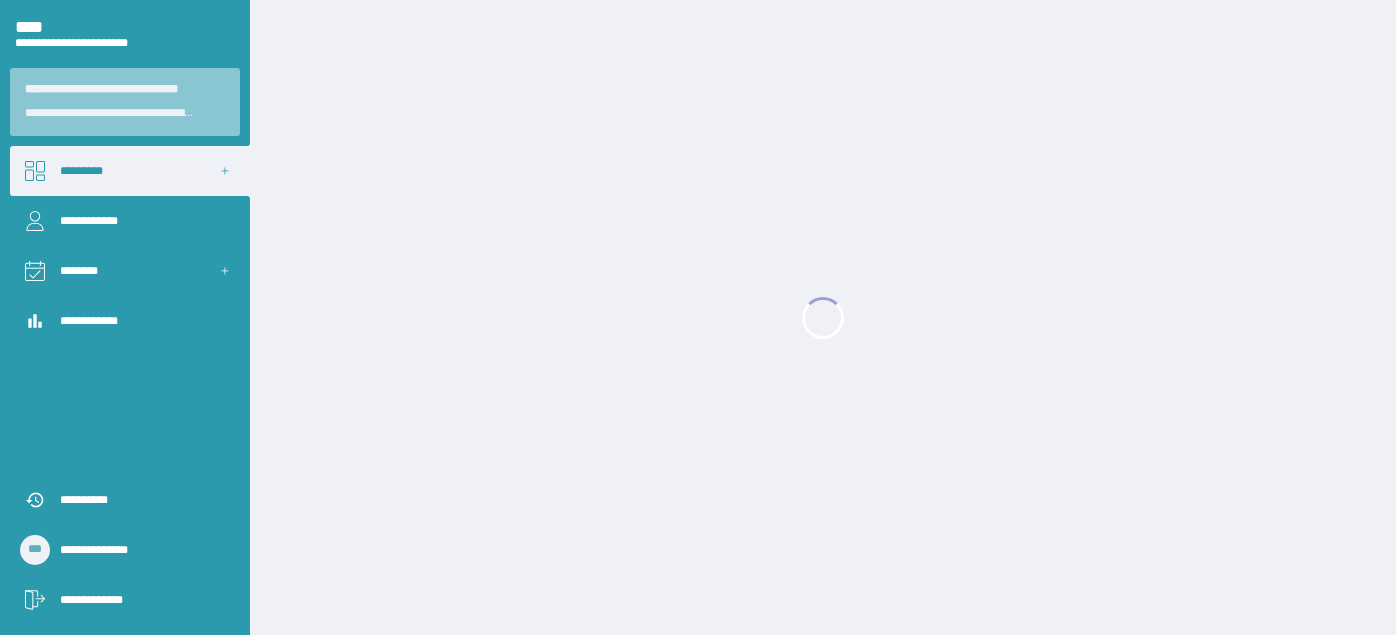 scroll, scrollTop: 0, scrollLeft: 0, axis: both 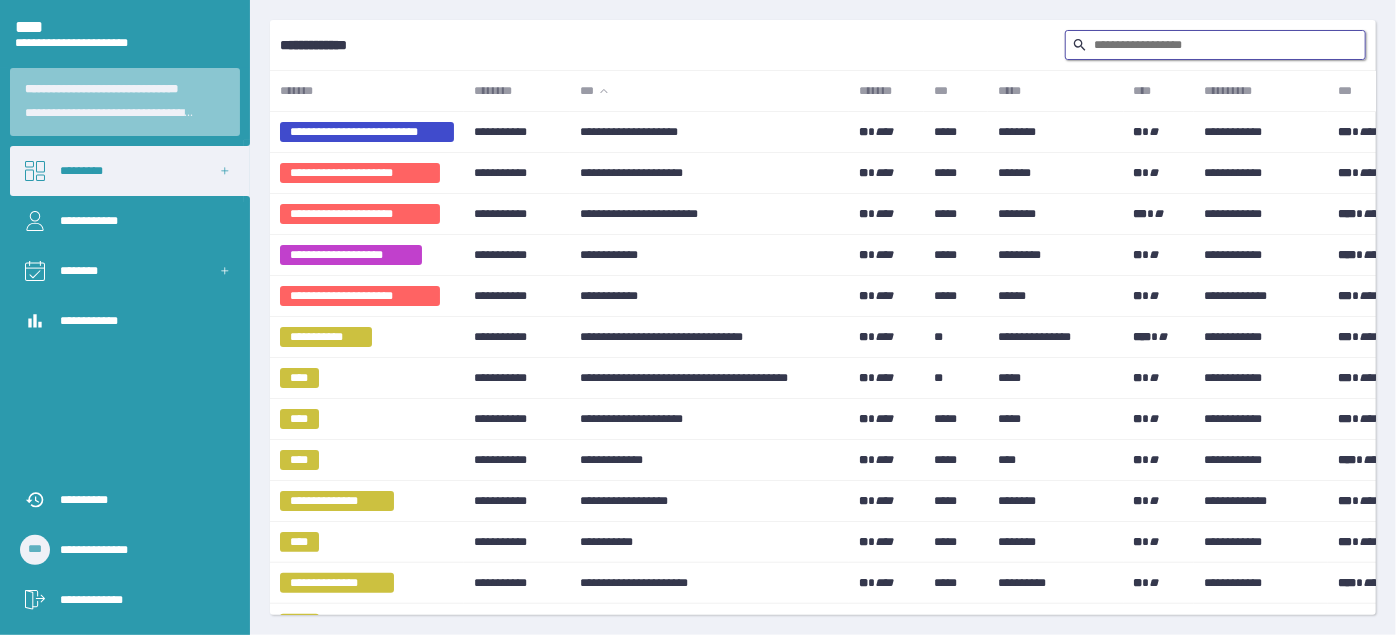 click at bounding box center [1215, 45] 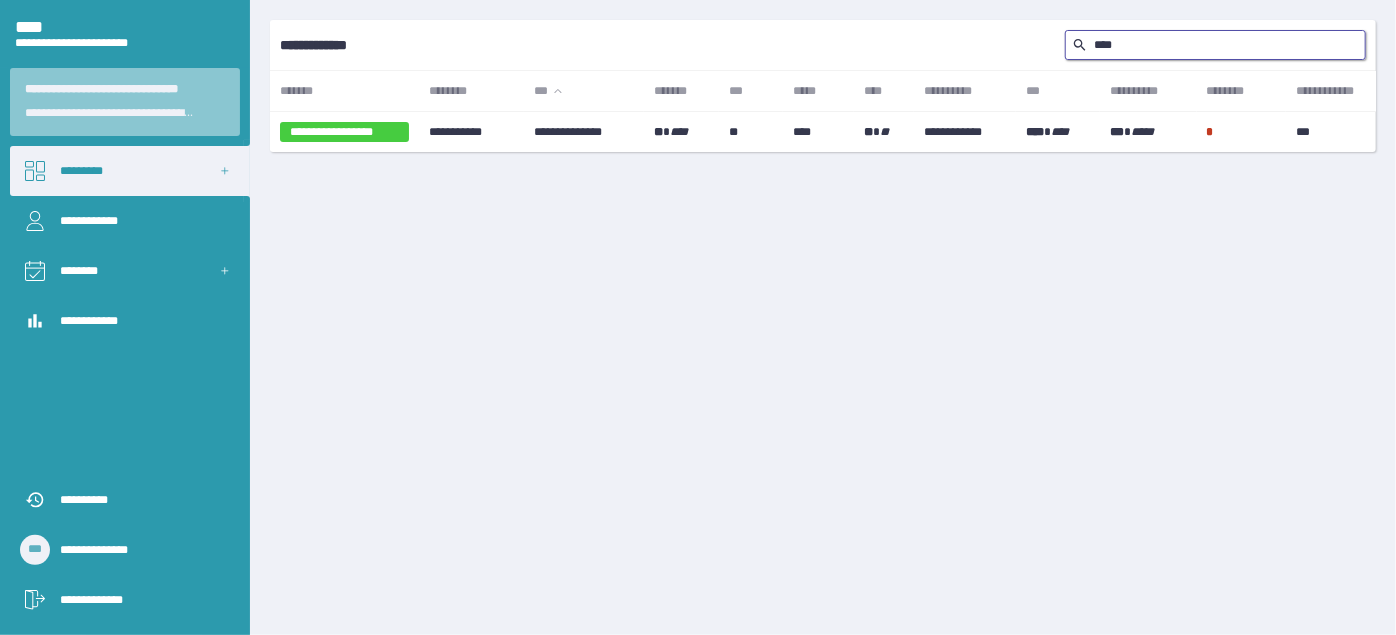 type on "*****" 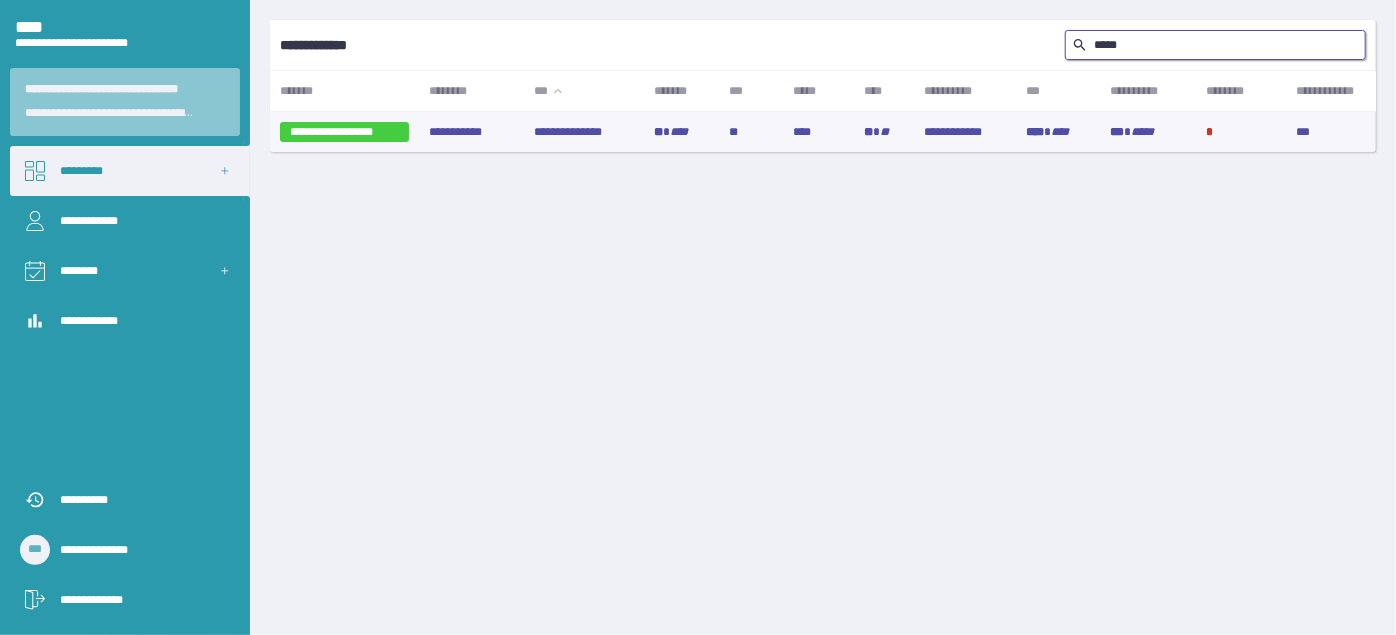 click on "**   **" at bounding box center (884, 132) 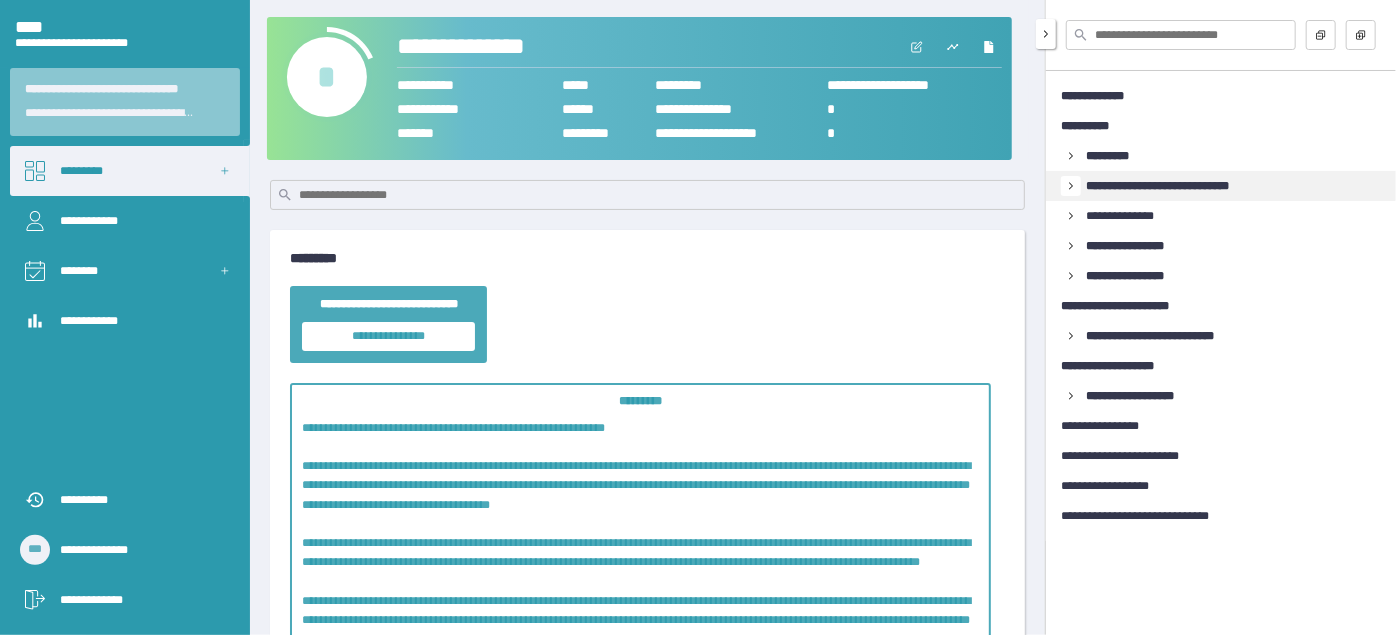 click 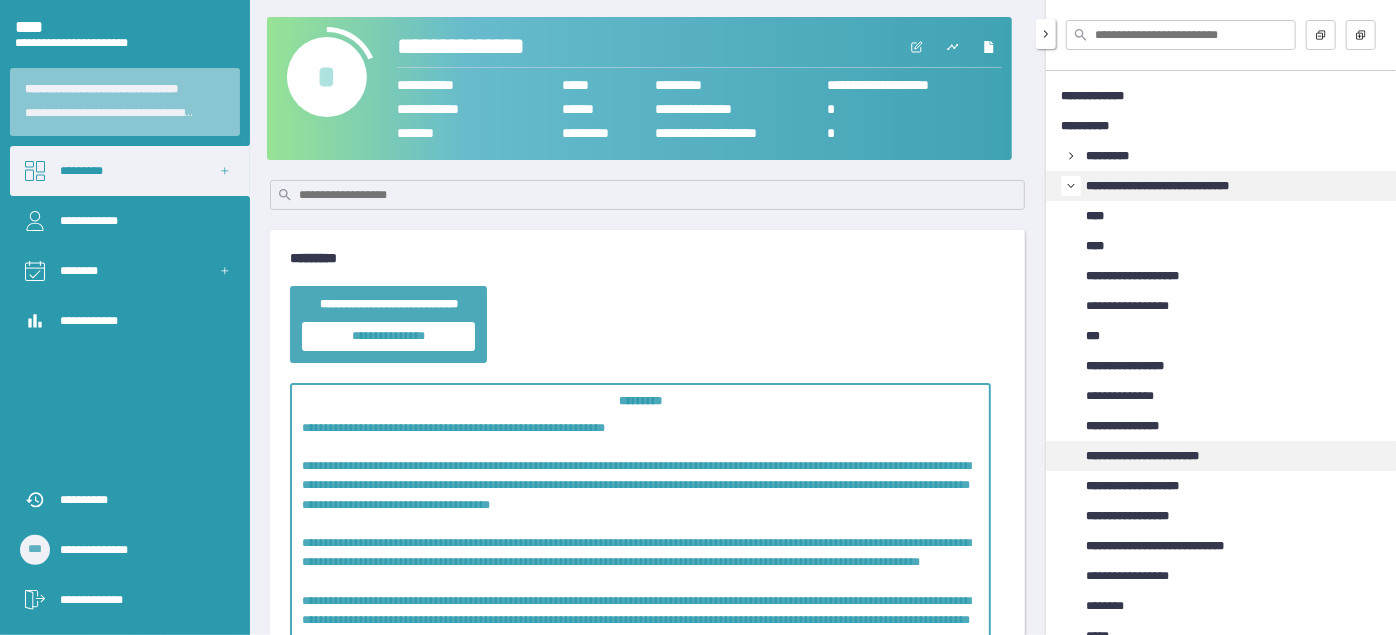 click on "**********" at bounding box center (1221, 456) 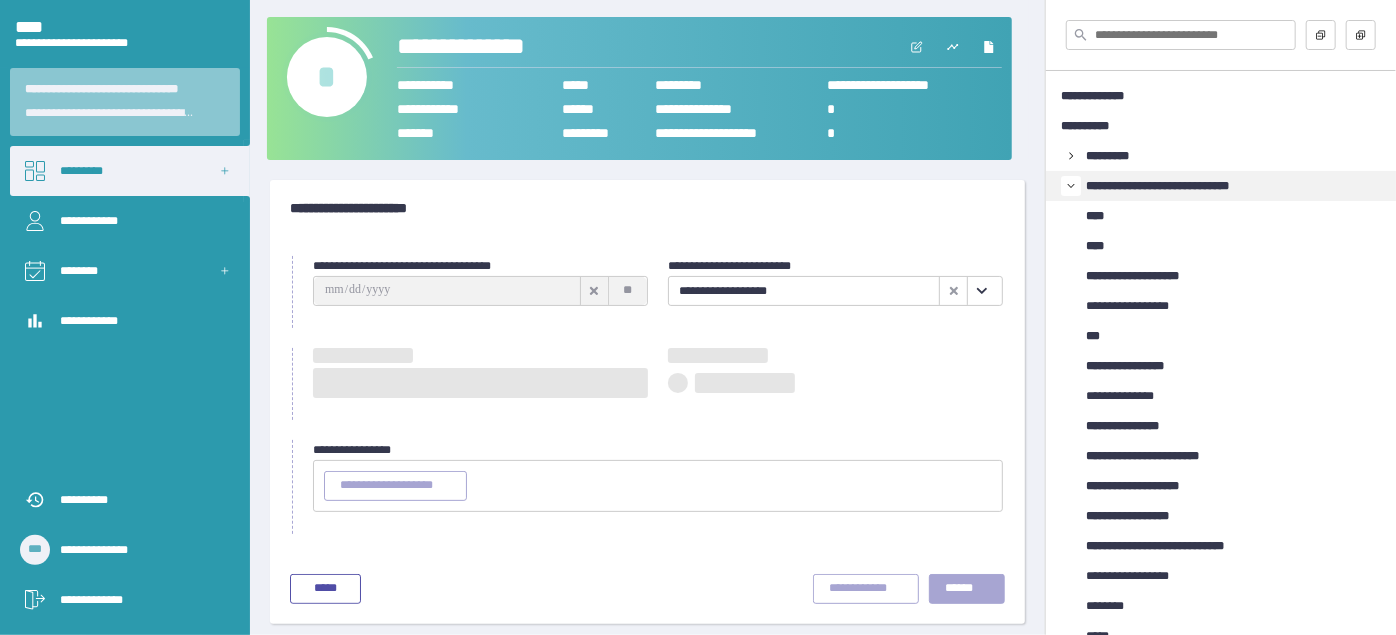 click at bounding box center [981, 291] 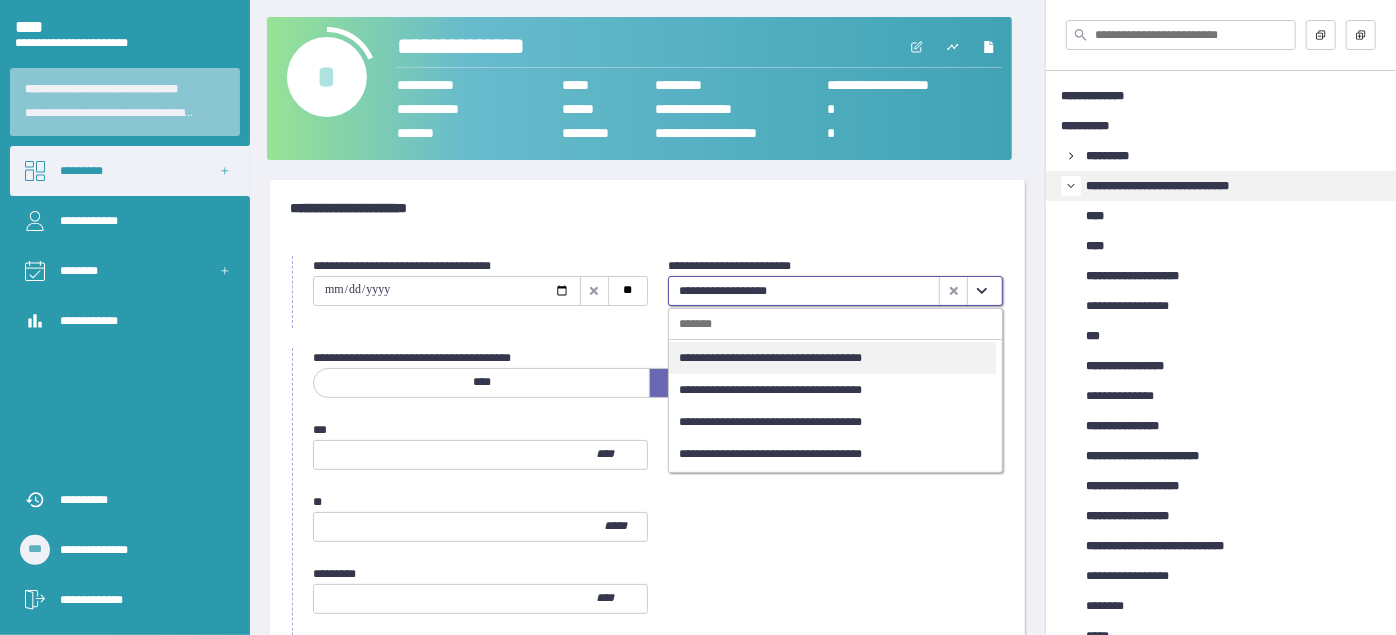 click on "**********" at bounding box center [832, 358] 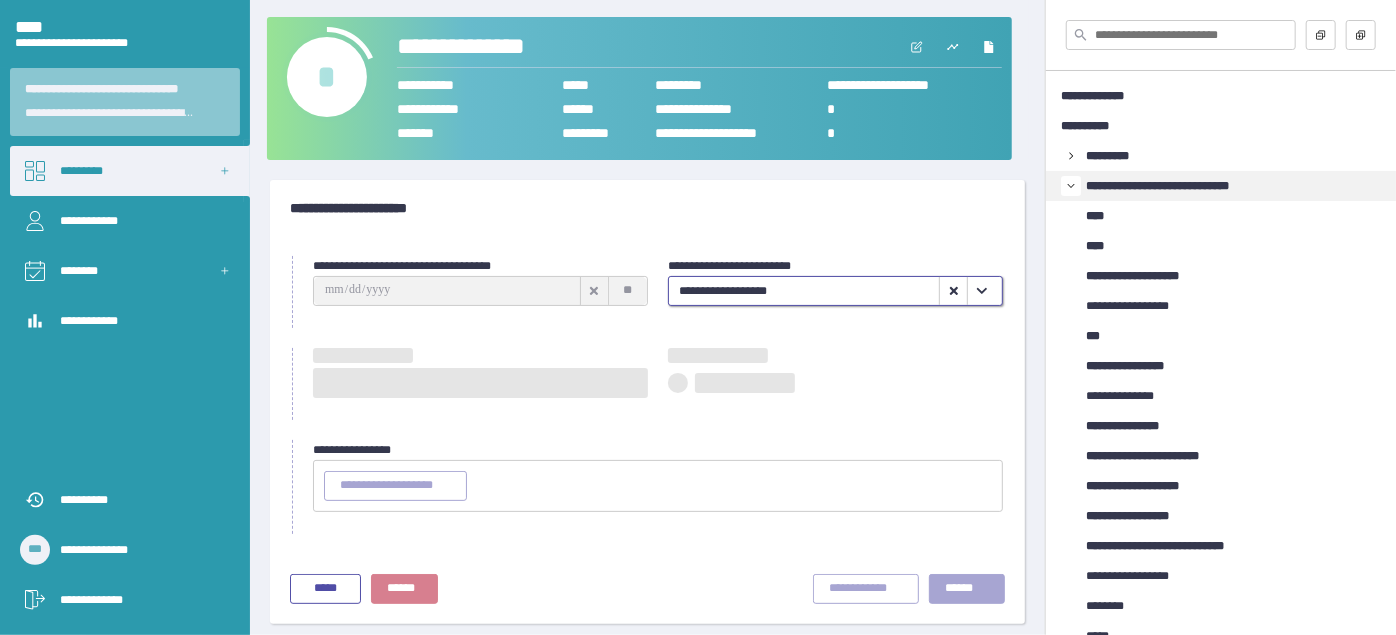 type on "**********" 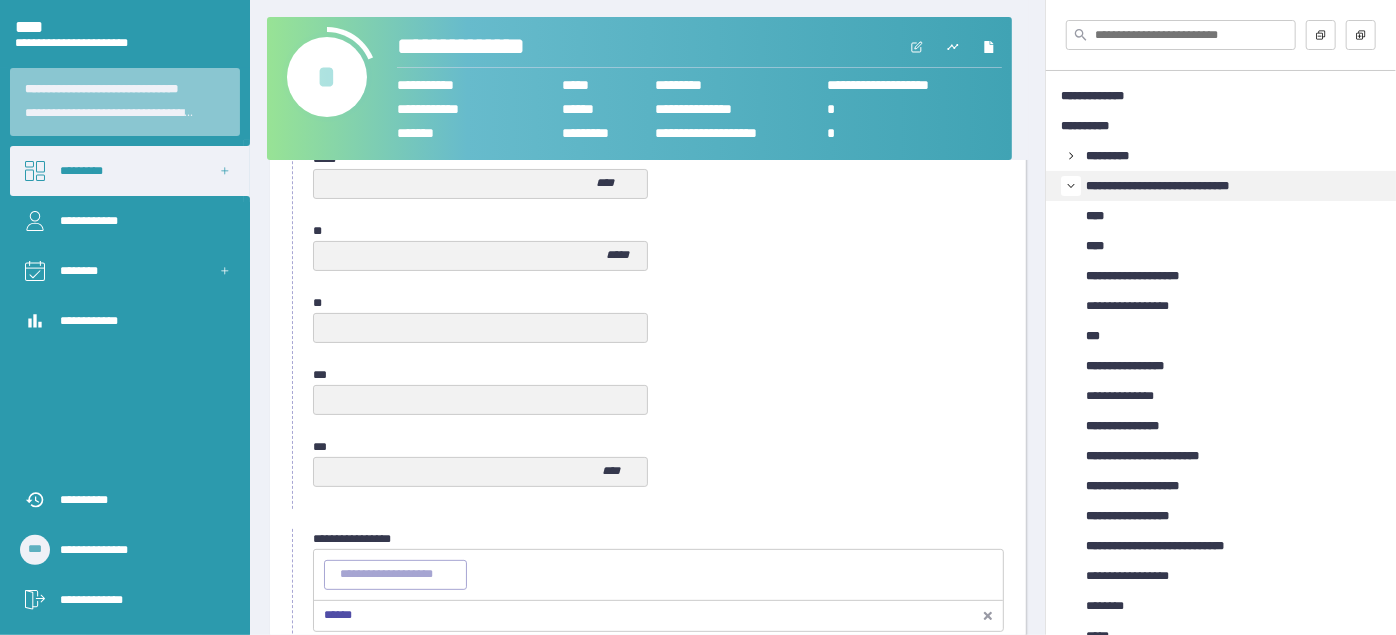 scroll, scrollTop: 1109, scrollLeft: 0, axis: vertical 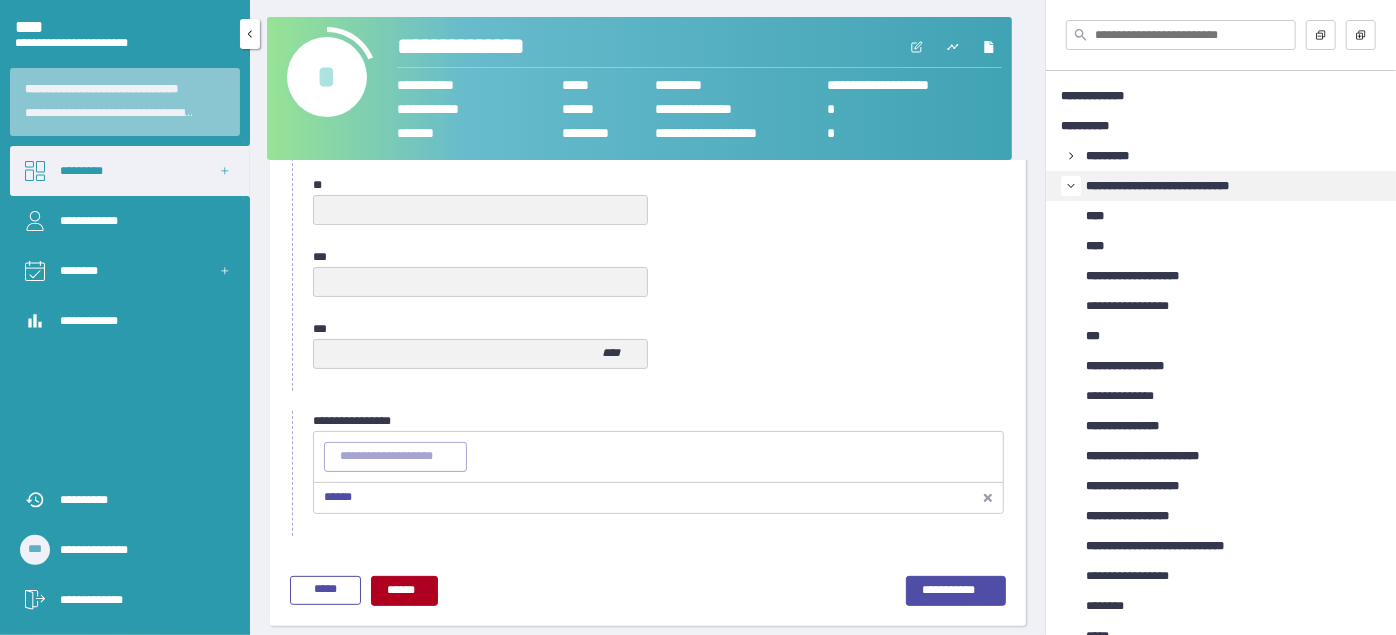 click on "*********" at bounding box center [130, 171] 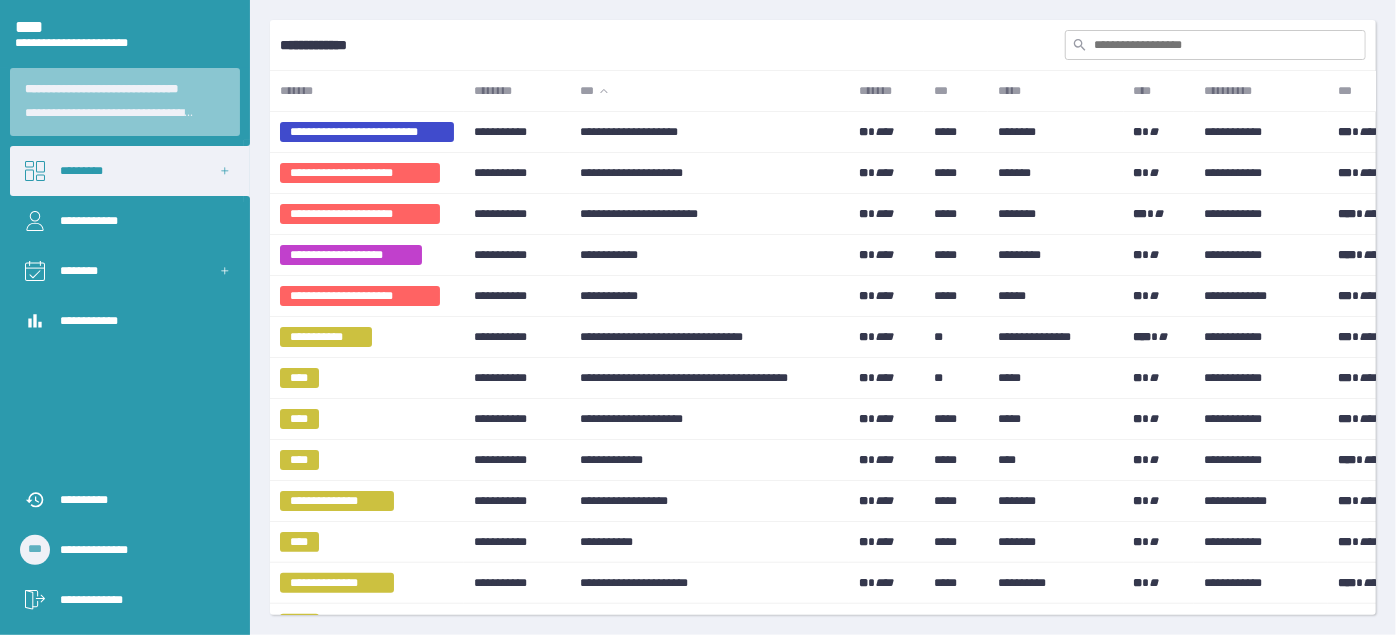 click at bounding box center [1215, 45] 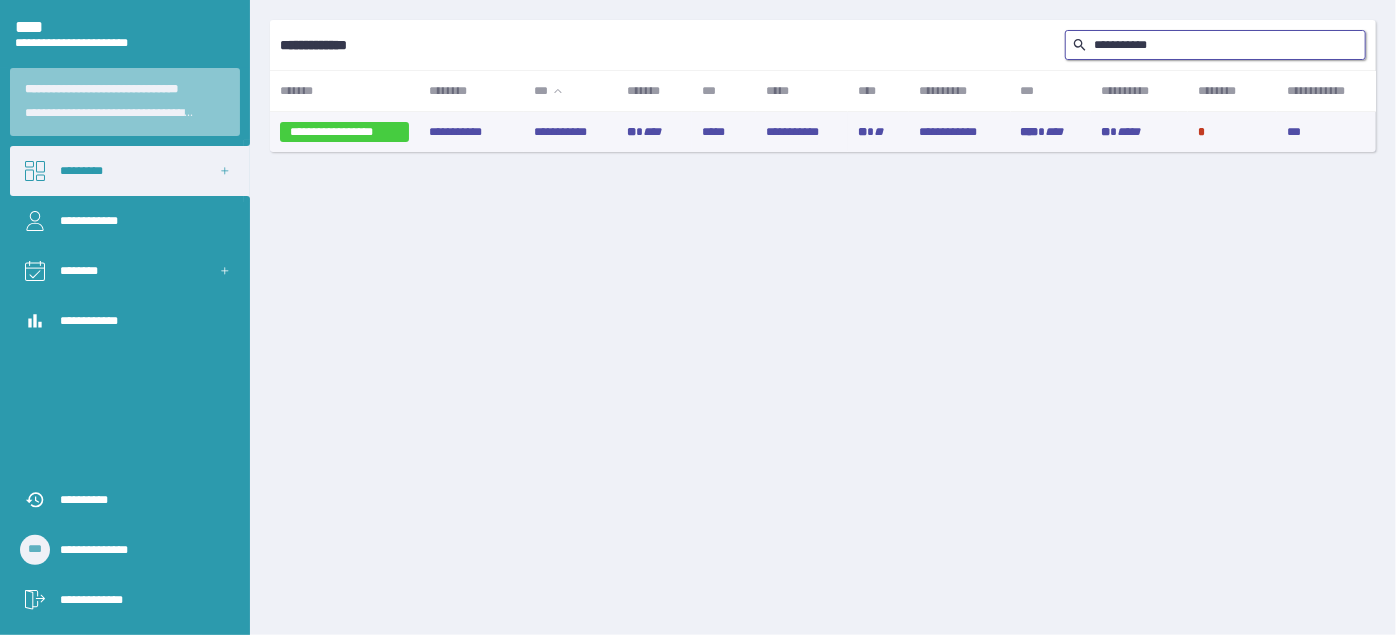 type on "**********" 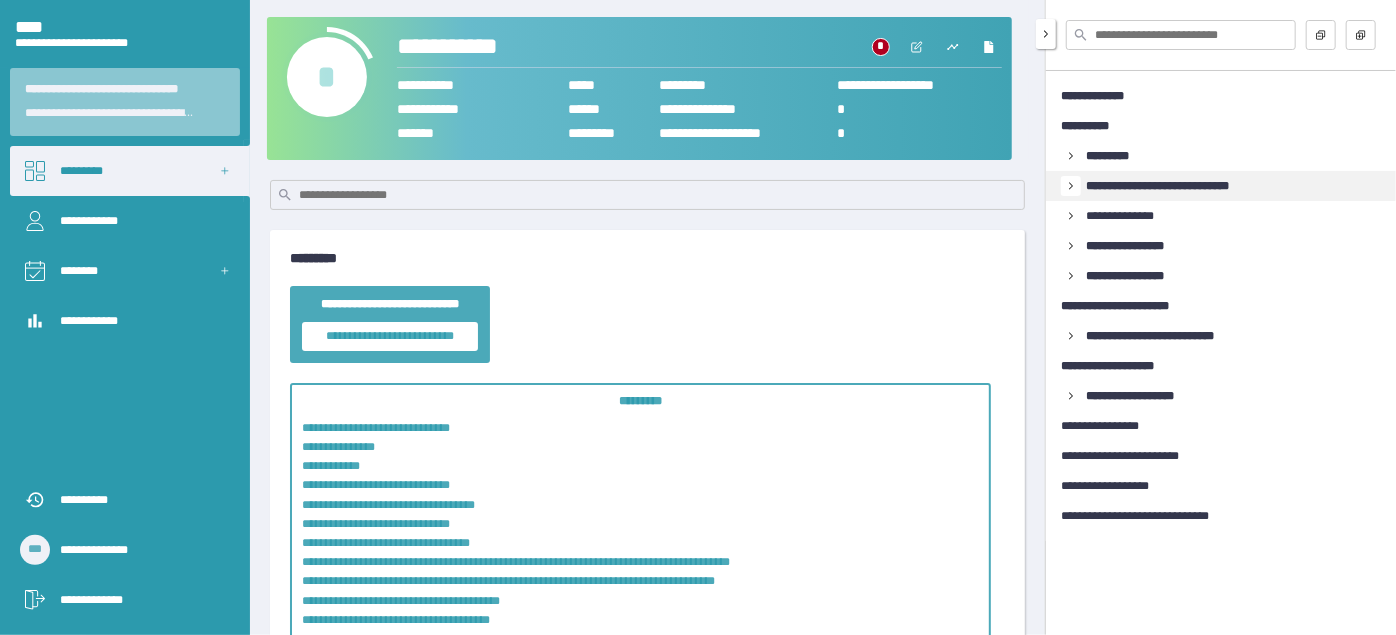 click 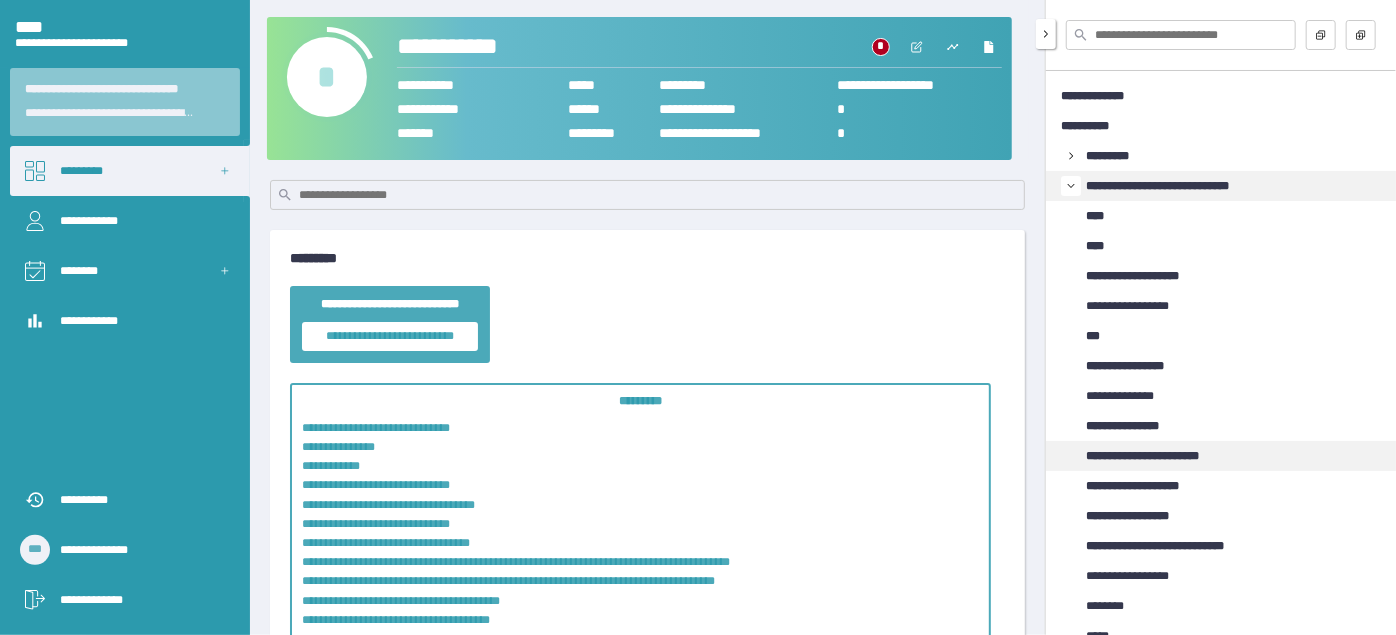 click on "**********" at bounding box center (1161, 456) 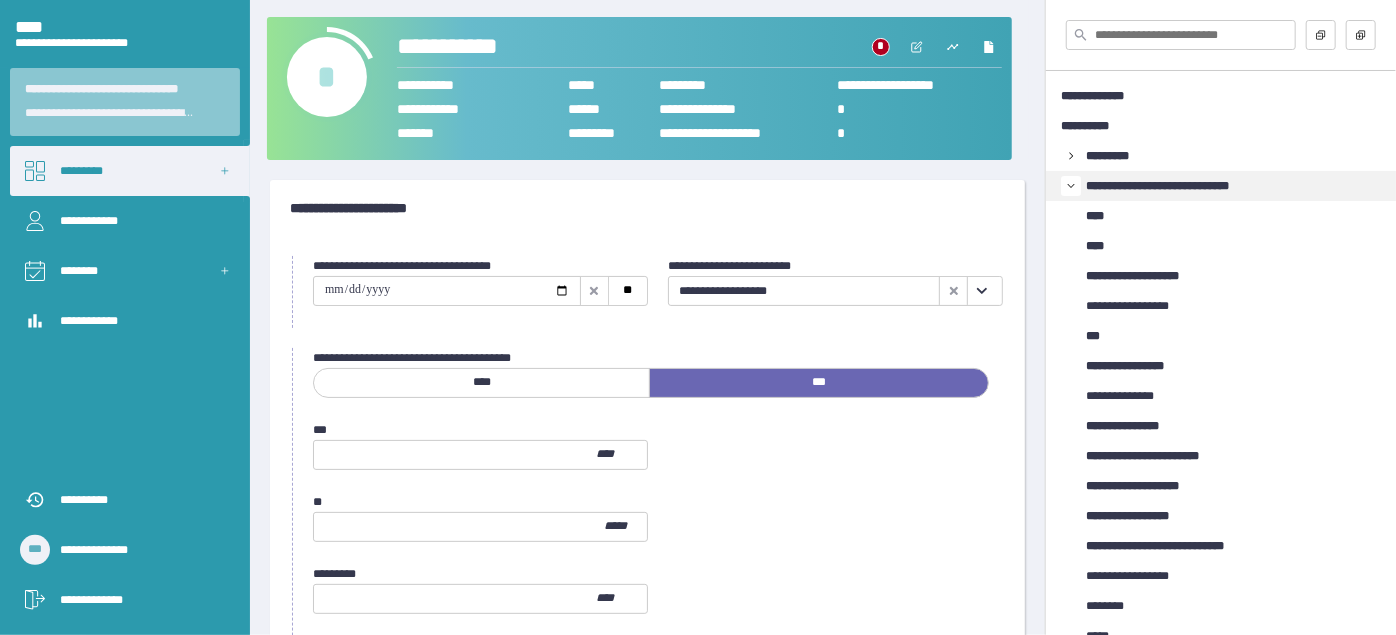 click 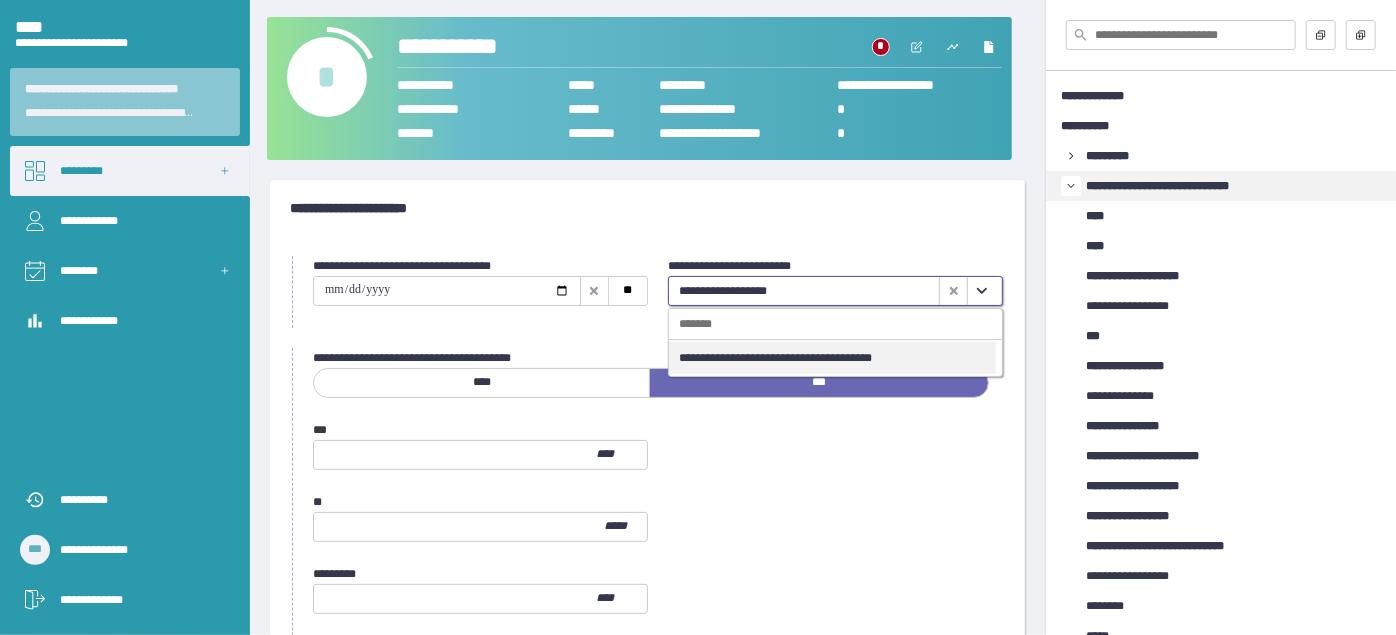 click on "**********" at bounding box center (832, 358) 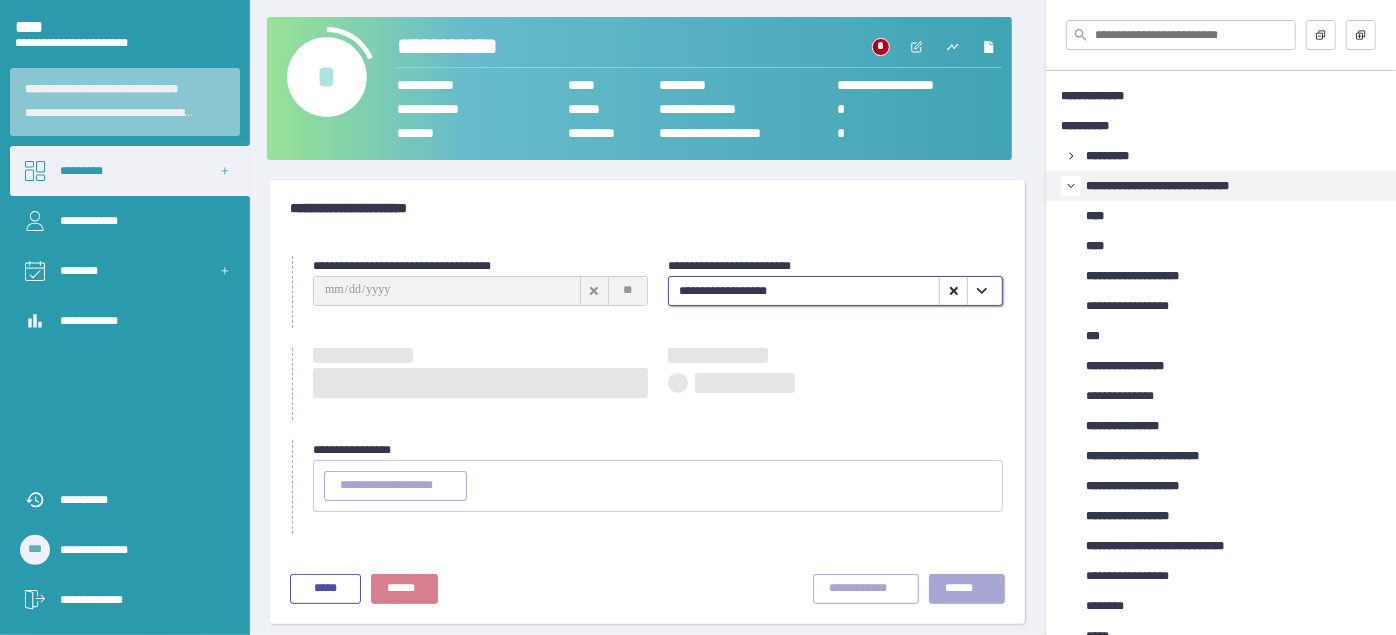 type on "**********" 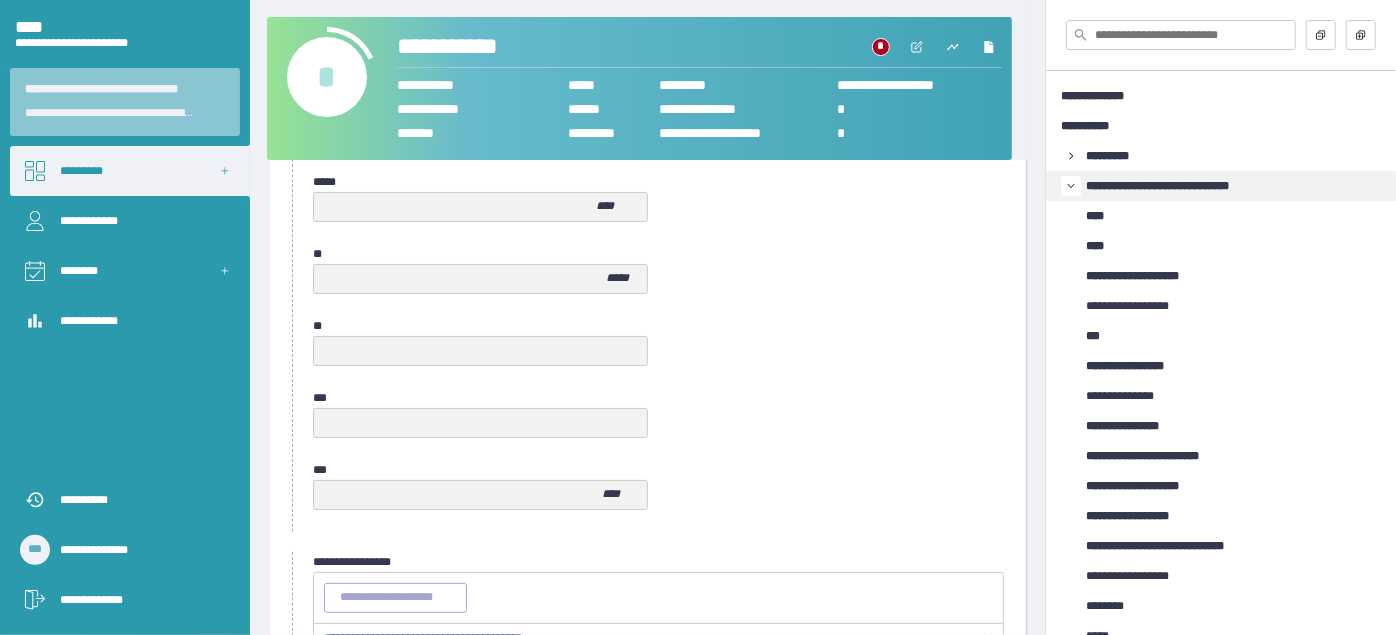 scroll, scrollTop: 1109, scrollLeft: 0, axis: vertical 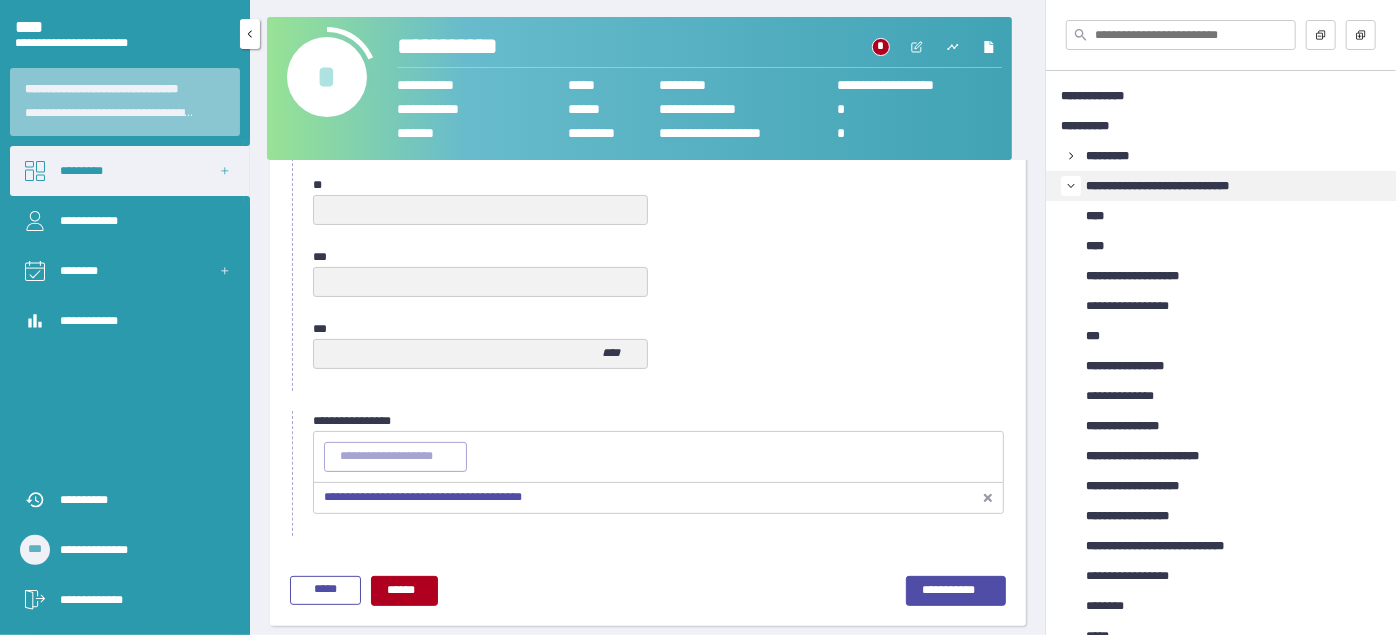 click on "*********" at bounding box center (130, 171) 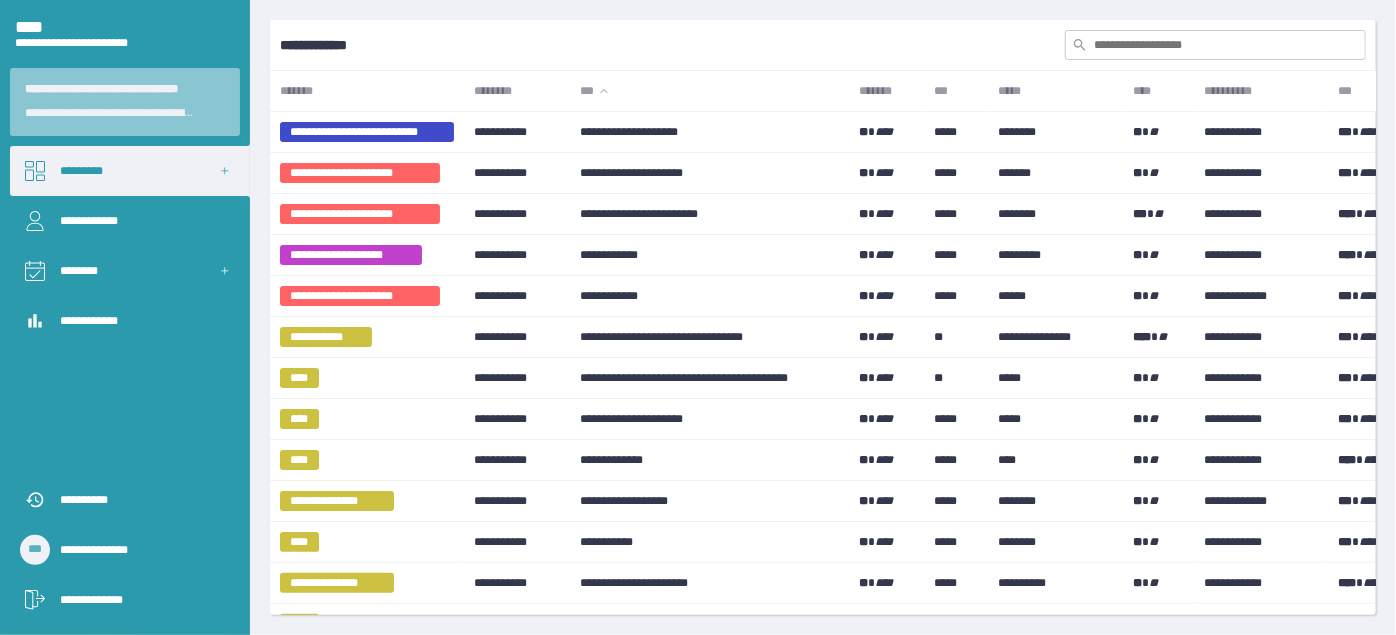 click at bounding box center (1215, 45) 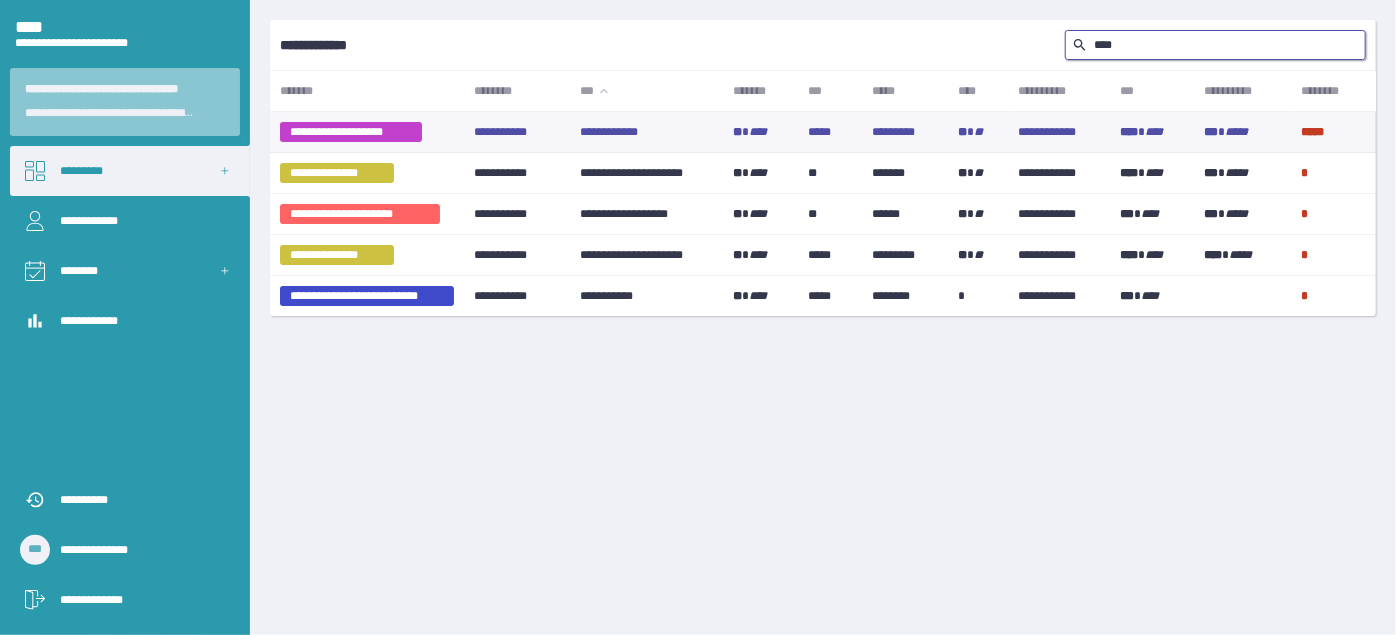 type on "****" 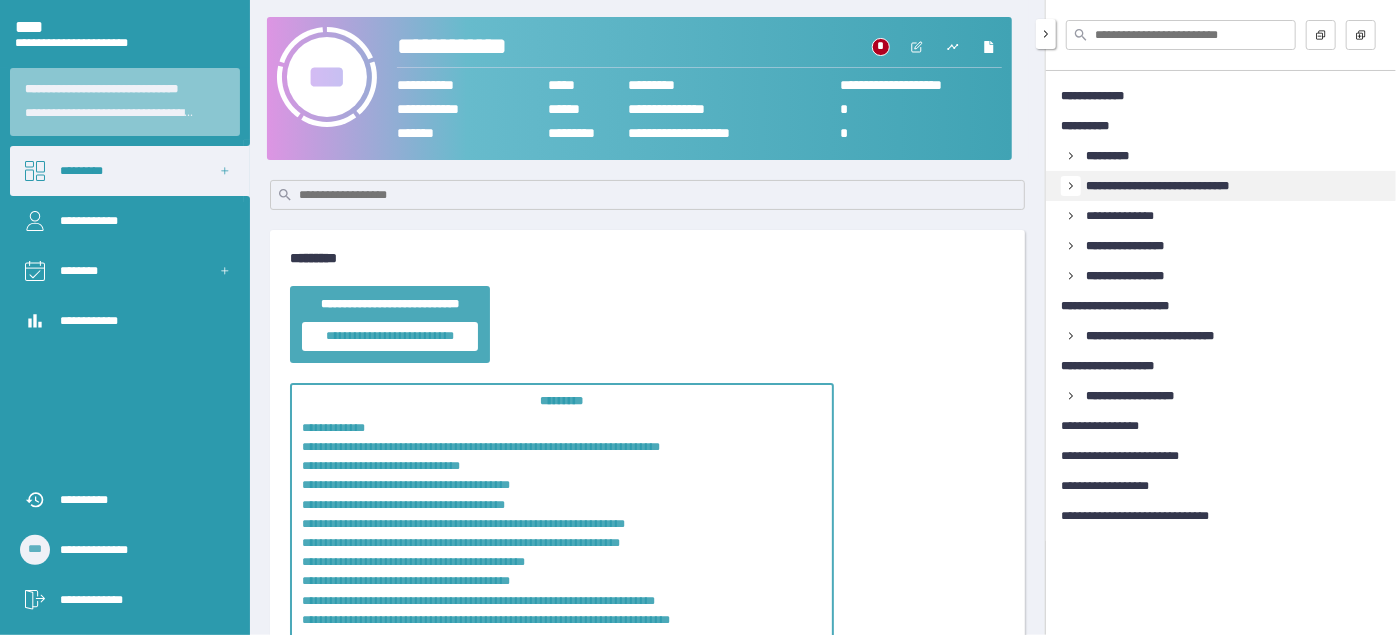 click 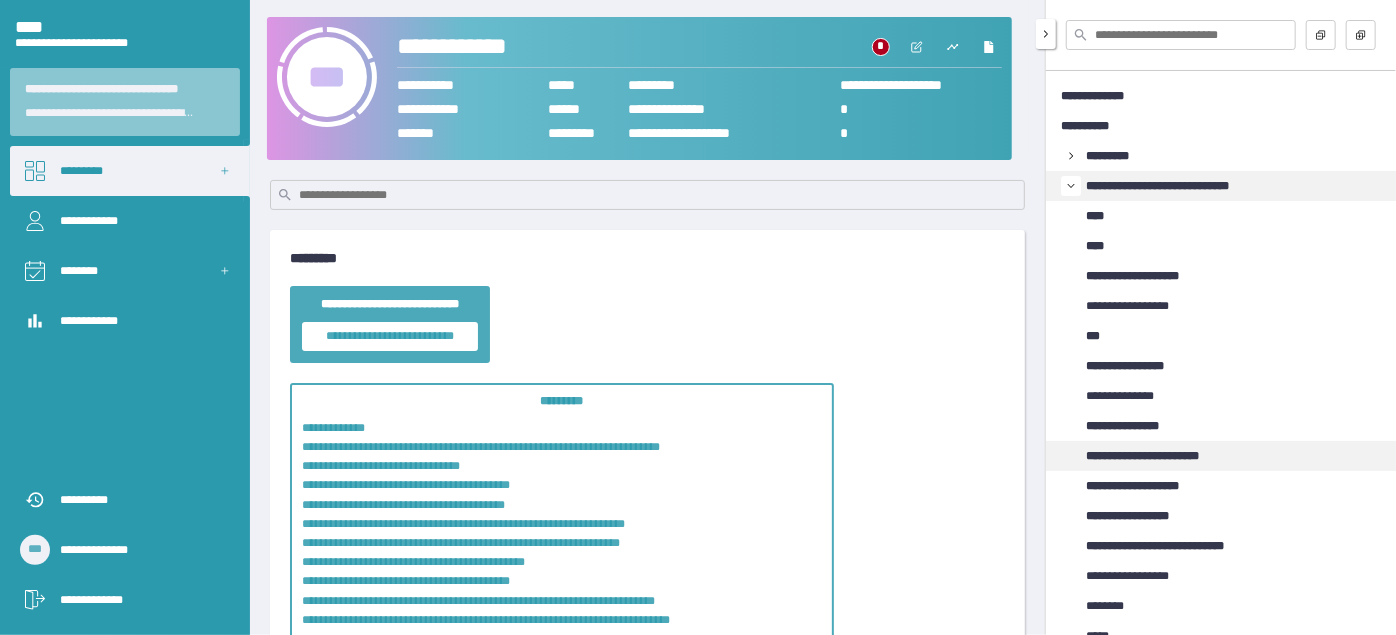 click on "**********" at bounding box center (1161, 456) 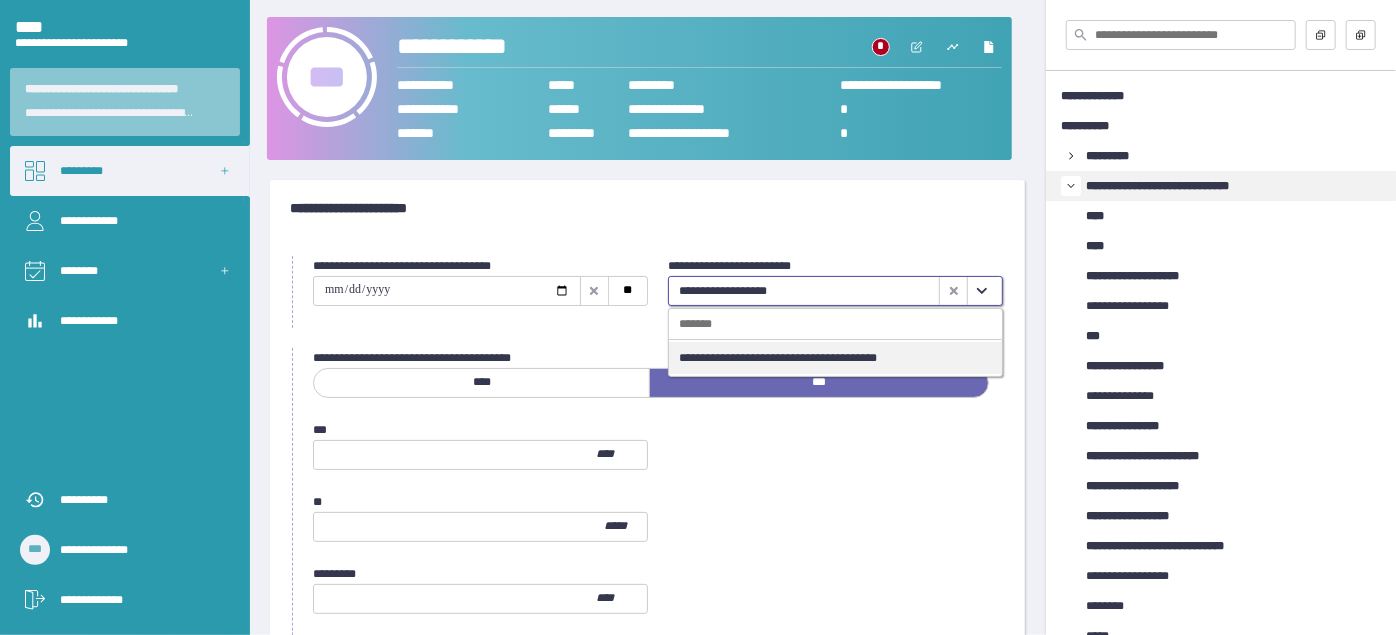 click 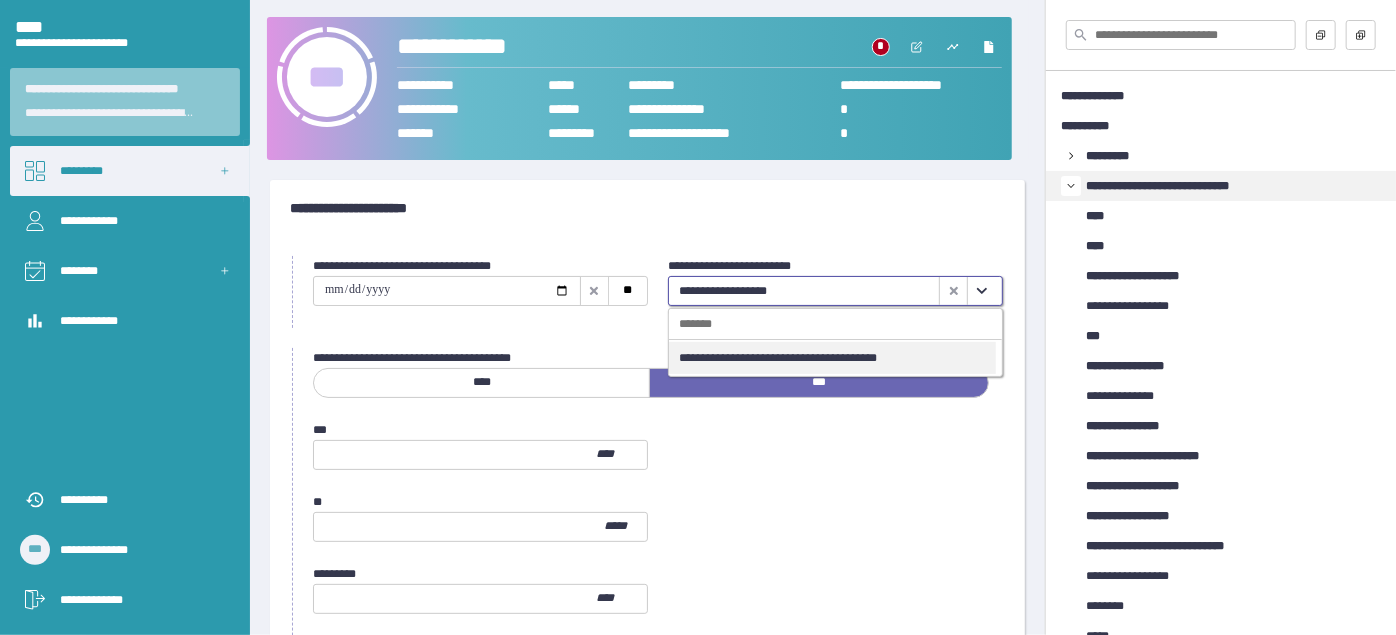 click on "**********" at bounding box center (832, 358) 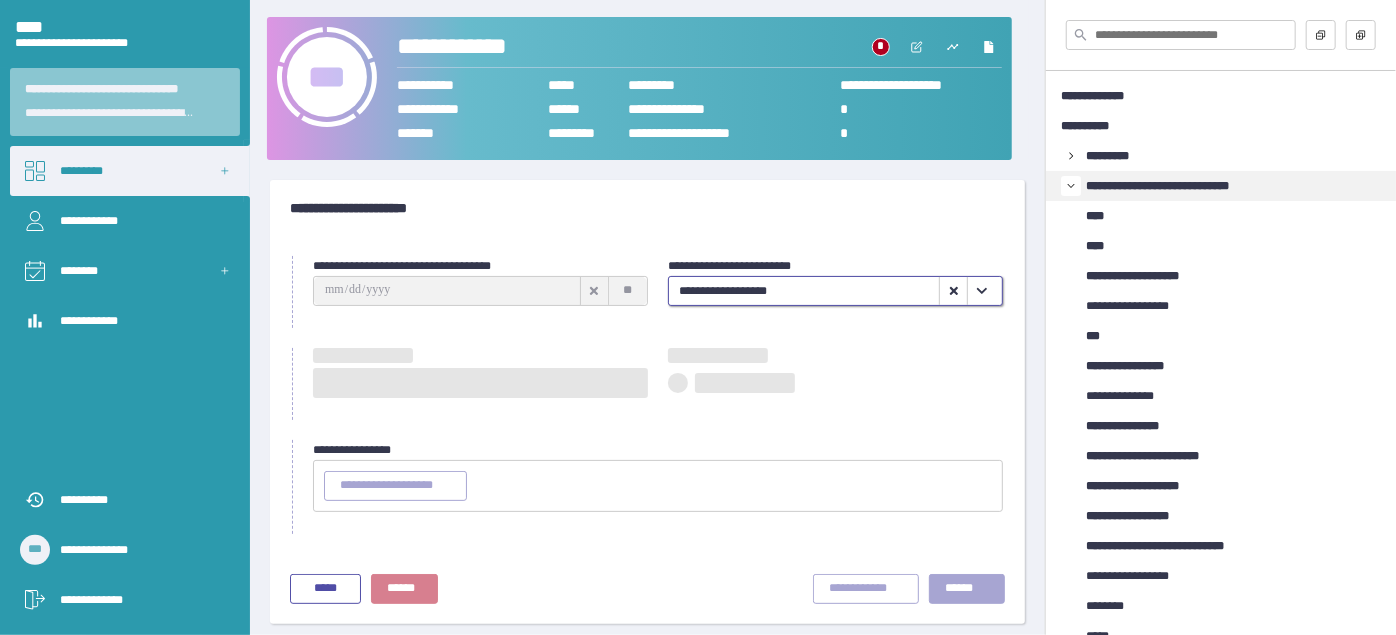 type on "**********" 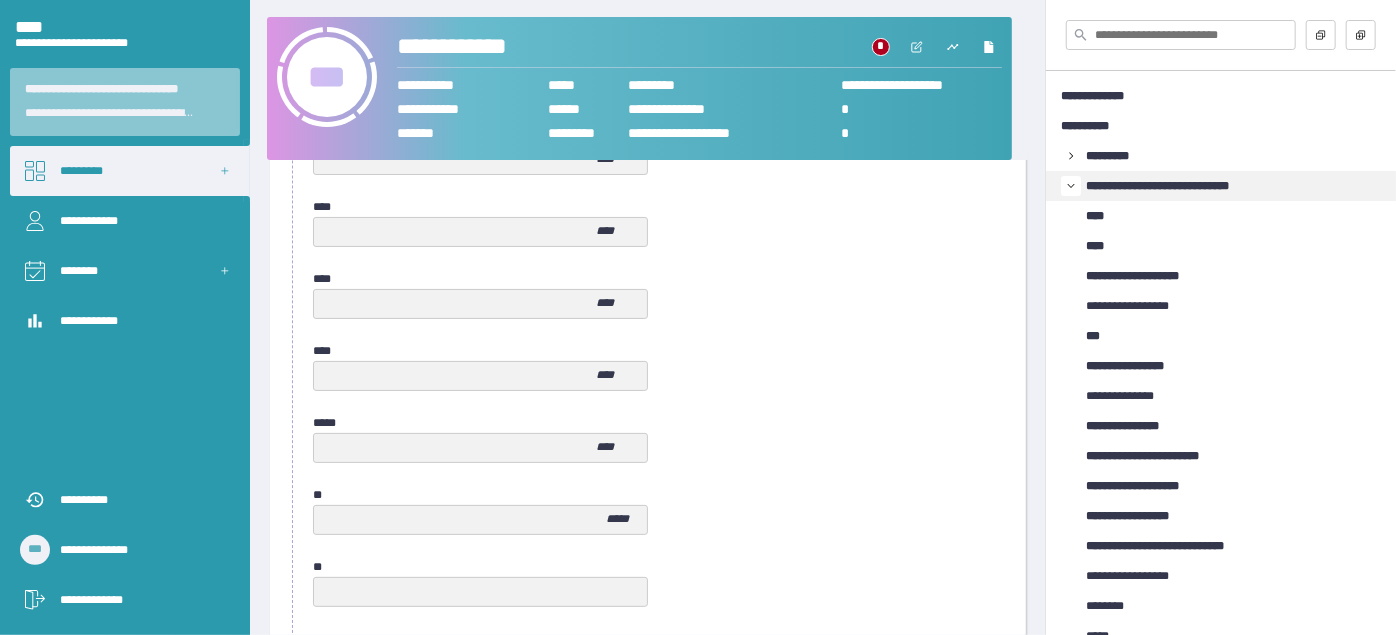 scroll, scrollTop: 1109, scrollLeft: 0, axis: vertical 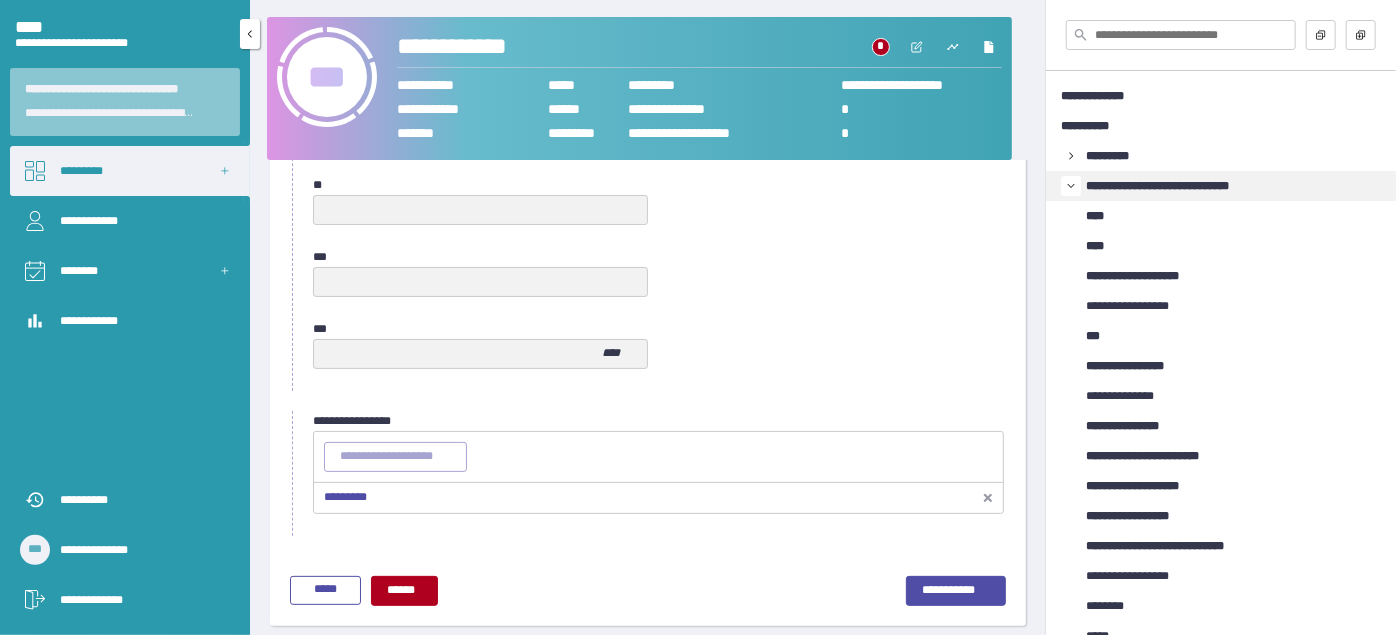 click on "*********" at bounding box center [130, 171] 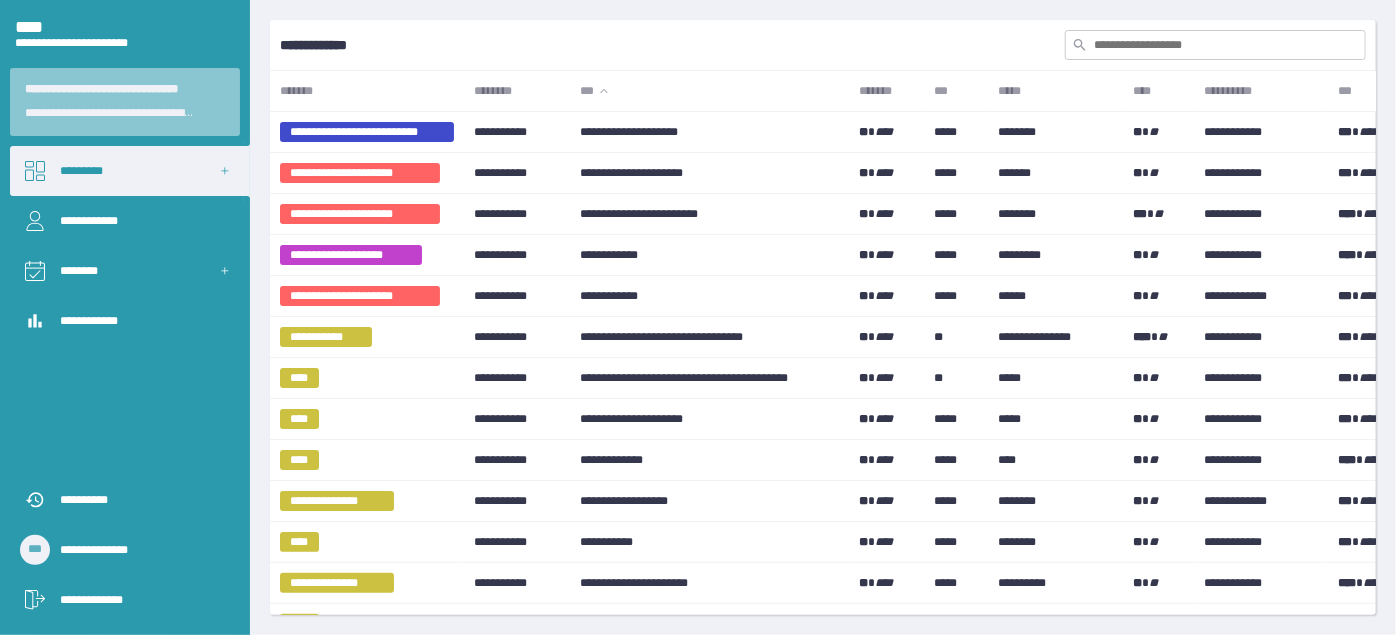 click at bounding box center [1215, 45] 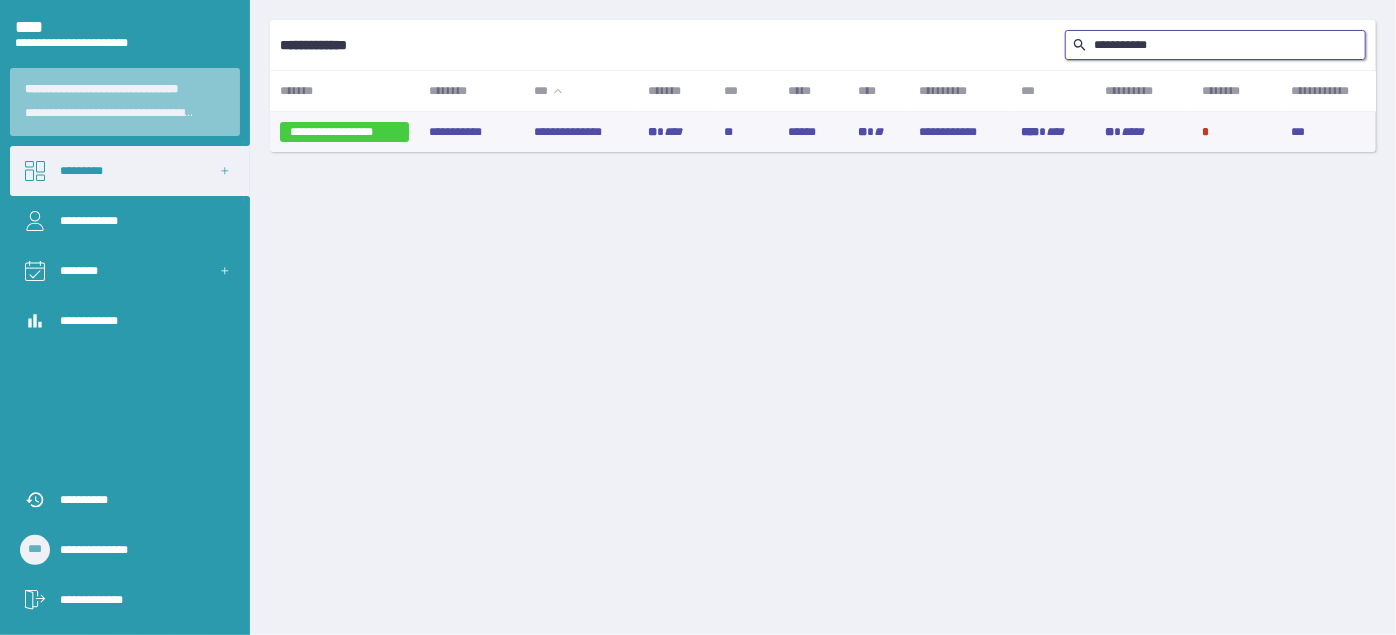 type on "**********" 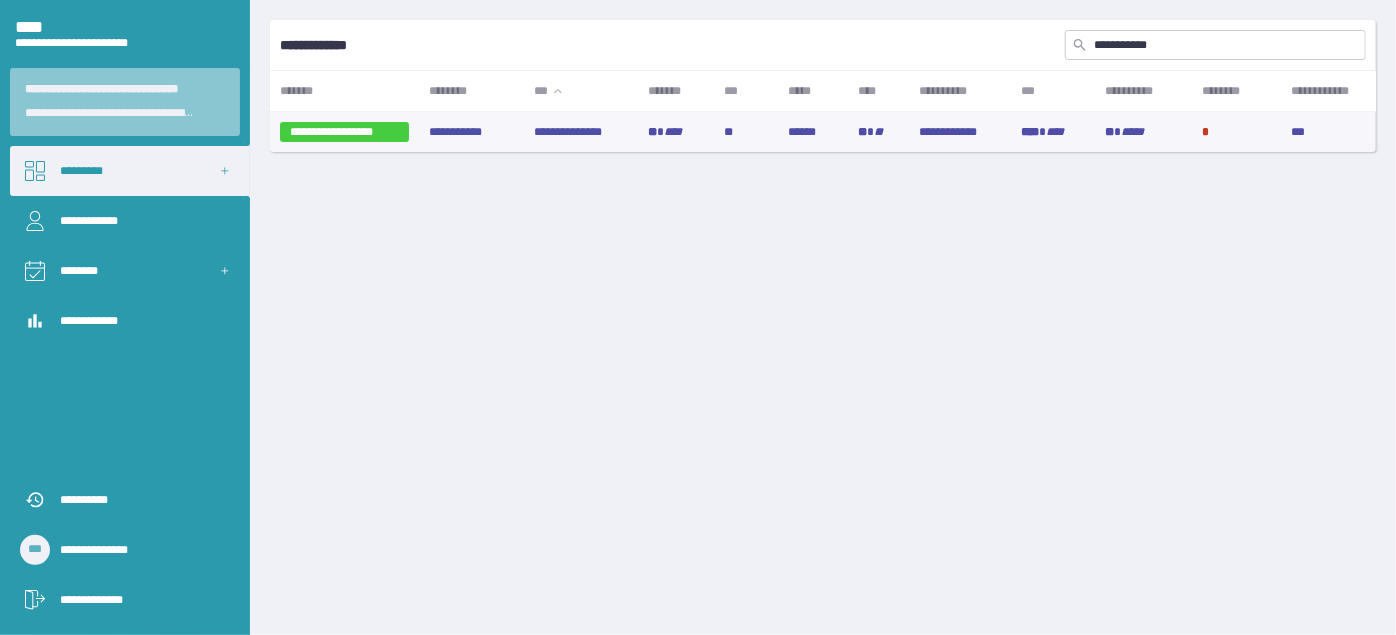 click on "****" at bounding box center [673, 132] 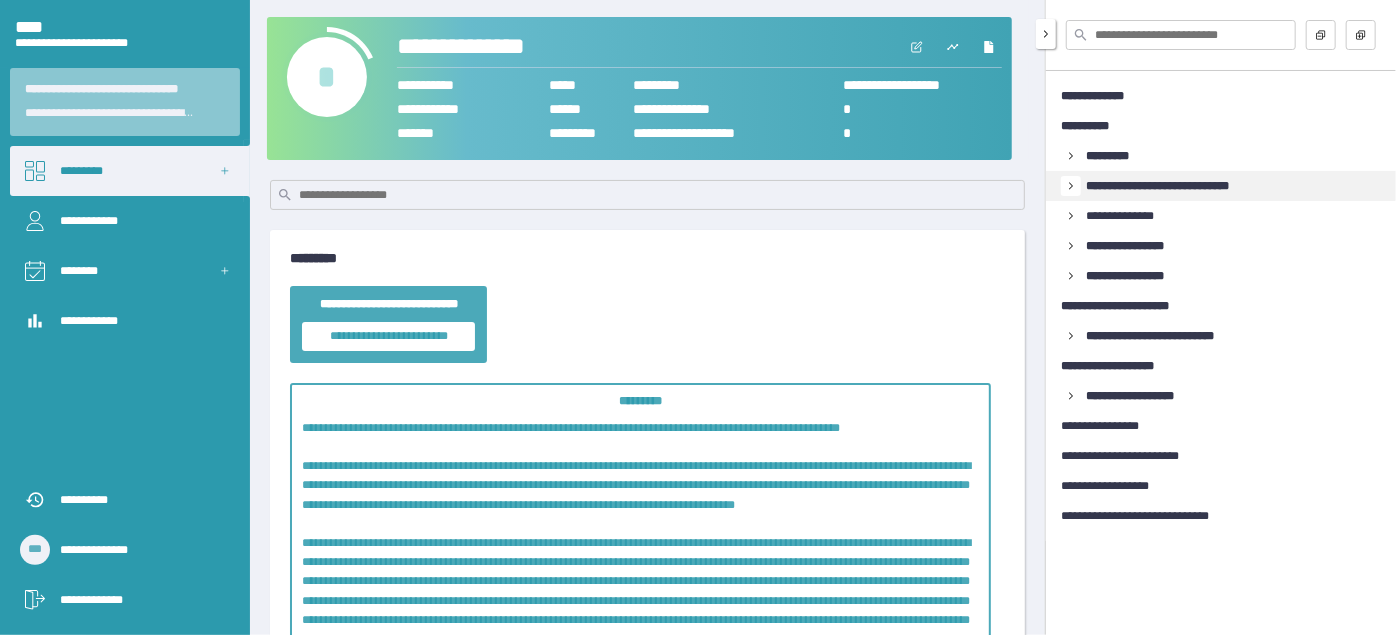 click 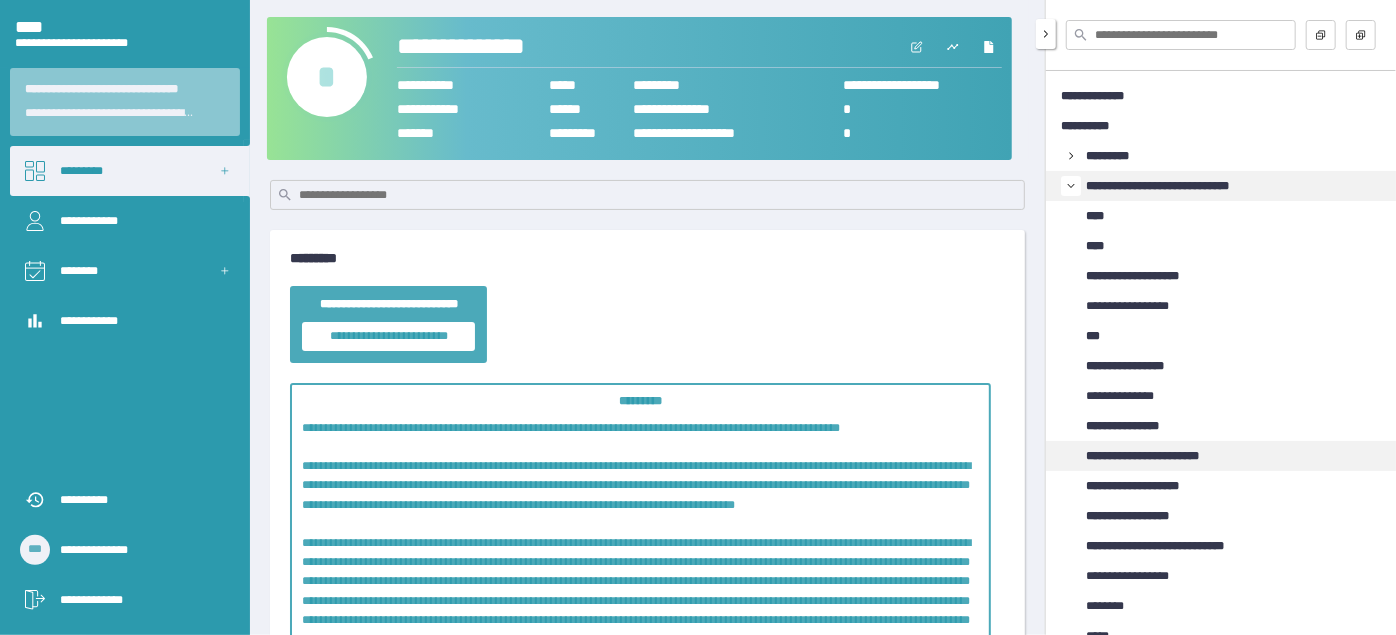 click on "**********" at bounding box center (1161, 456) 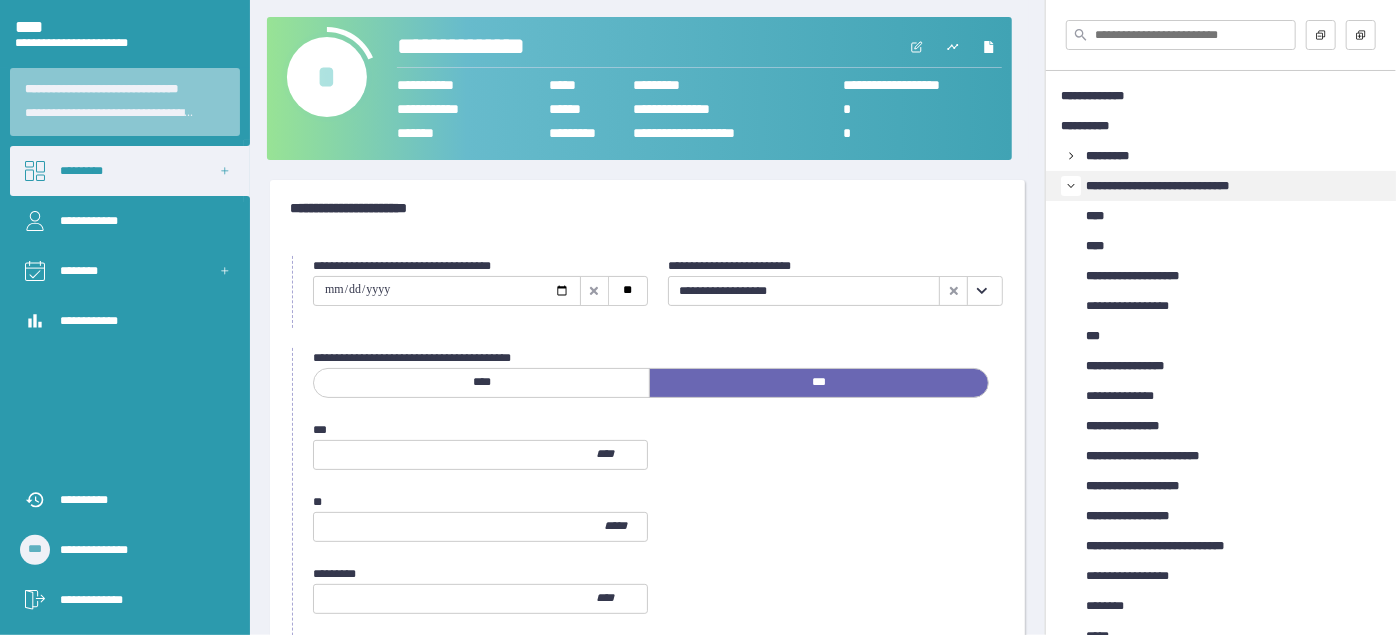 click at bounding box center [981, 291] 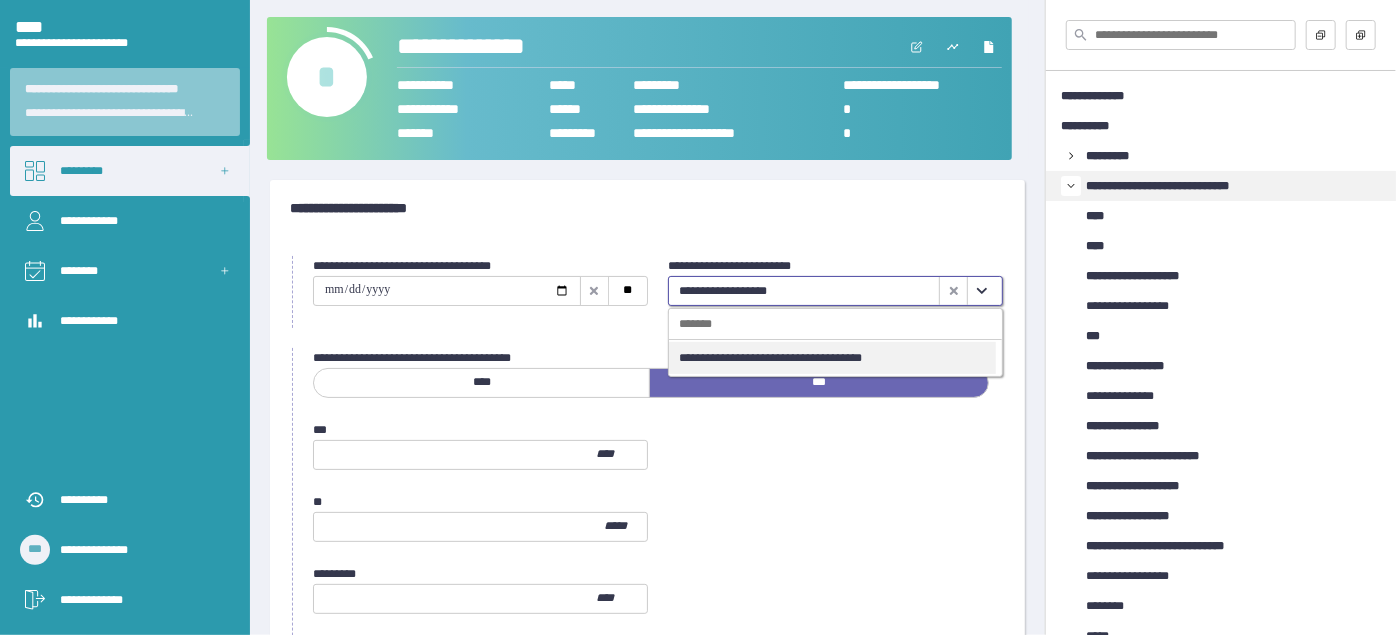 click on "**********" at bounding box center (832, 358) 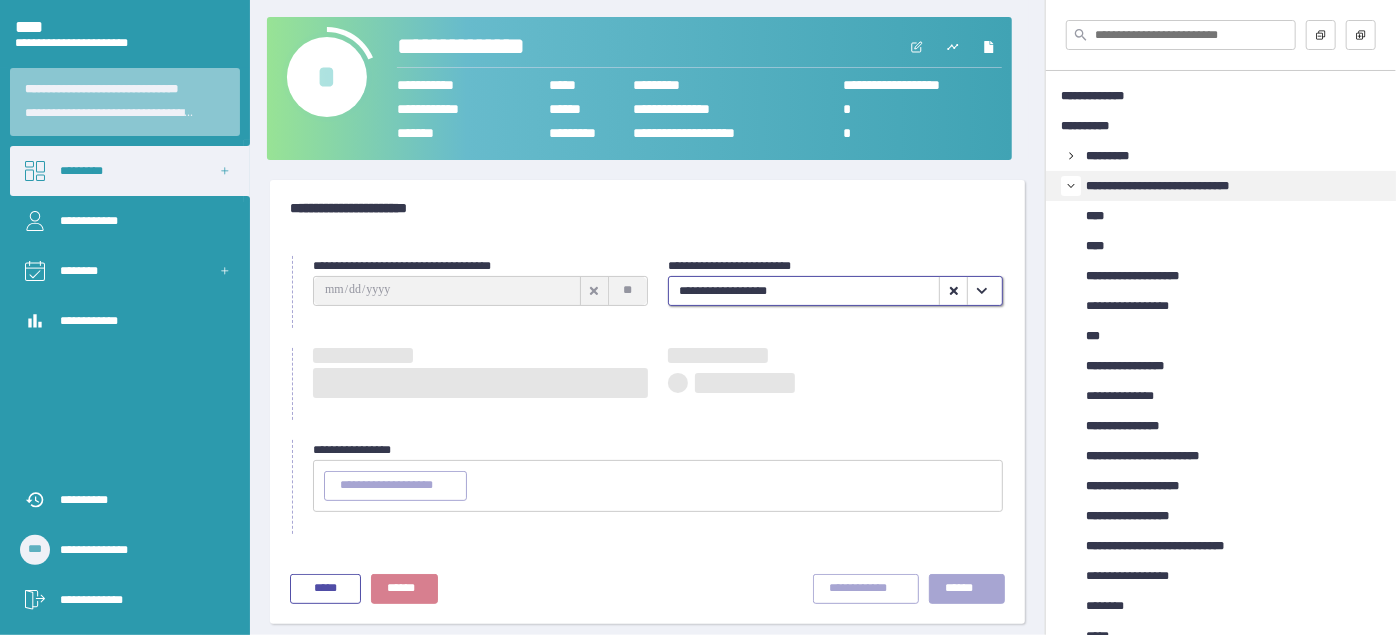 type on "**********" 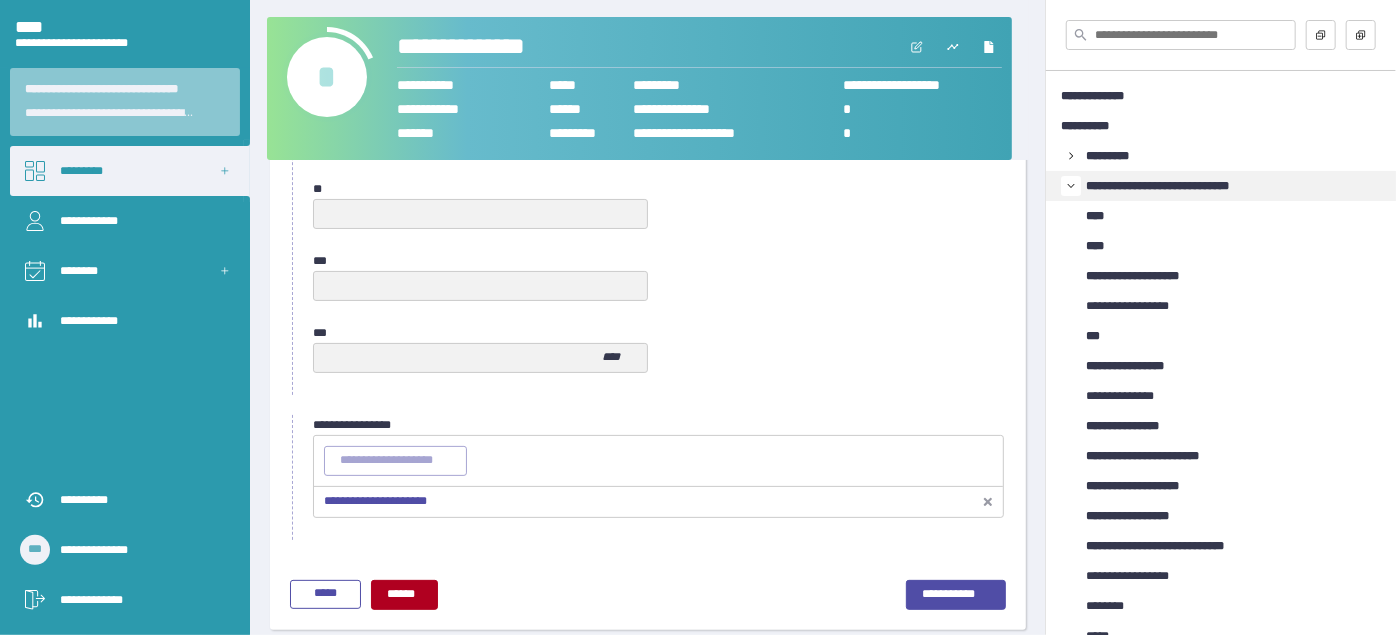 scroll, scrollTop: 1109, scrollLeft: 0, axis: vertical 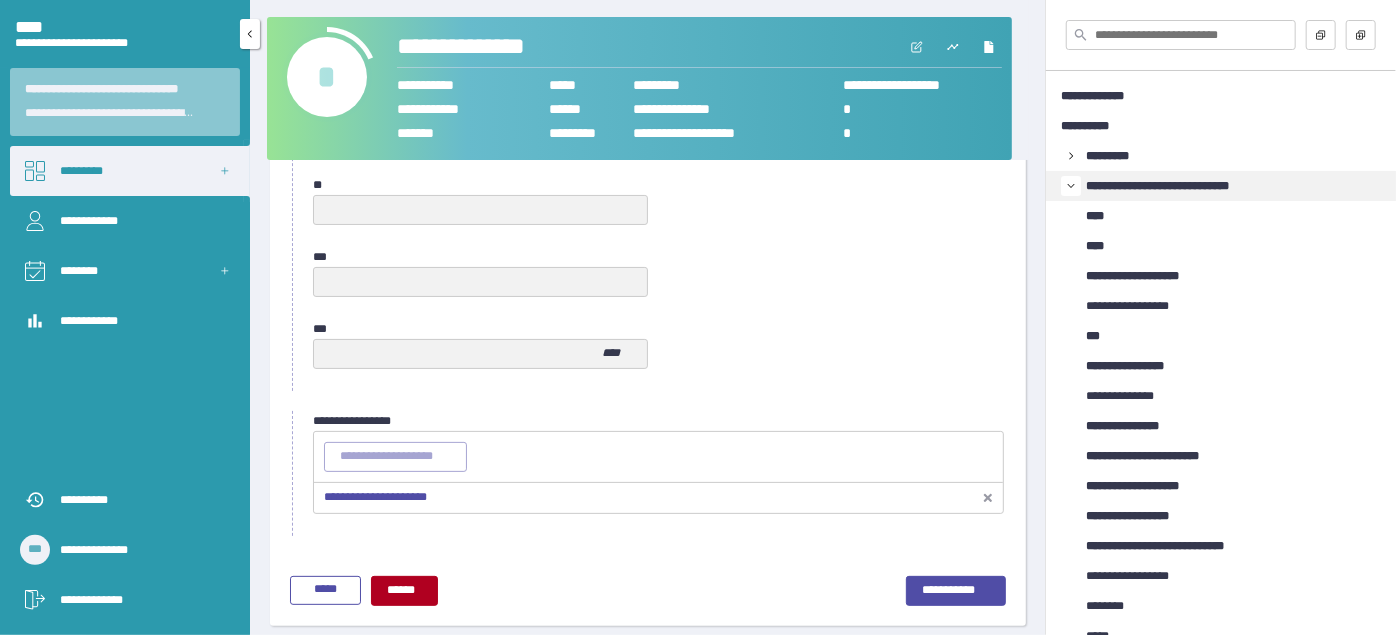 click on "*********" at bounding box center (130, 171) 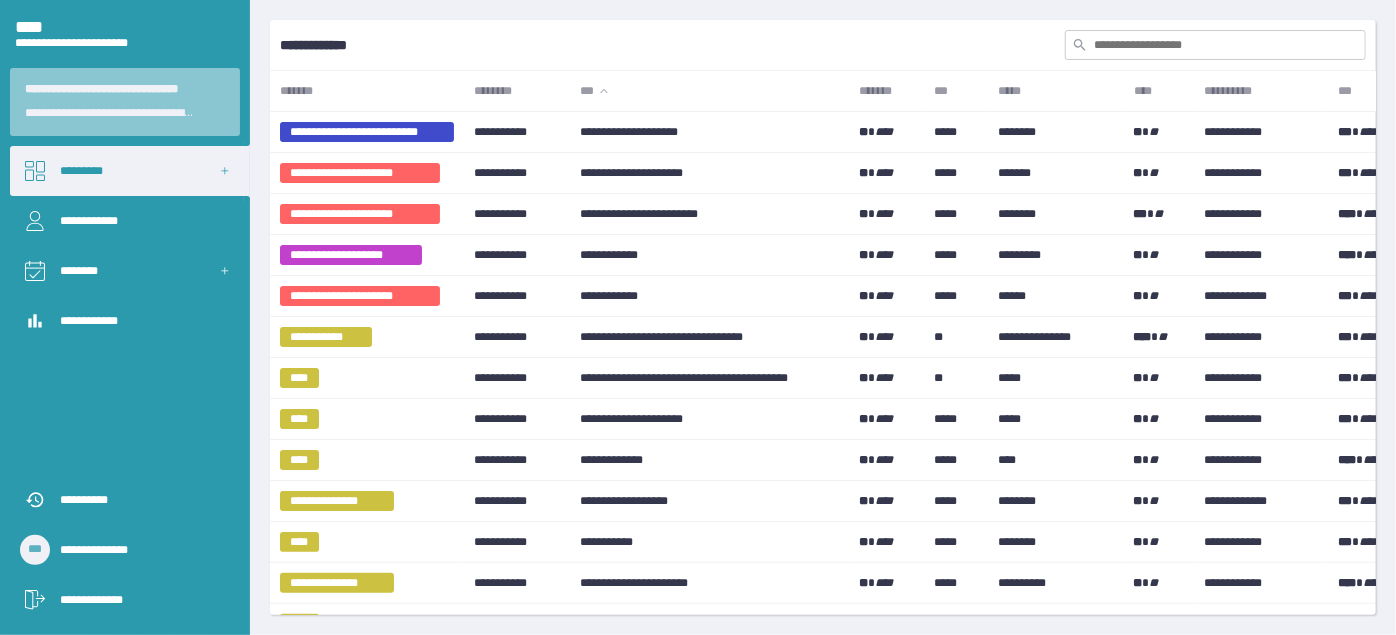 click at bounding box center [1215, 45] 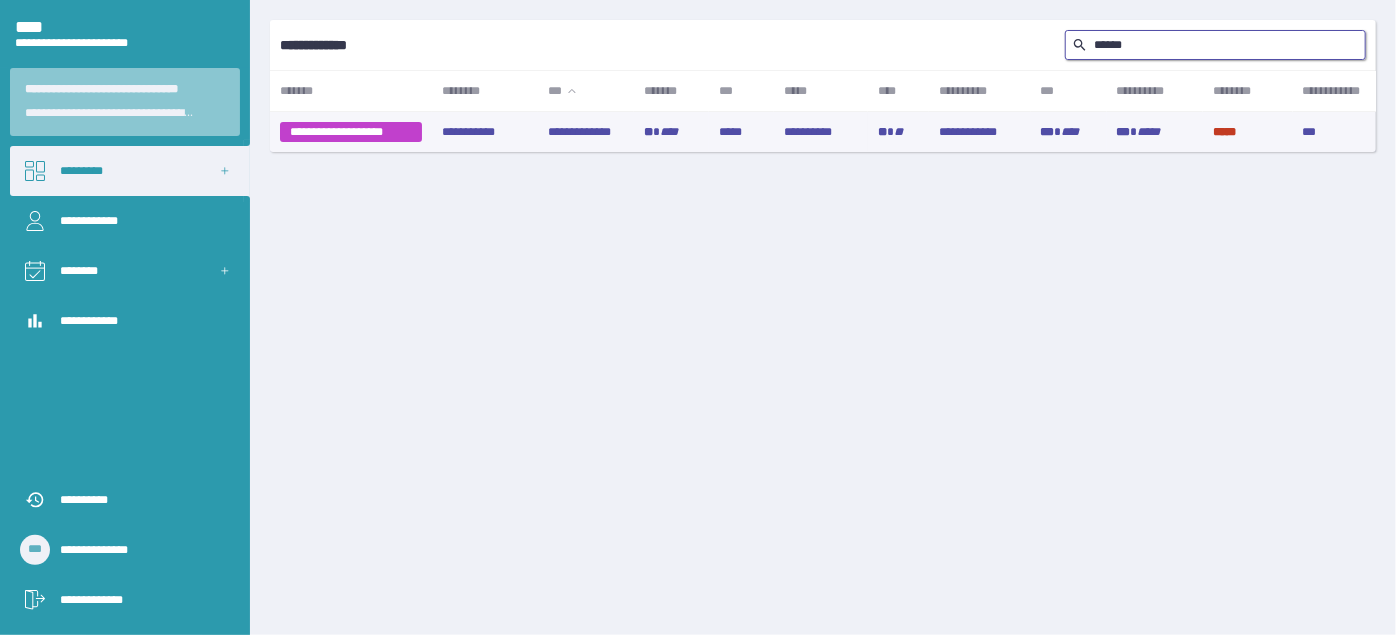 type on "******" 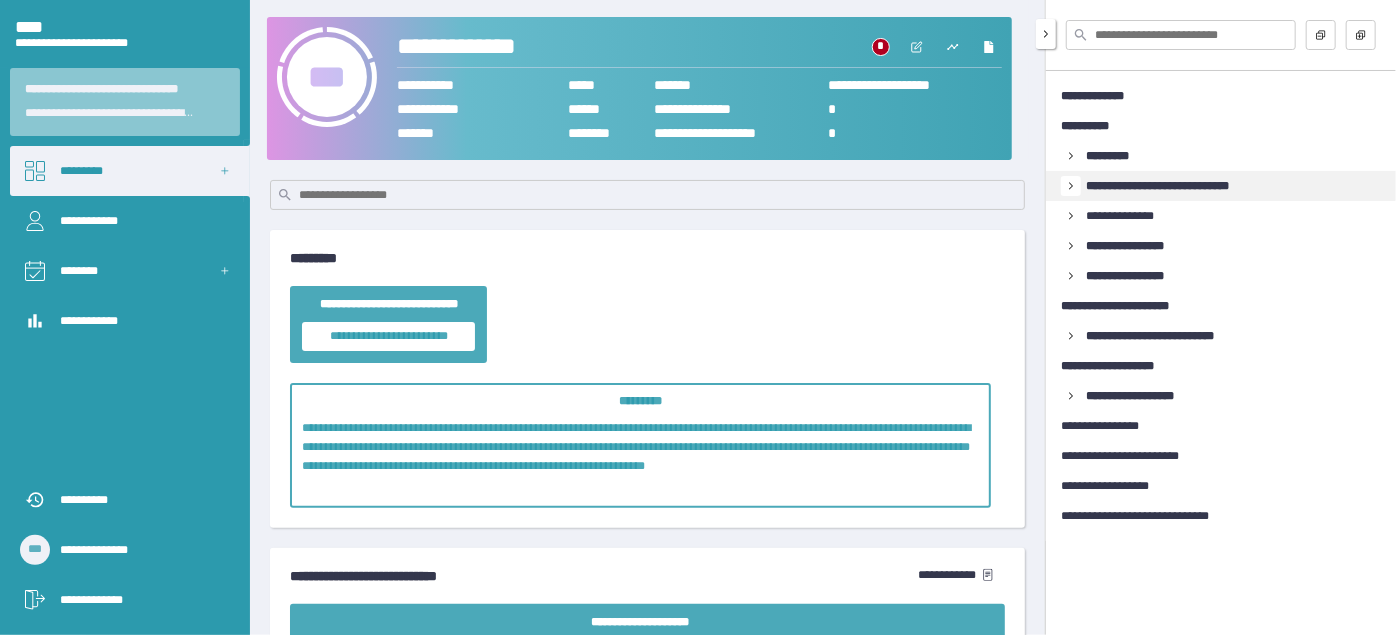 click 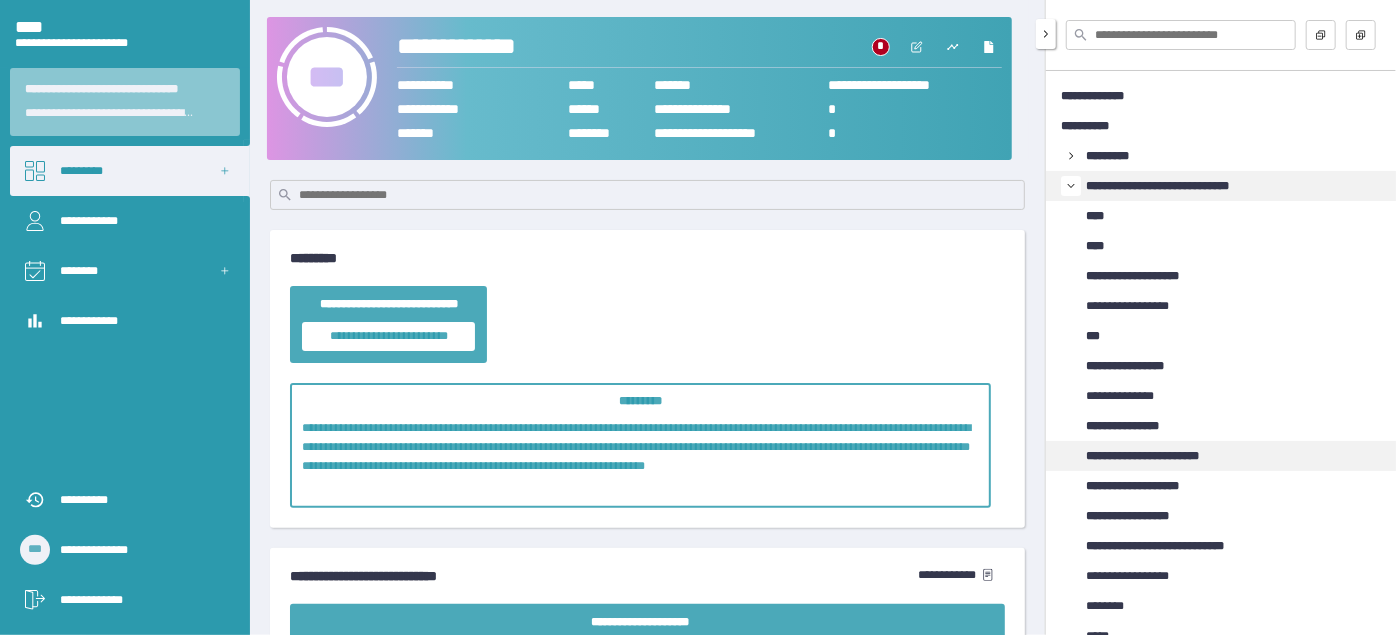 click on "**********" at bounding box center [1161, 456] 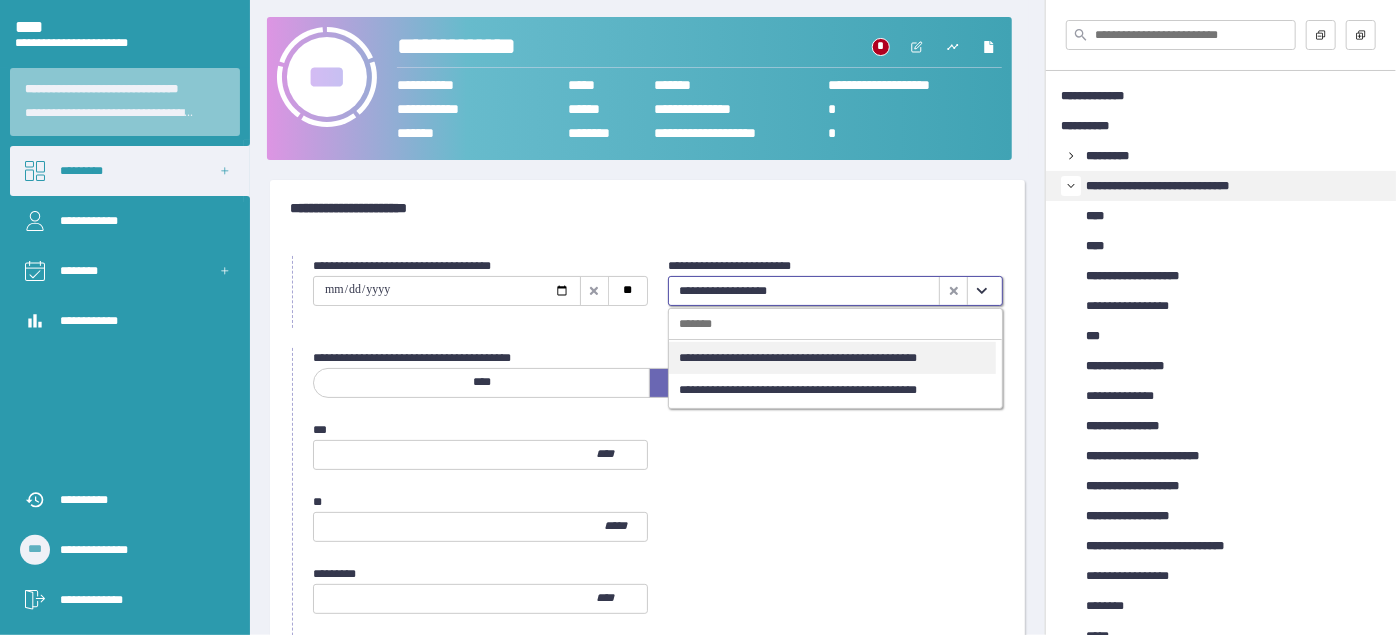 click 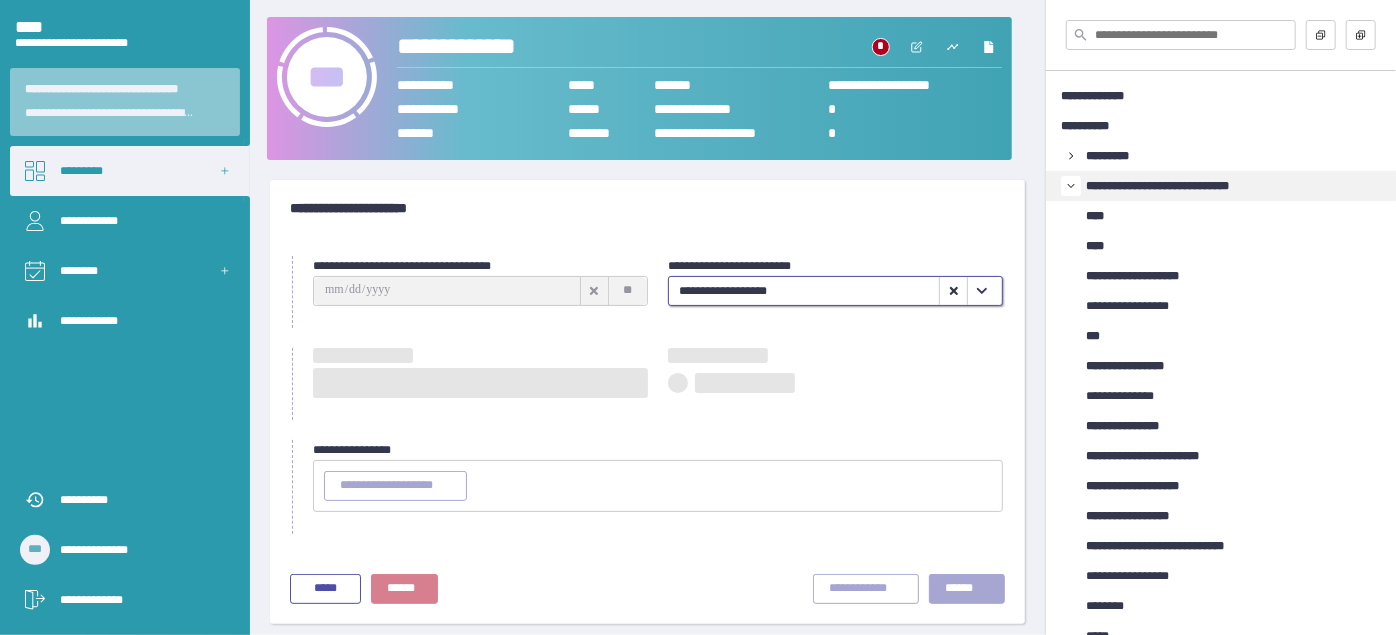 type on "**********" 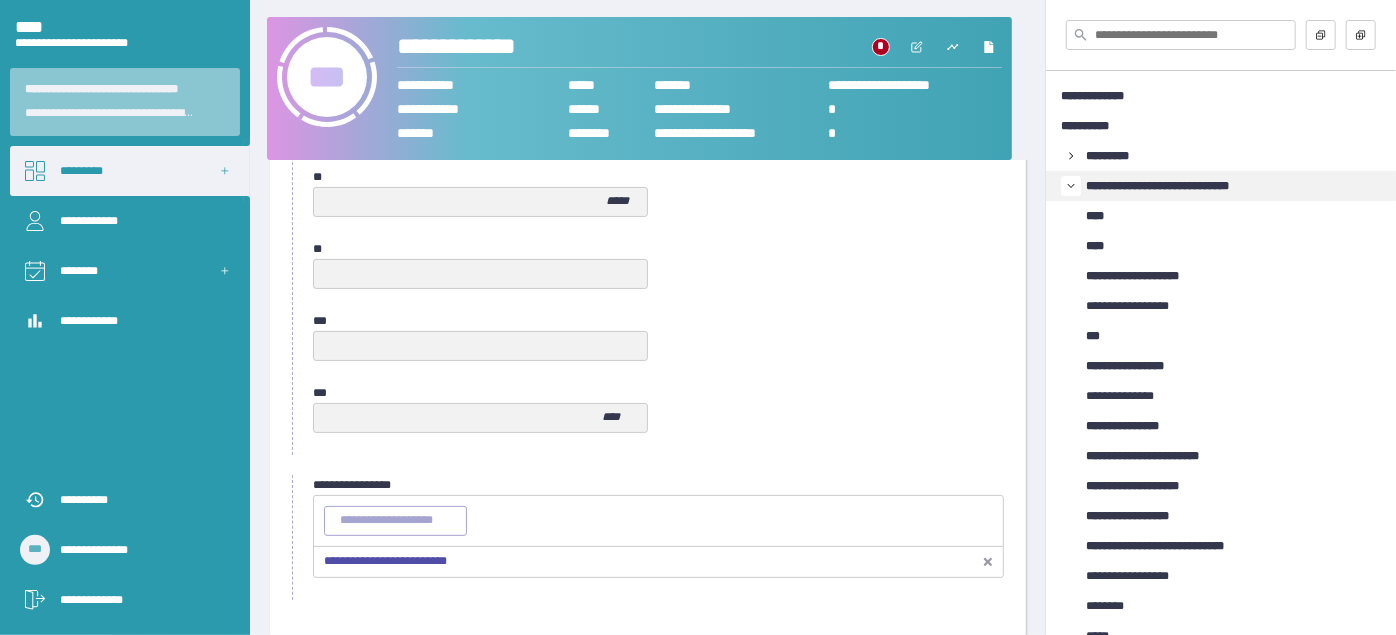 scroll, scrollTop: 1109, scrollLeft: 0, axis: vertical 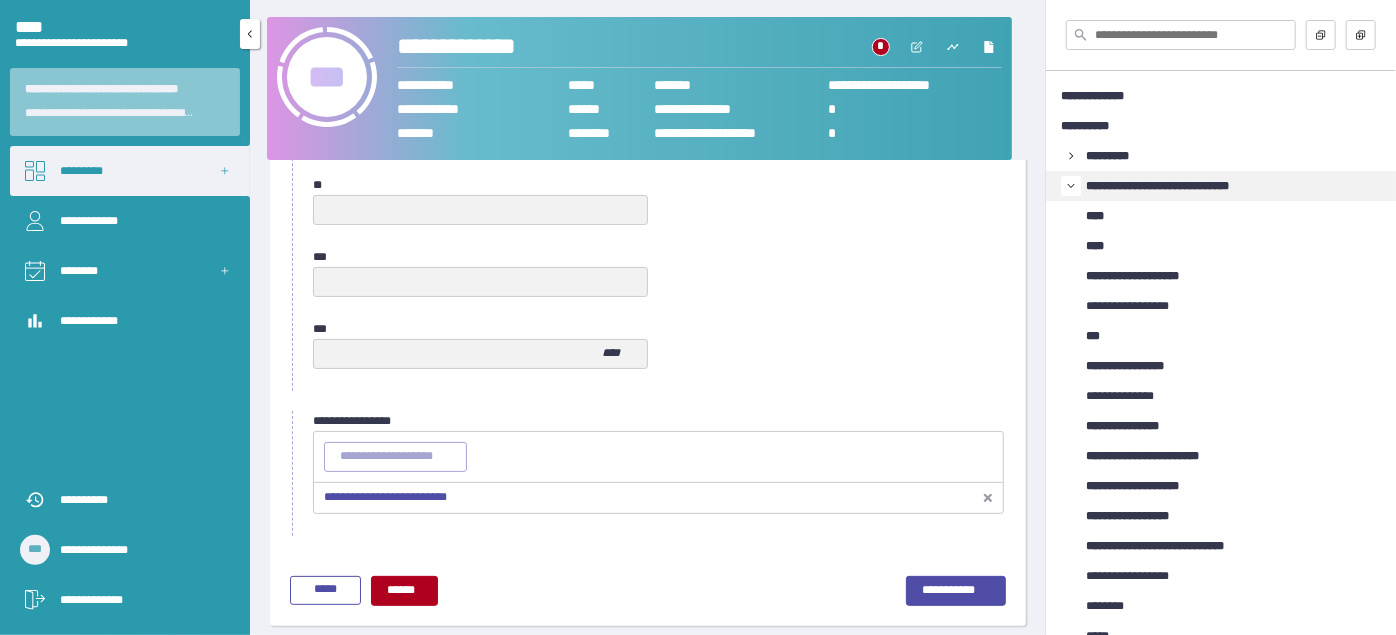 click on "*********" at bounding box center (130, 171) 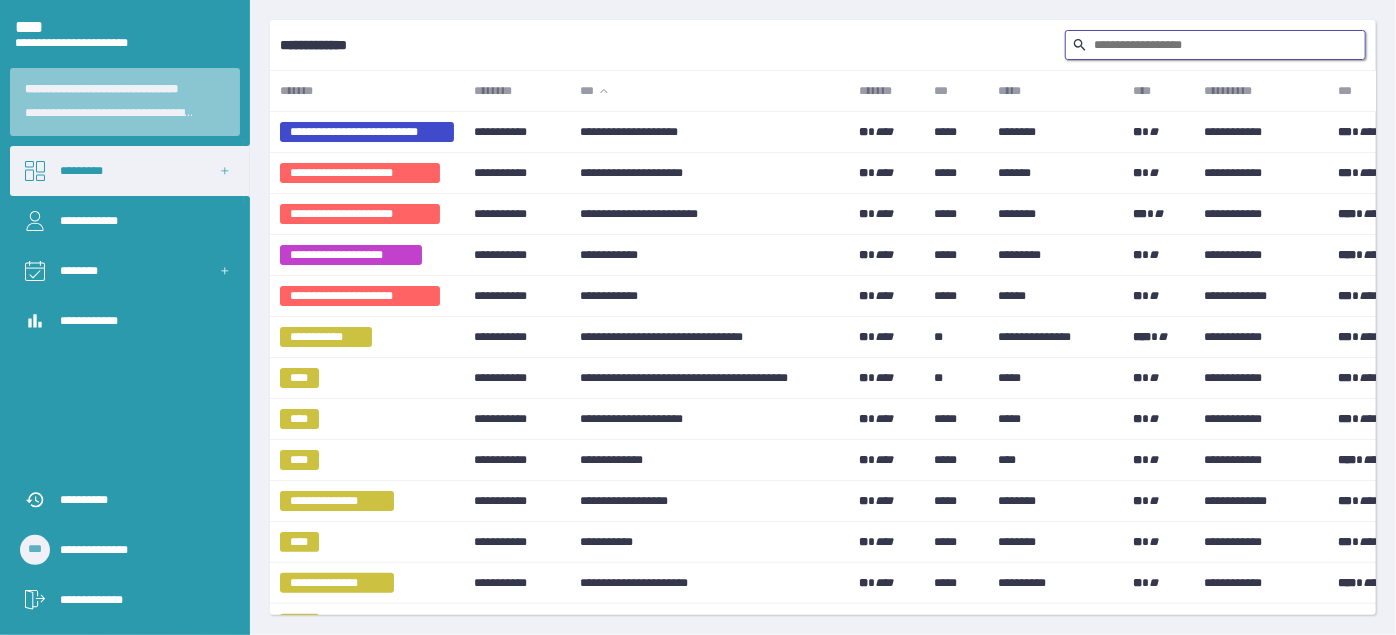 click at bounding box center (1215, 45) 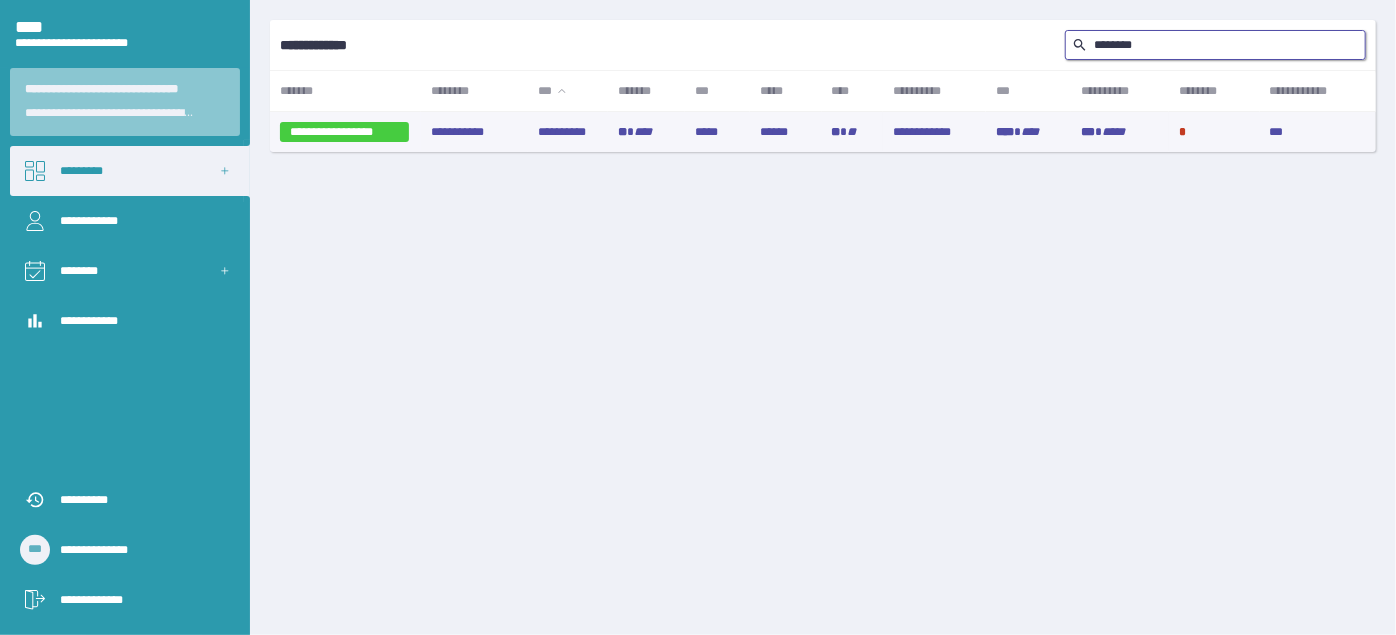 type on "********" 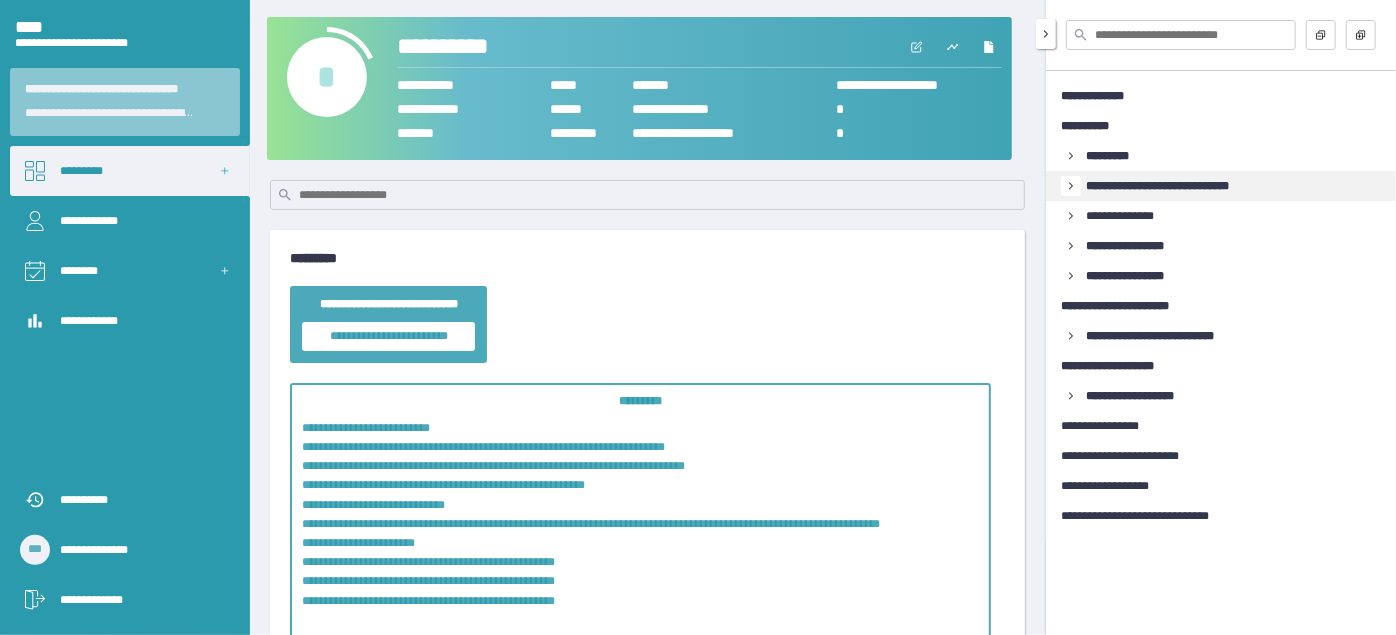 click at bounding box center (1071, 186) 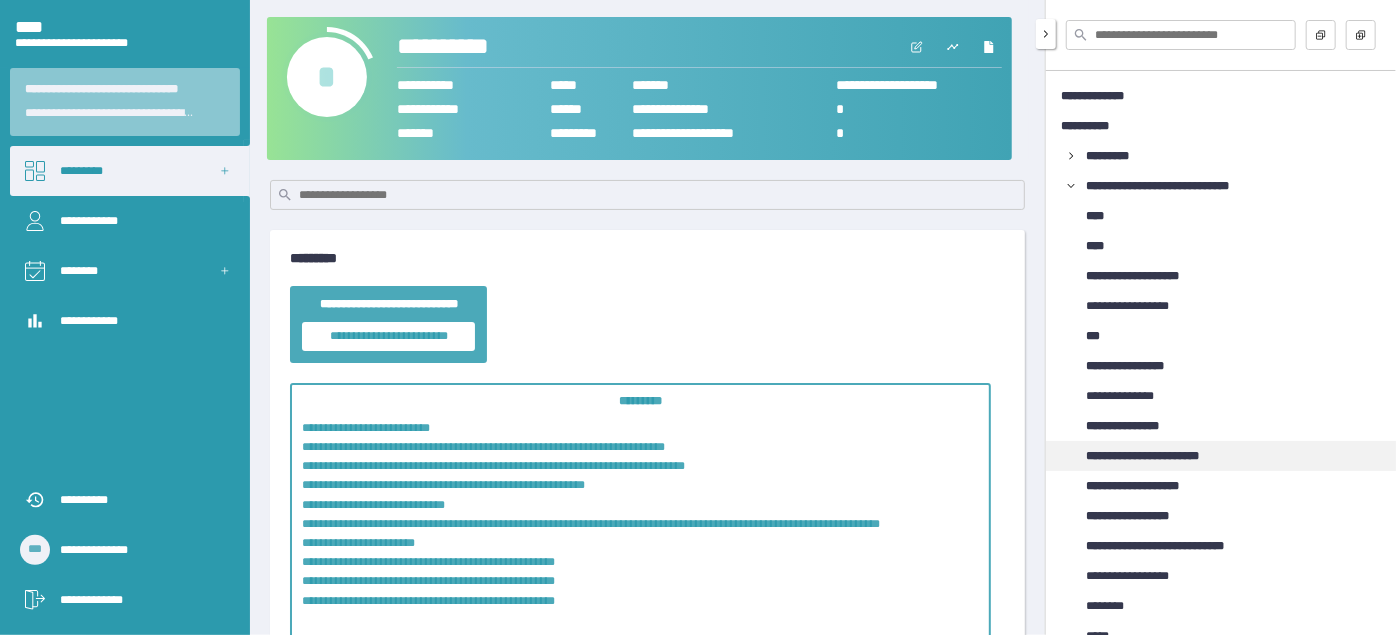 click on "**********" at bounding box center (1161, 456) 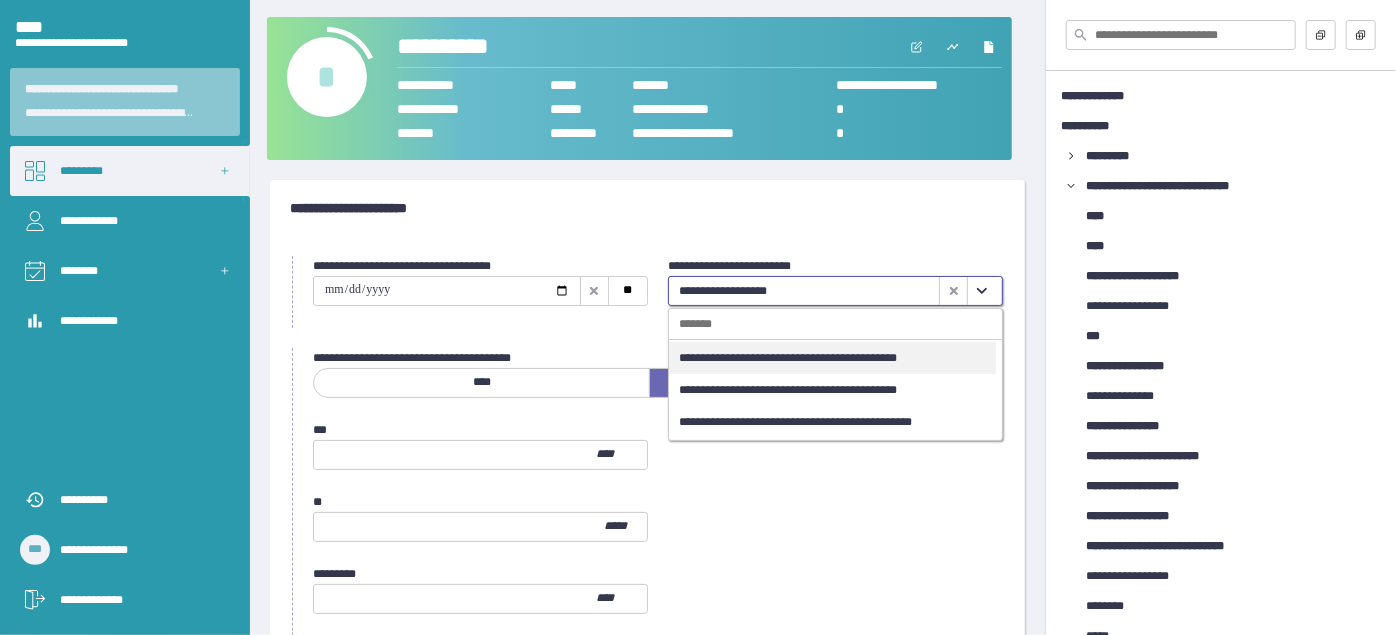 click at bounding box center (981, 291) 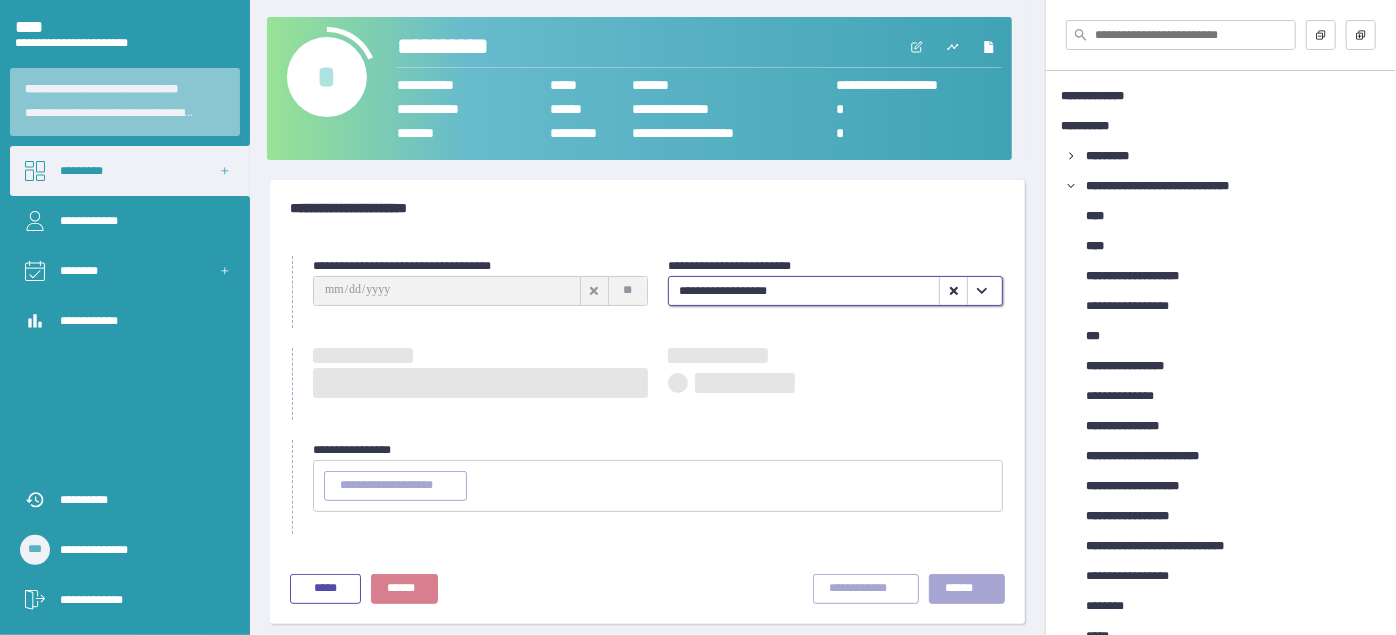 type on "**********" 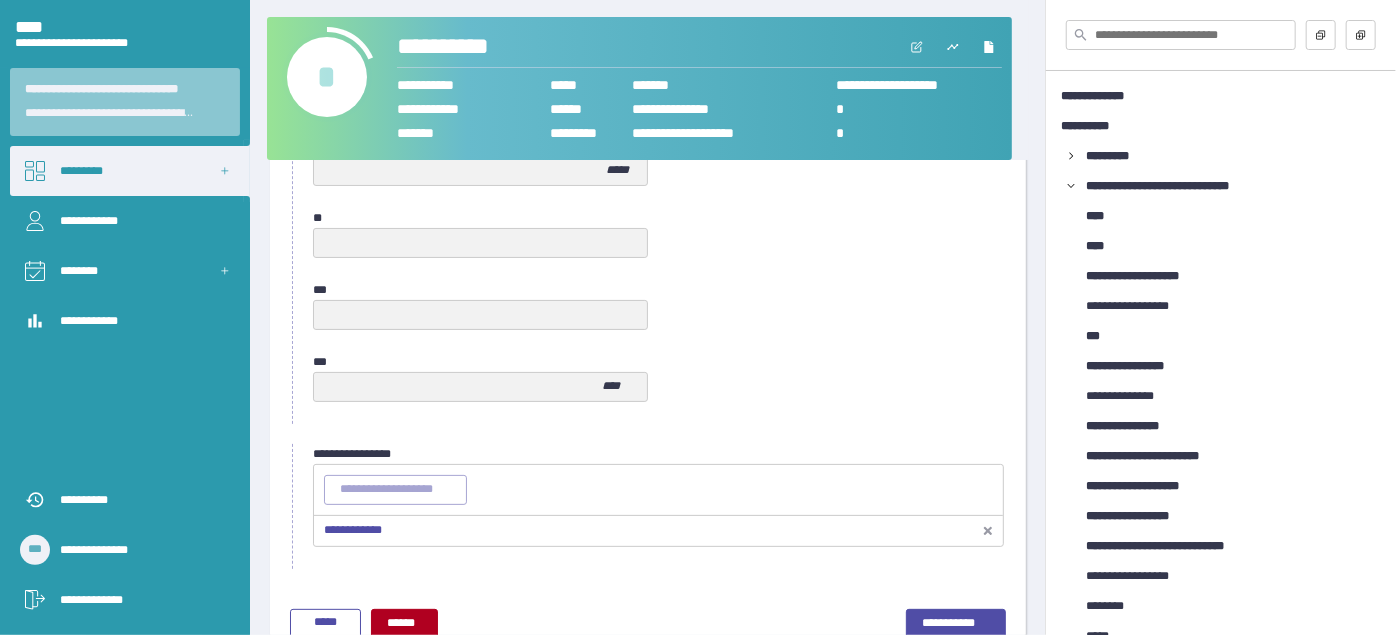 scroll, scrollTop: 1109, scrollLeft: 0, axis: vertical 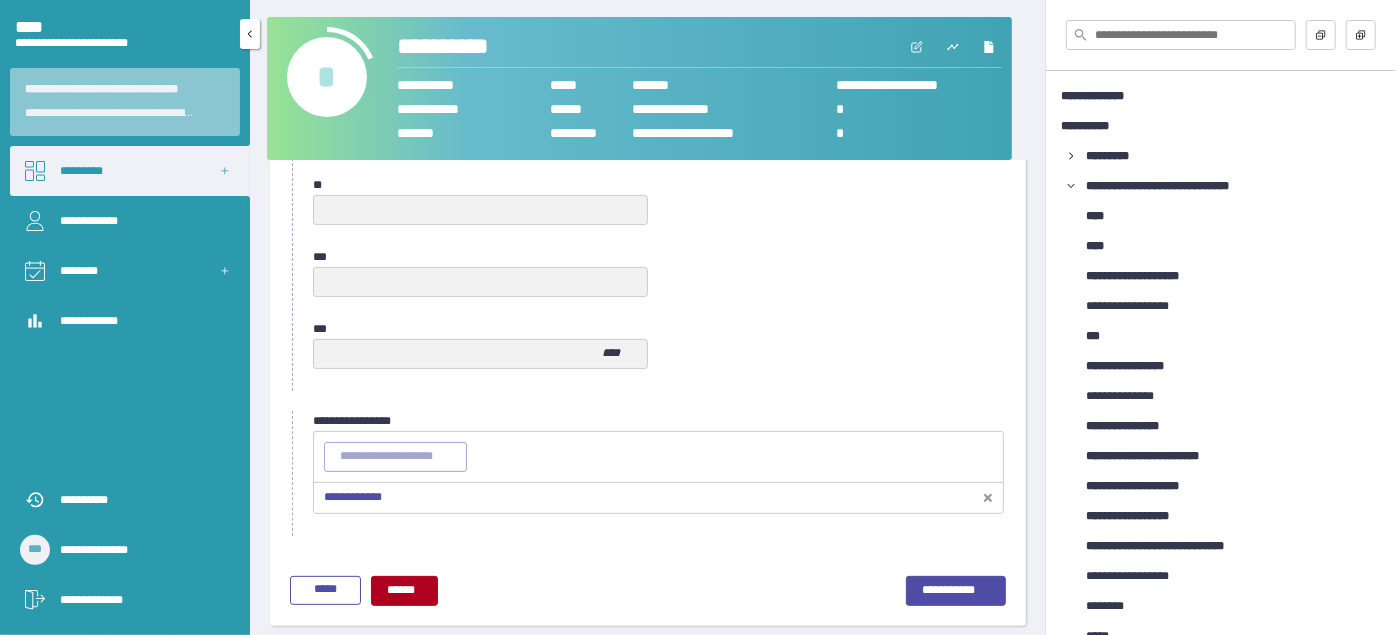 click on "*********" at bounding box center [130, 171] 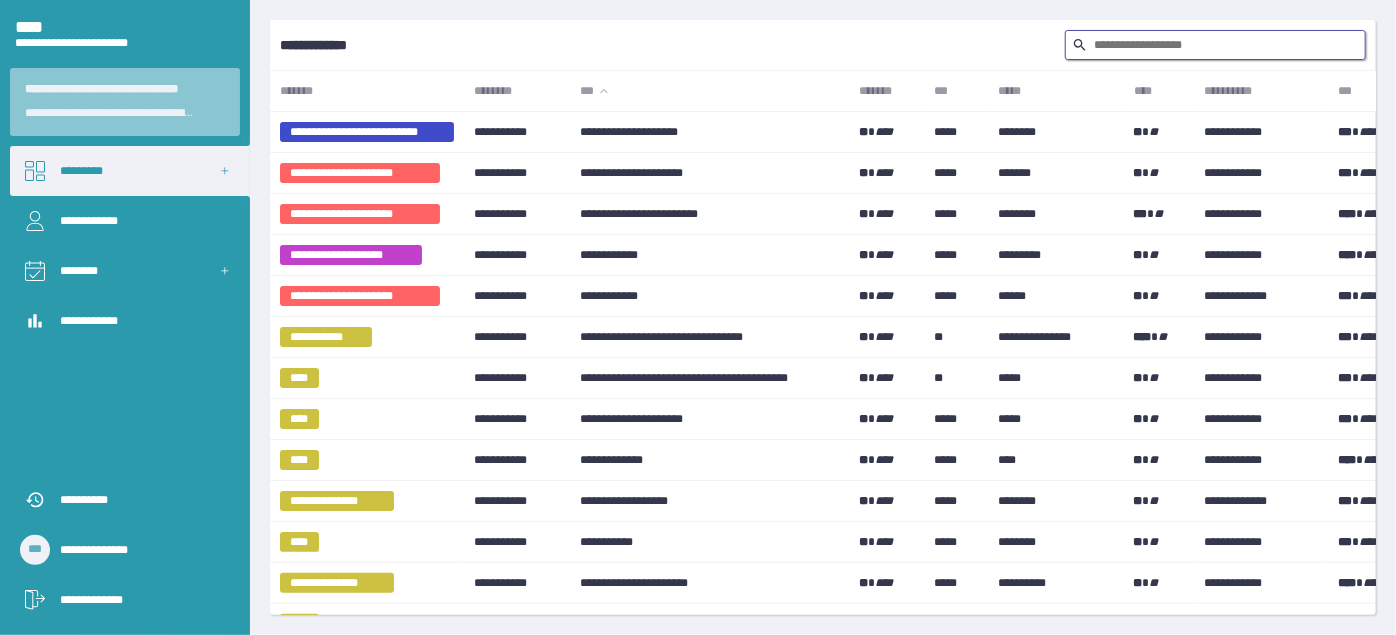 click at bounding box center (1215, 45) 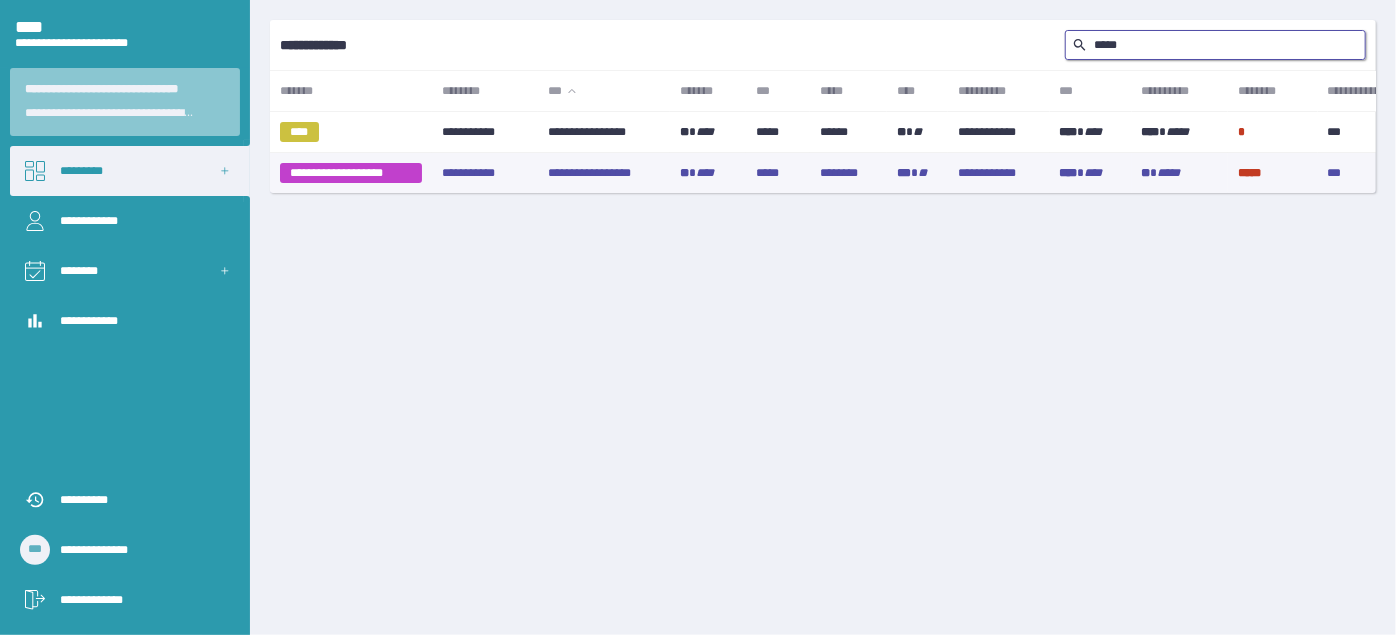 type on "*****" 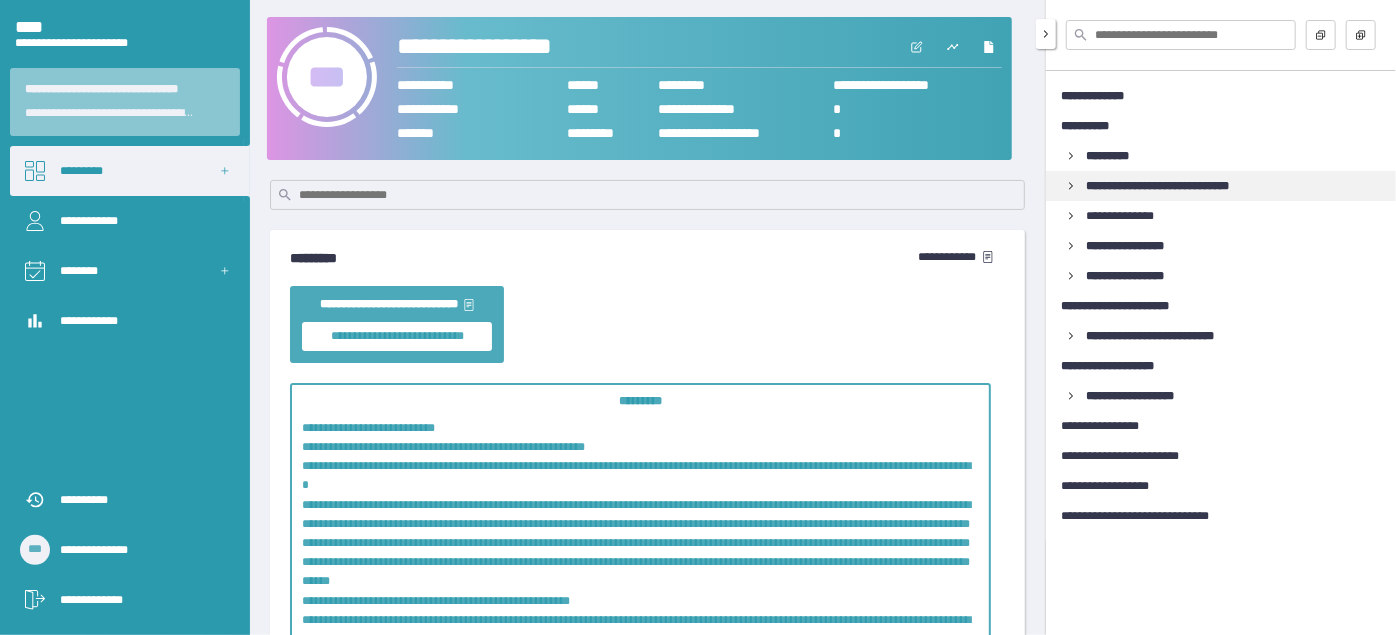 click on "**********" at bounding box center [1221, 186] 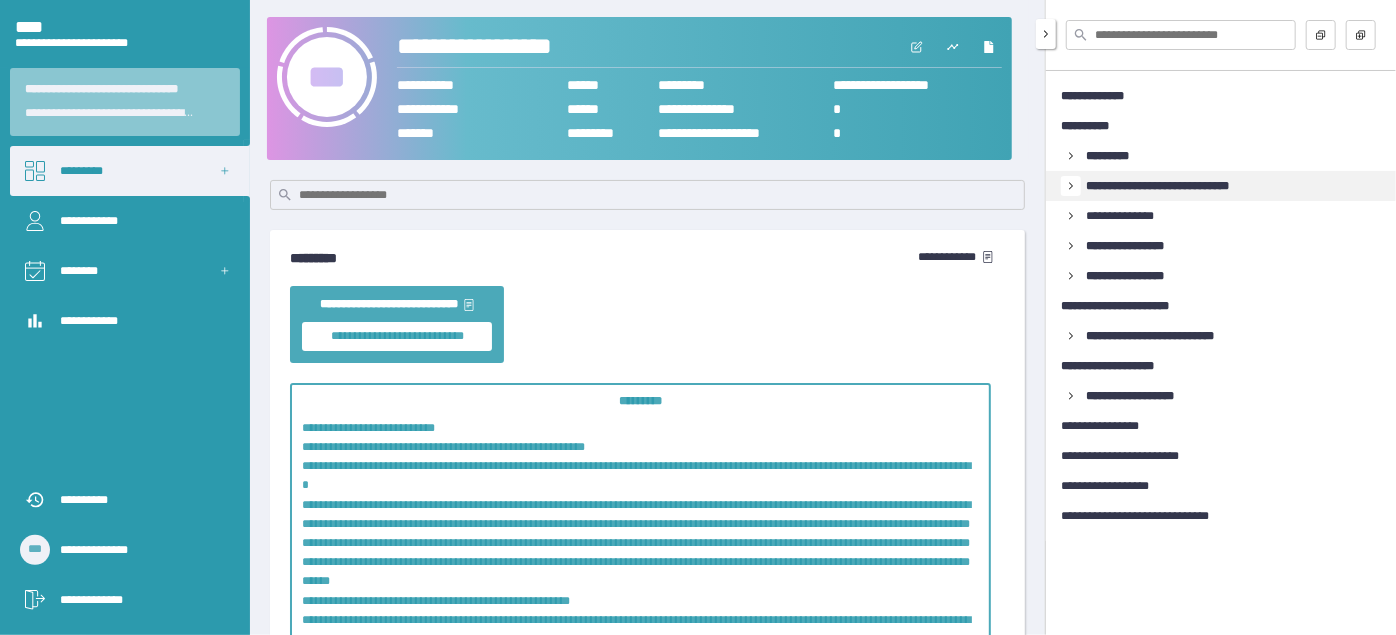 click at bounding box center [1071, 186] 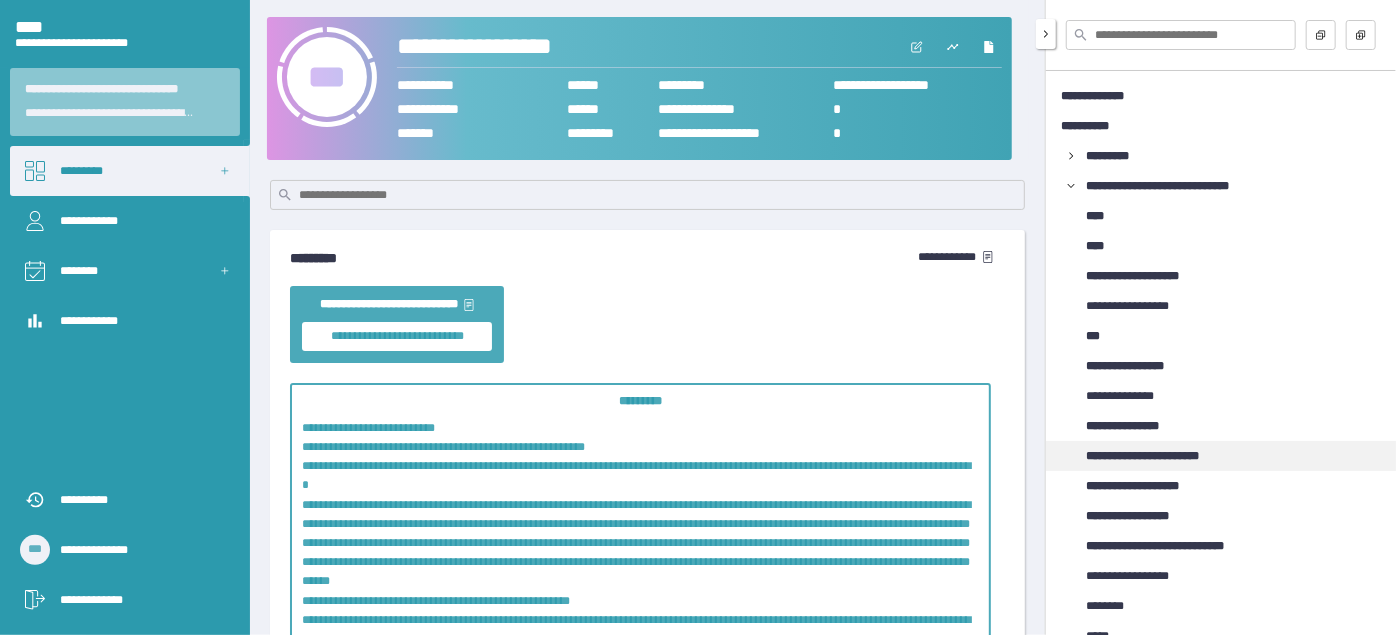 click on "**********" at bounding box center [1161, 456] 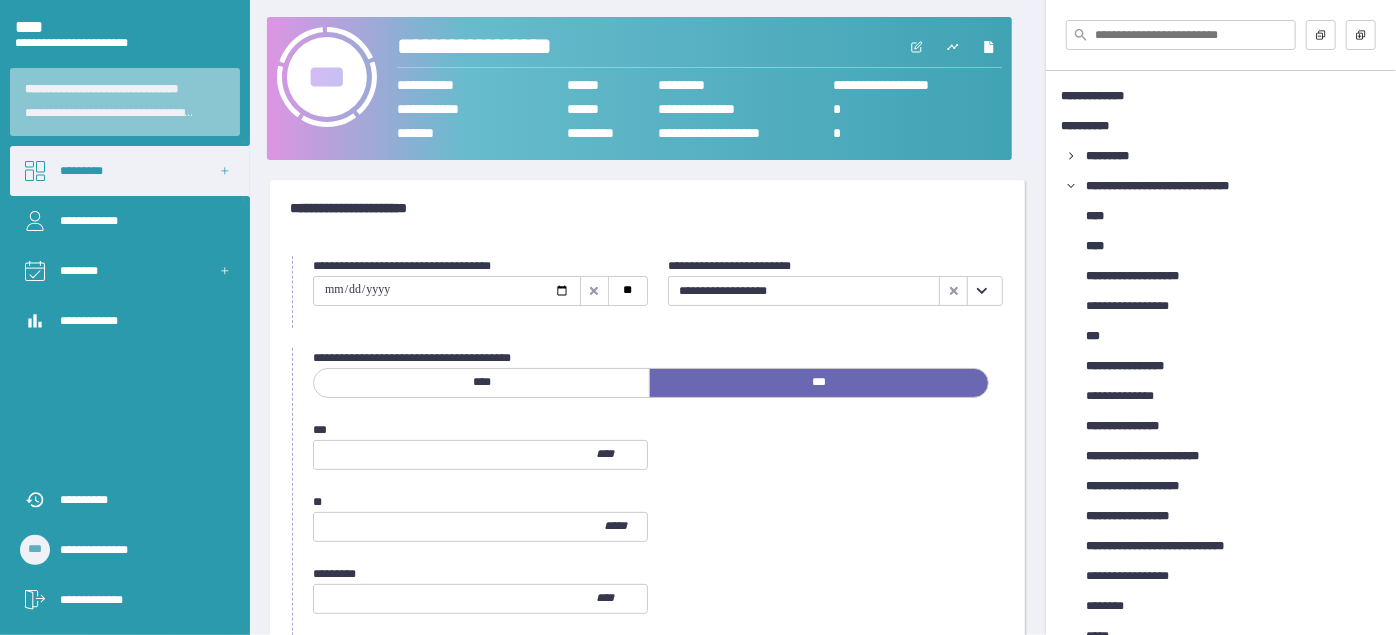 click at bounding box center [981, 291] 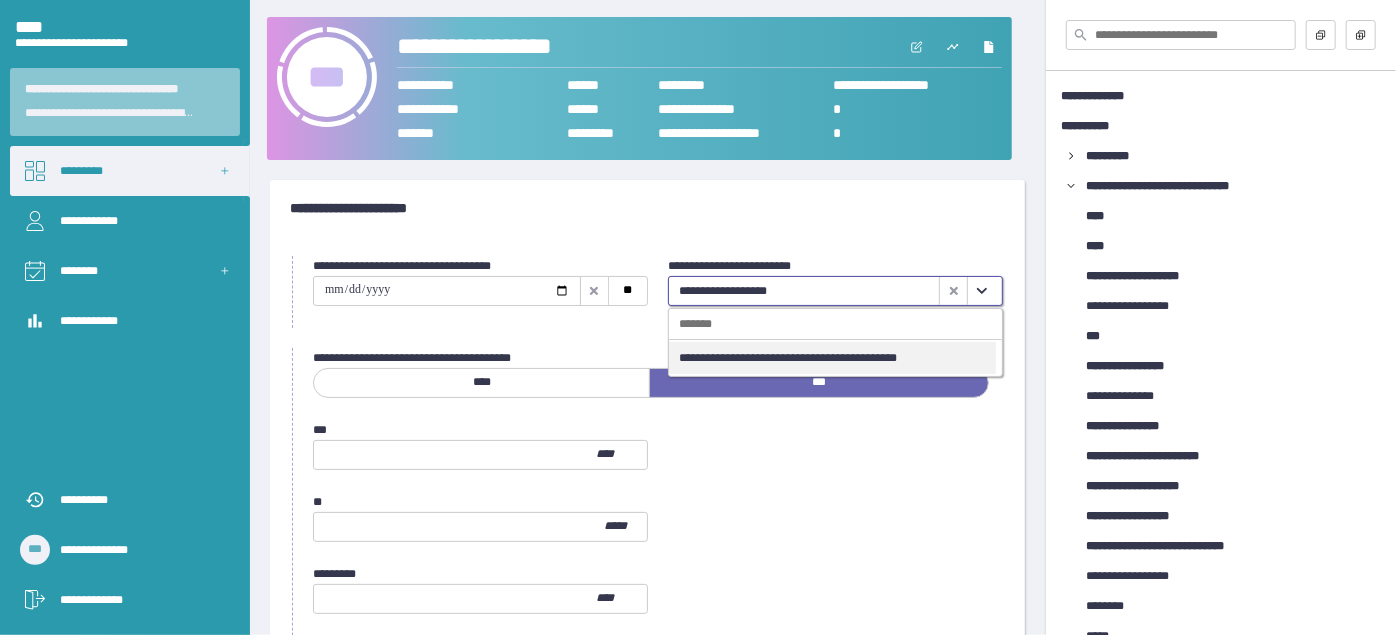 click on "**********" at bounding box center (832, 358) 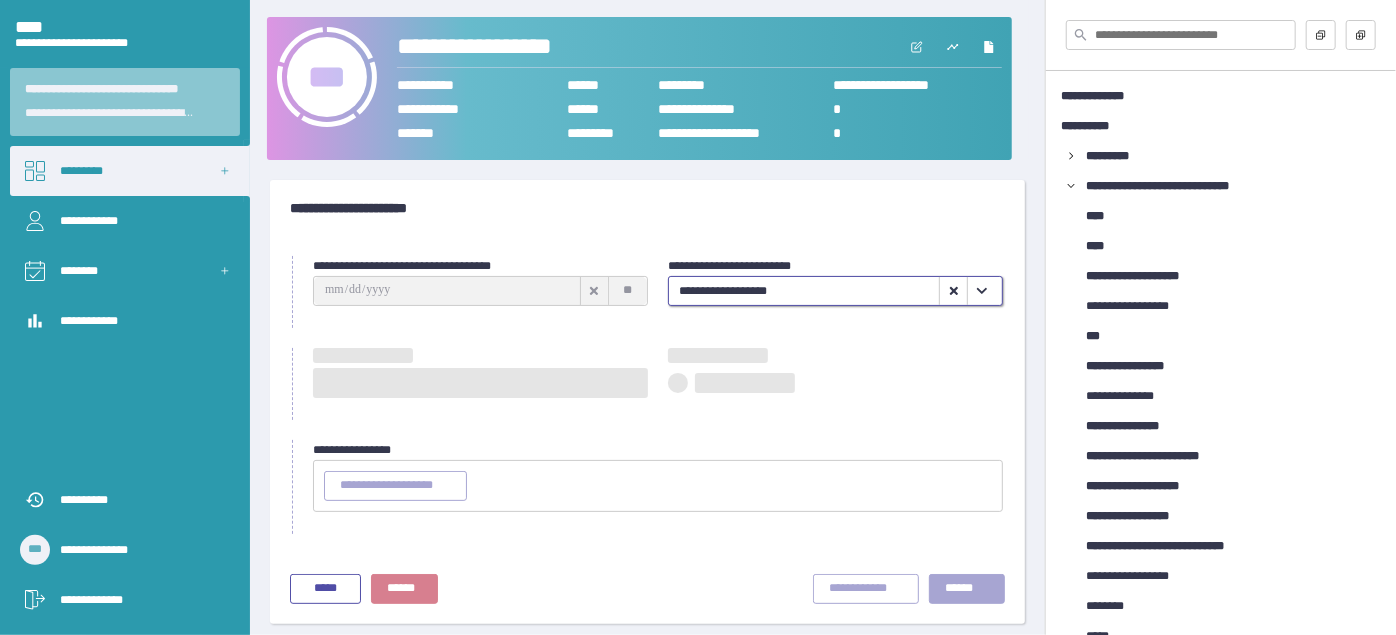 type on "**********" 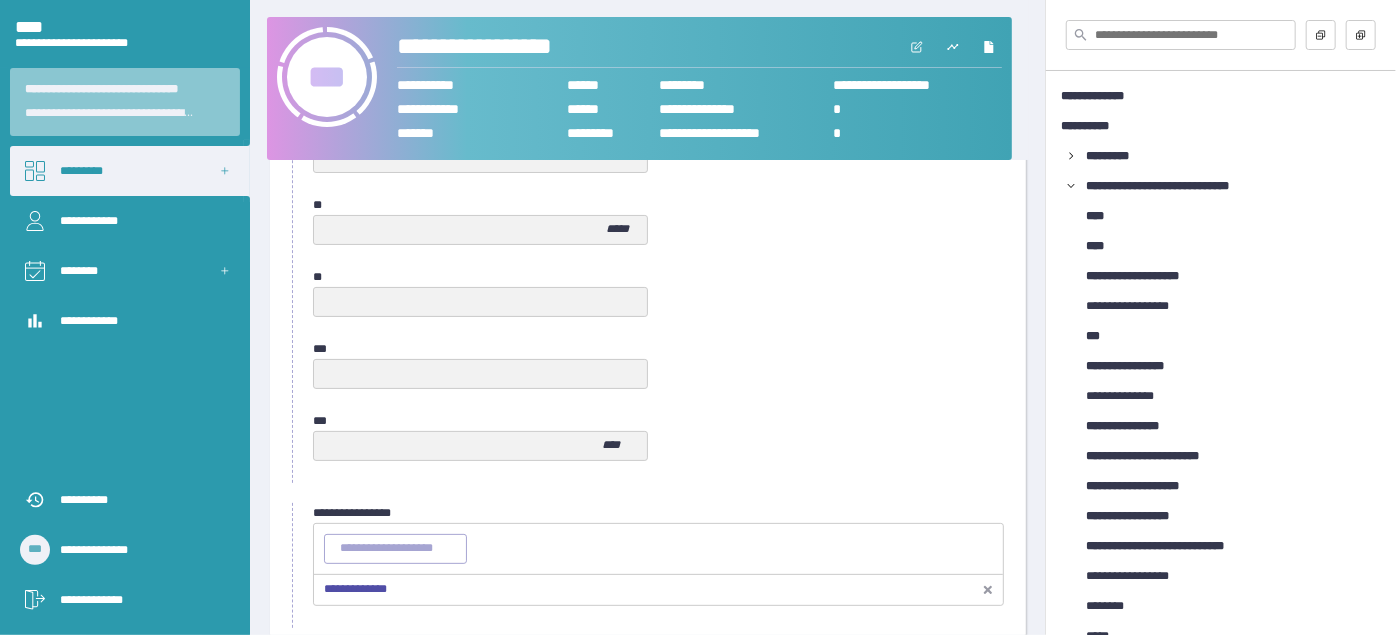 scroll, scrollTop: 1109, scrollLeft: 0, axis: vertical 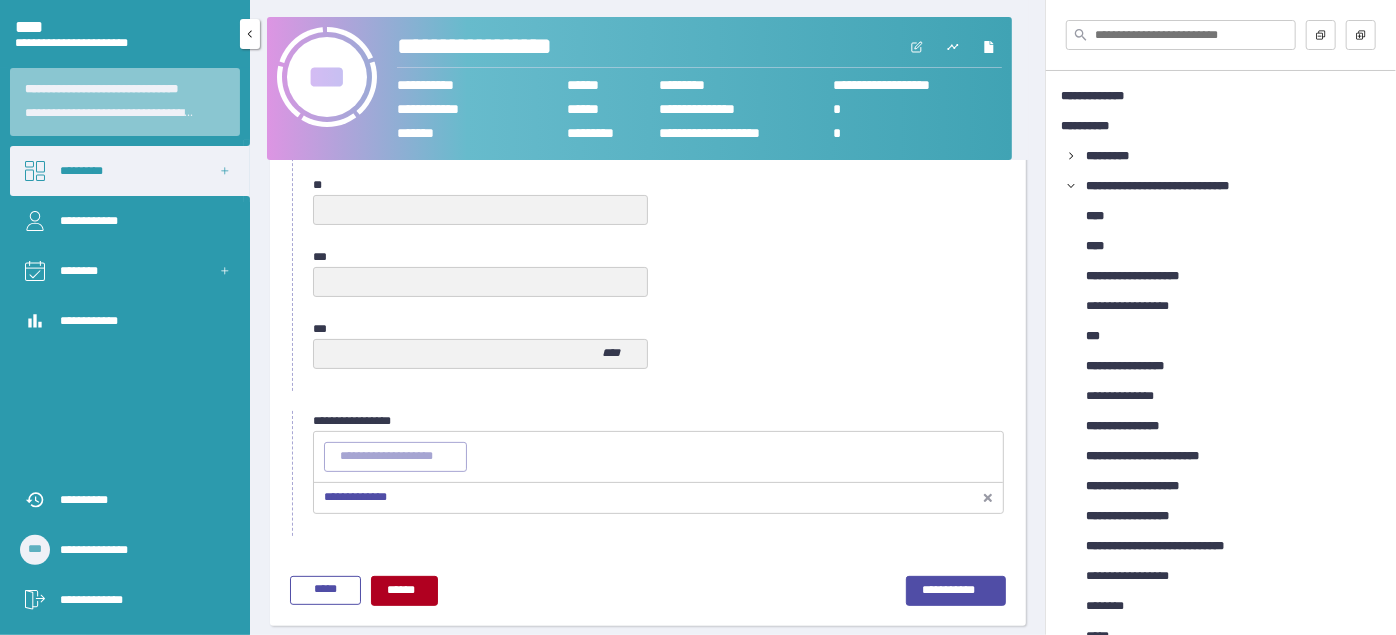 click on "*********" at bounding box center (130, 171) 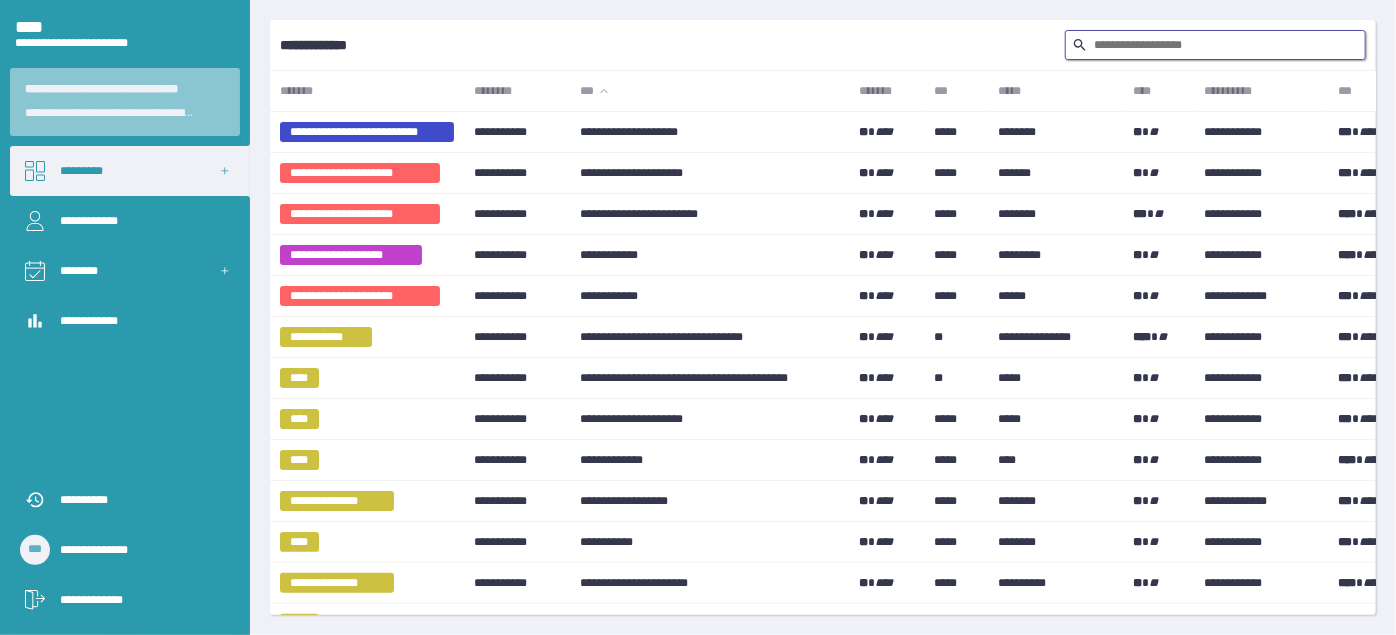 click at bounding box center [1215, 45] 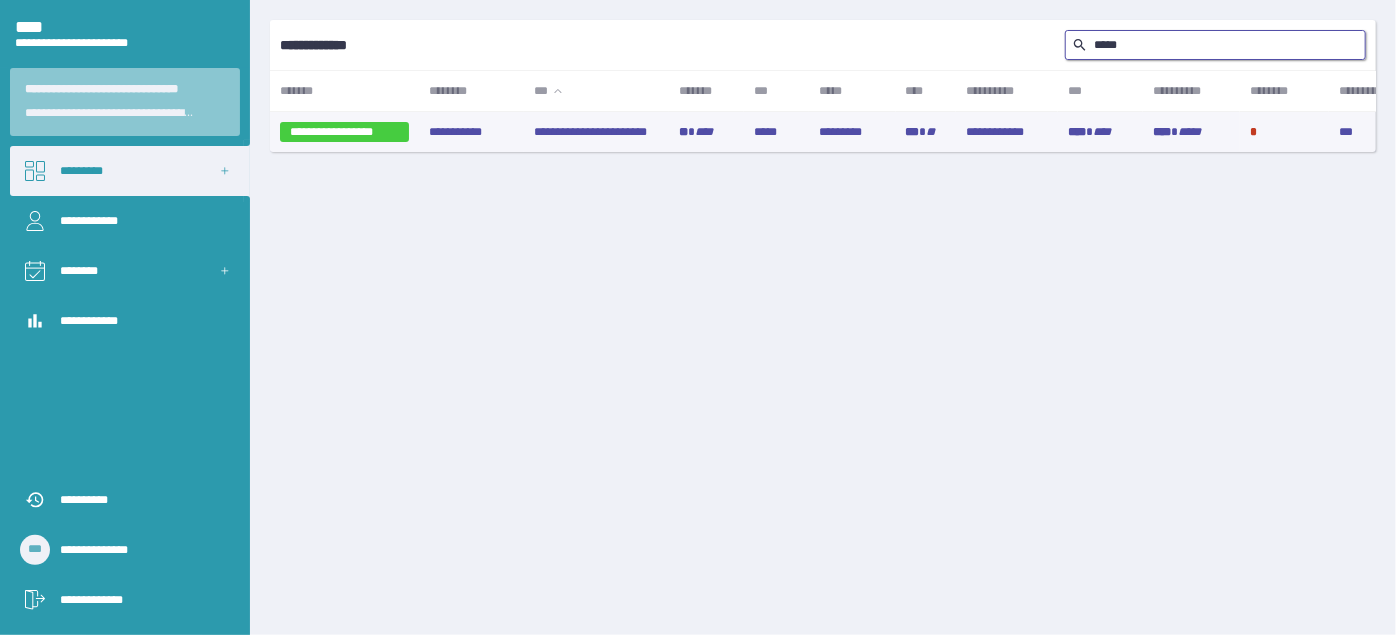 type on "*****" 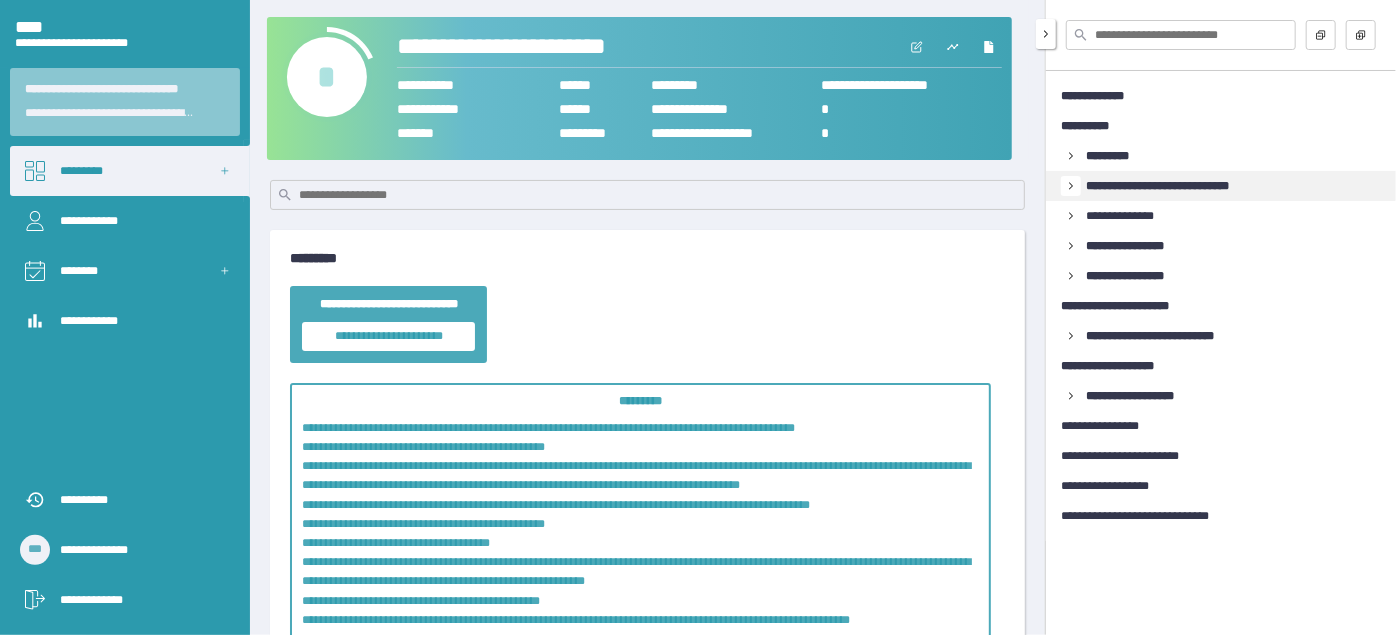 click 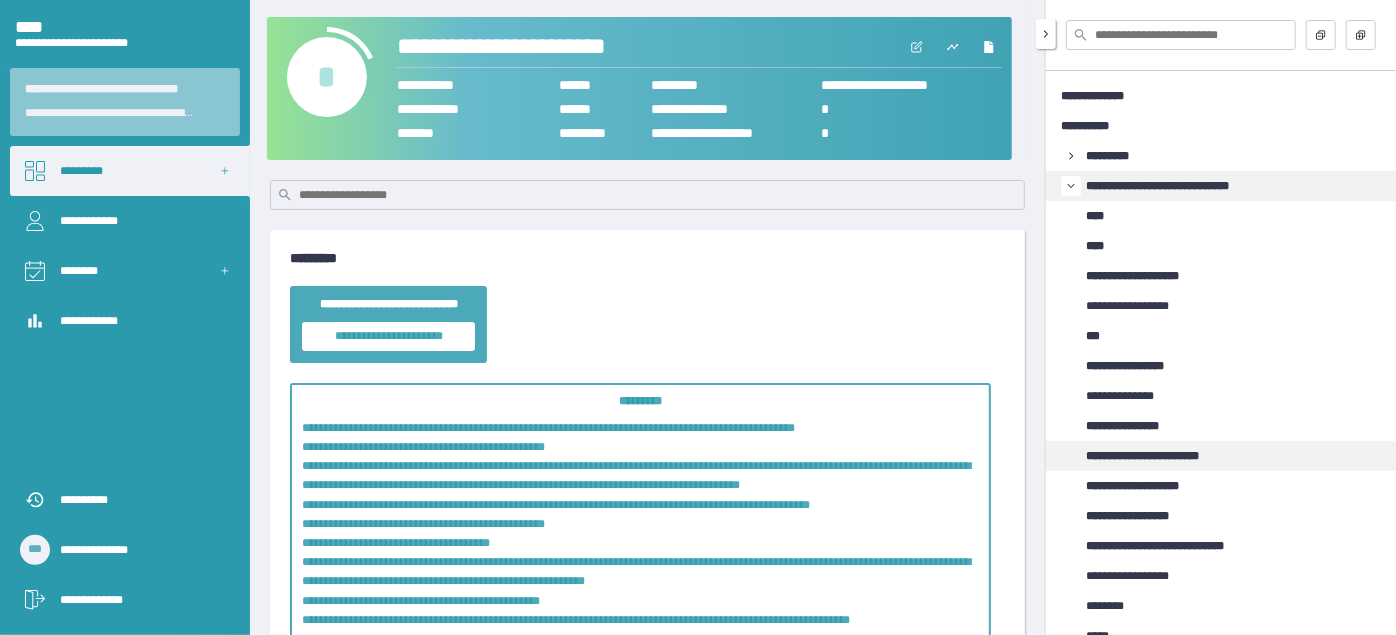 click on "**********" at bounding box center (1161, 456) 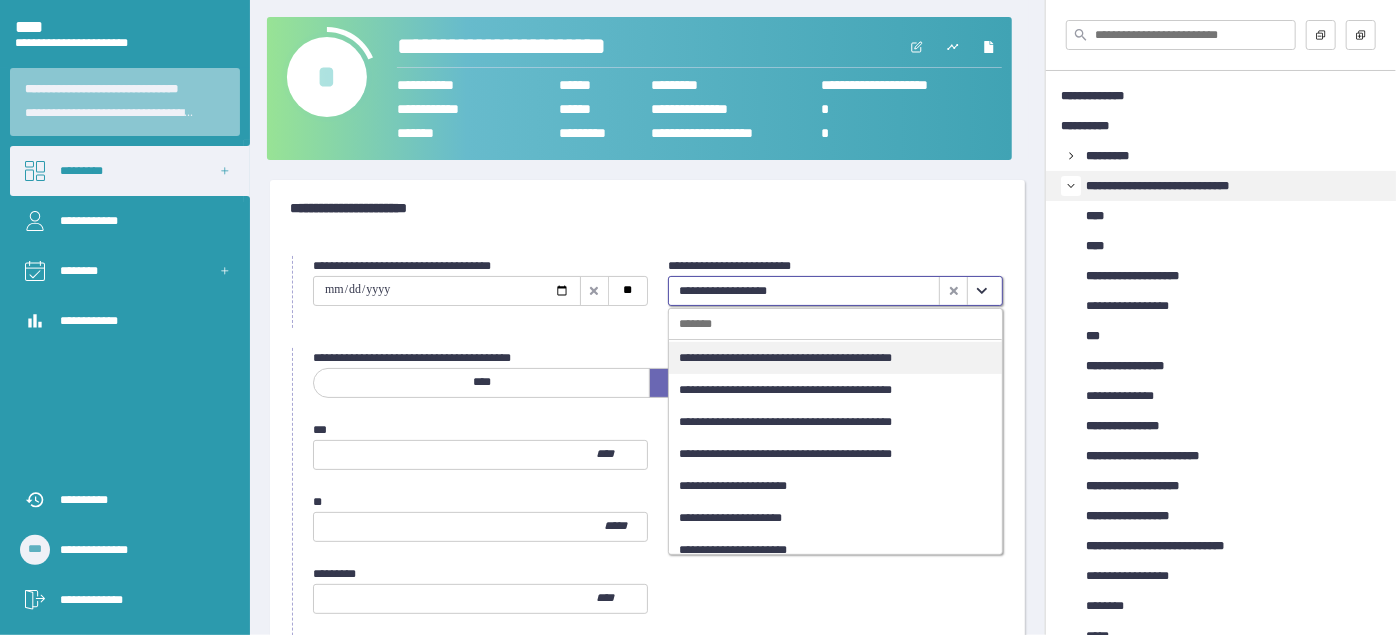 scroll, scrollTop: 0, scrollLeft: 0, axis: both 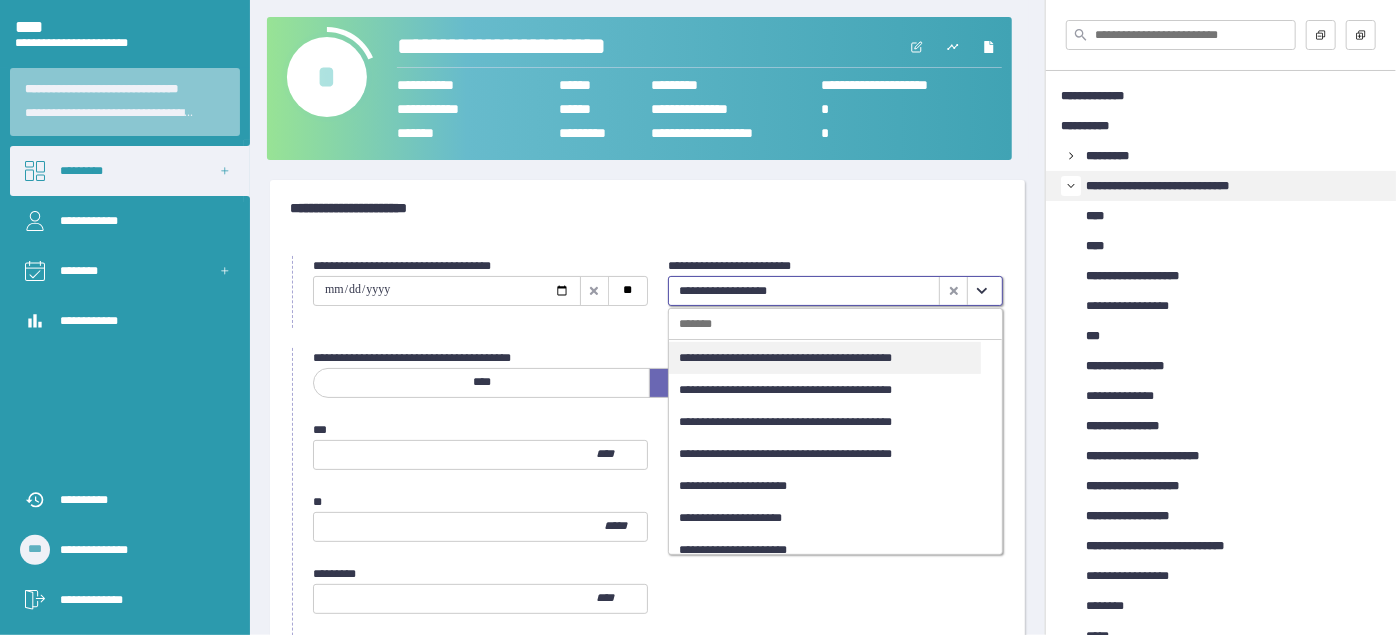 click on "**********" at bounding box center (825, 358) 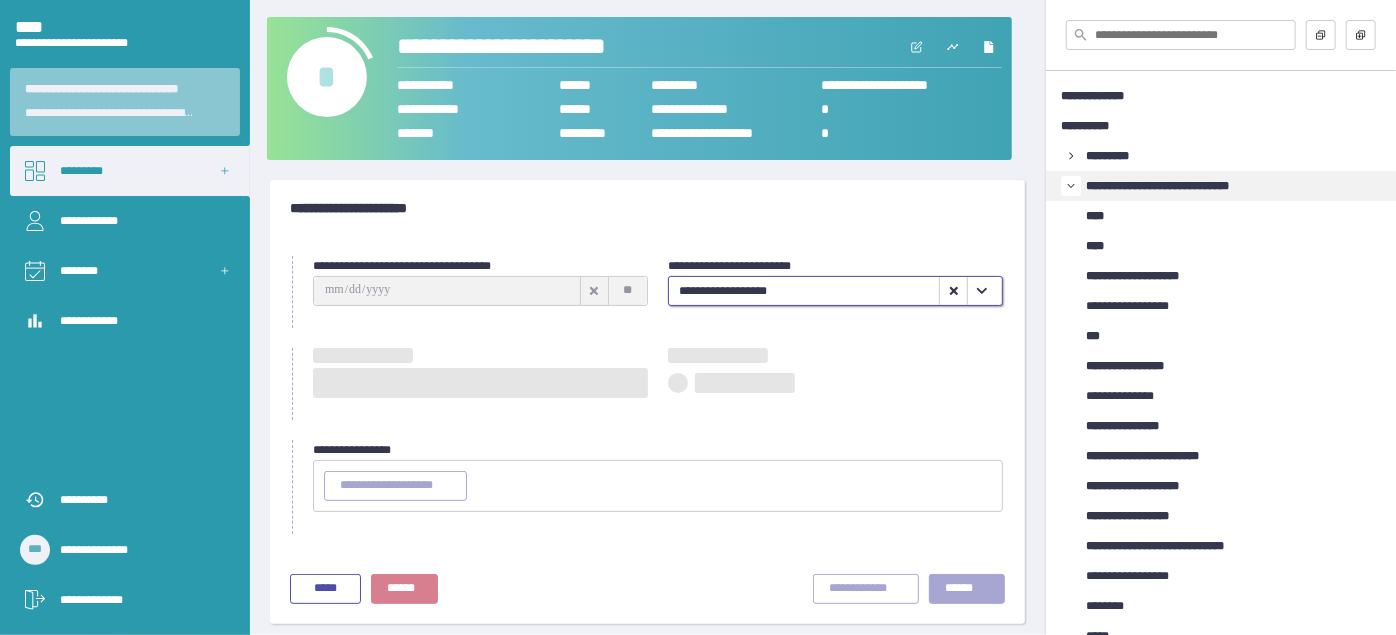 type on "**********" 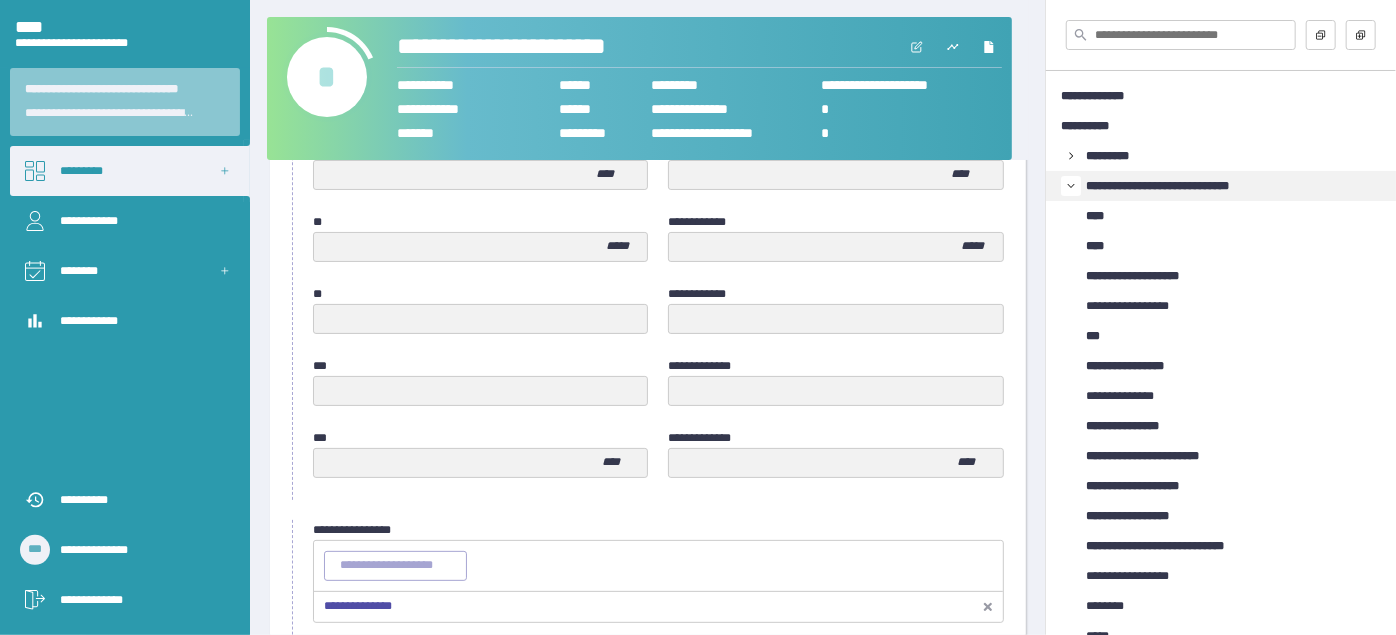 scroll, scrollTop: 1109, scrollLeft: 0, axis: vertical 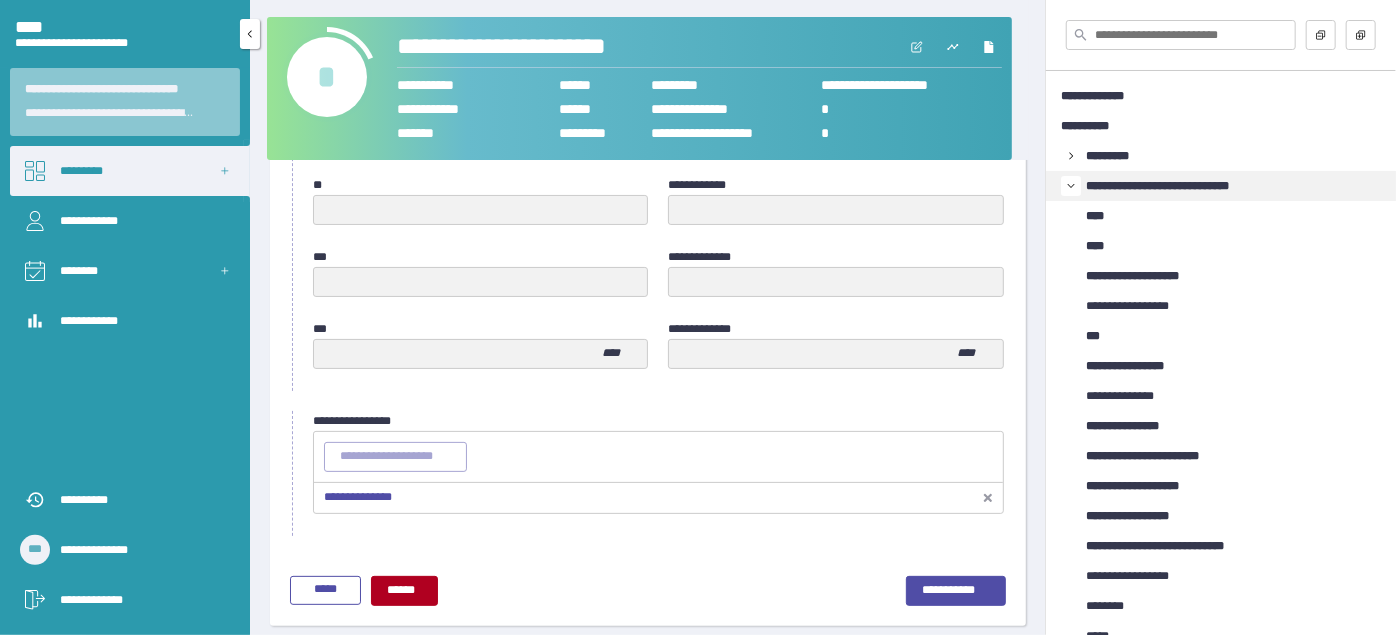 click on "*********" at bounding box center [130, 171] 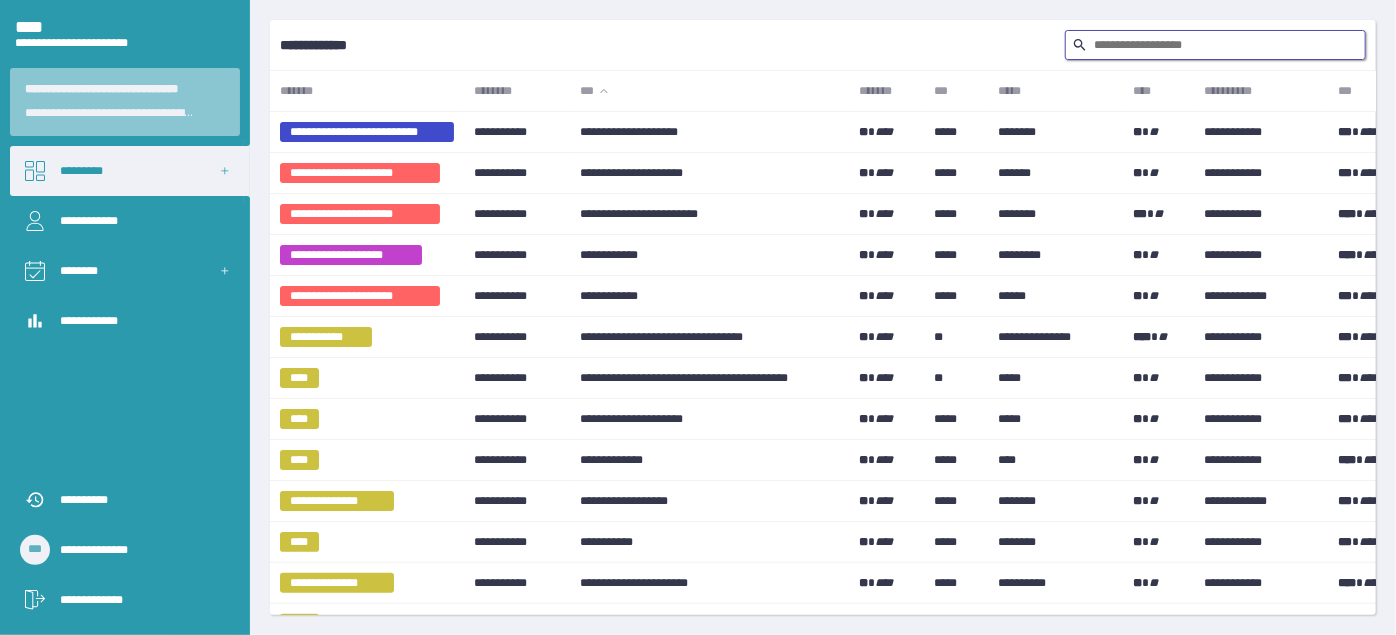 click at bounding box center [1215, 45] 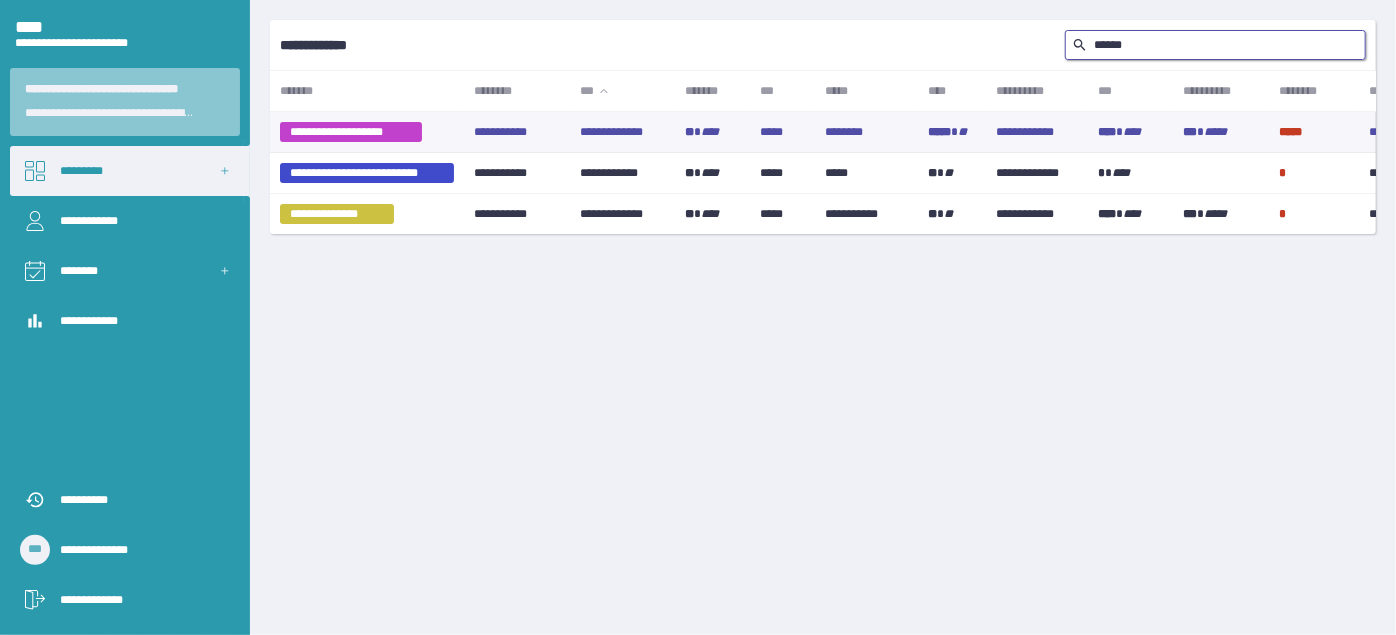 type on "******" 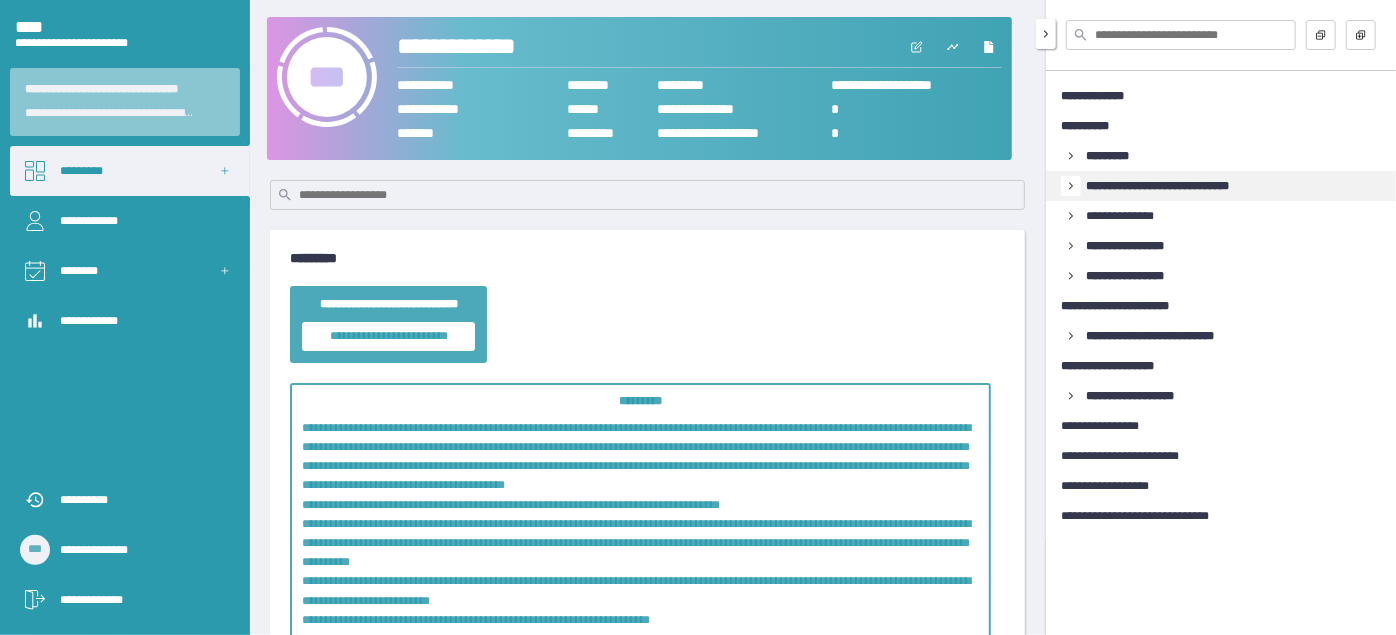 click 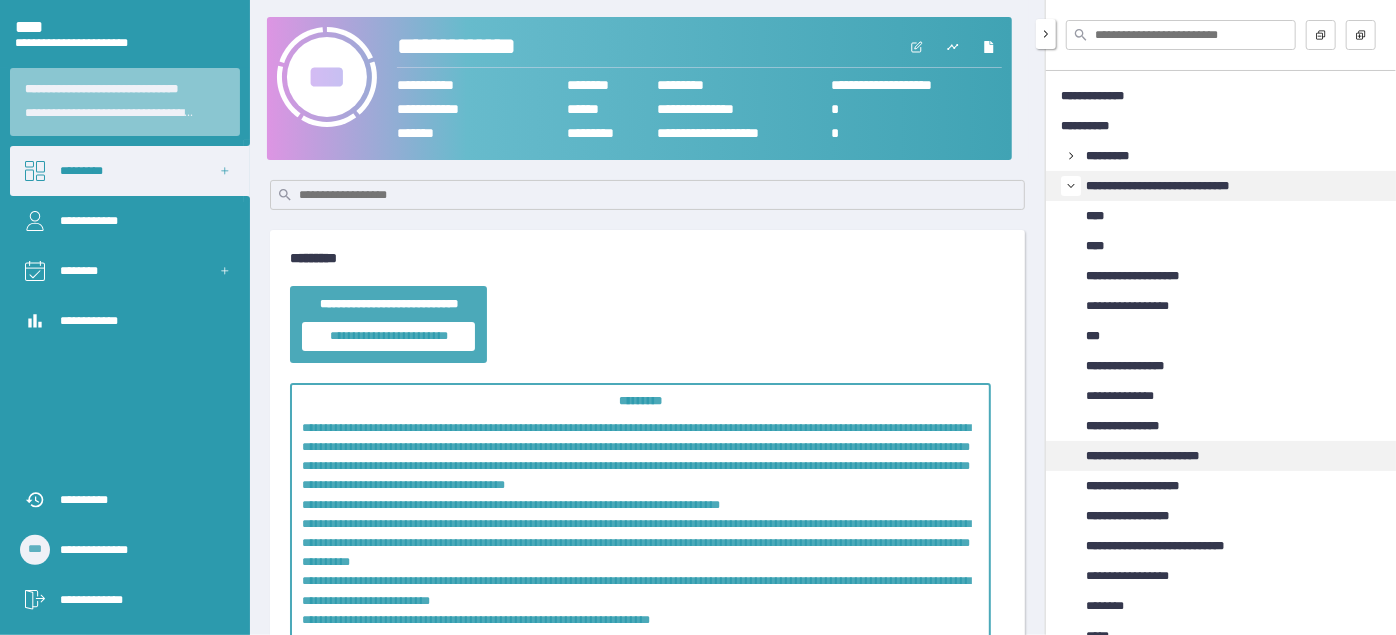 click on "**********" at bounding box center (1221, 456) 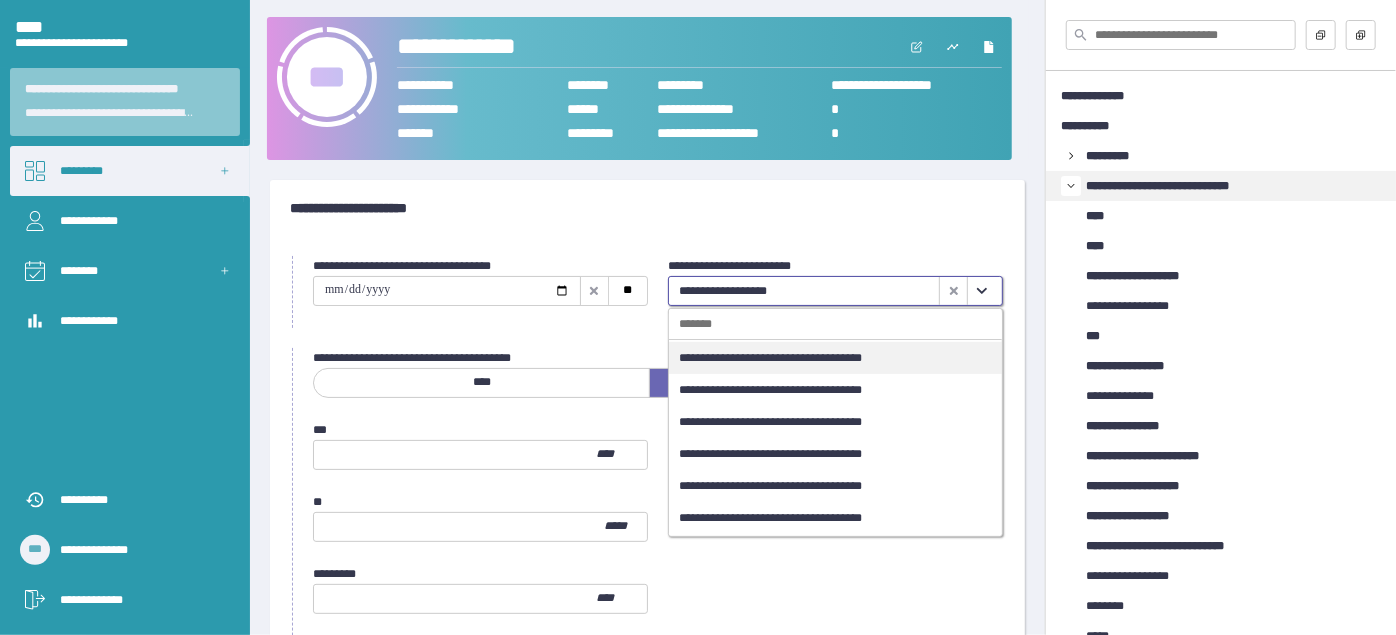 click at bounding box center (981, 291) 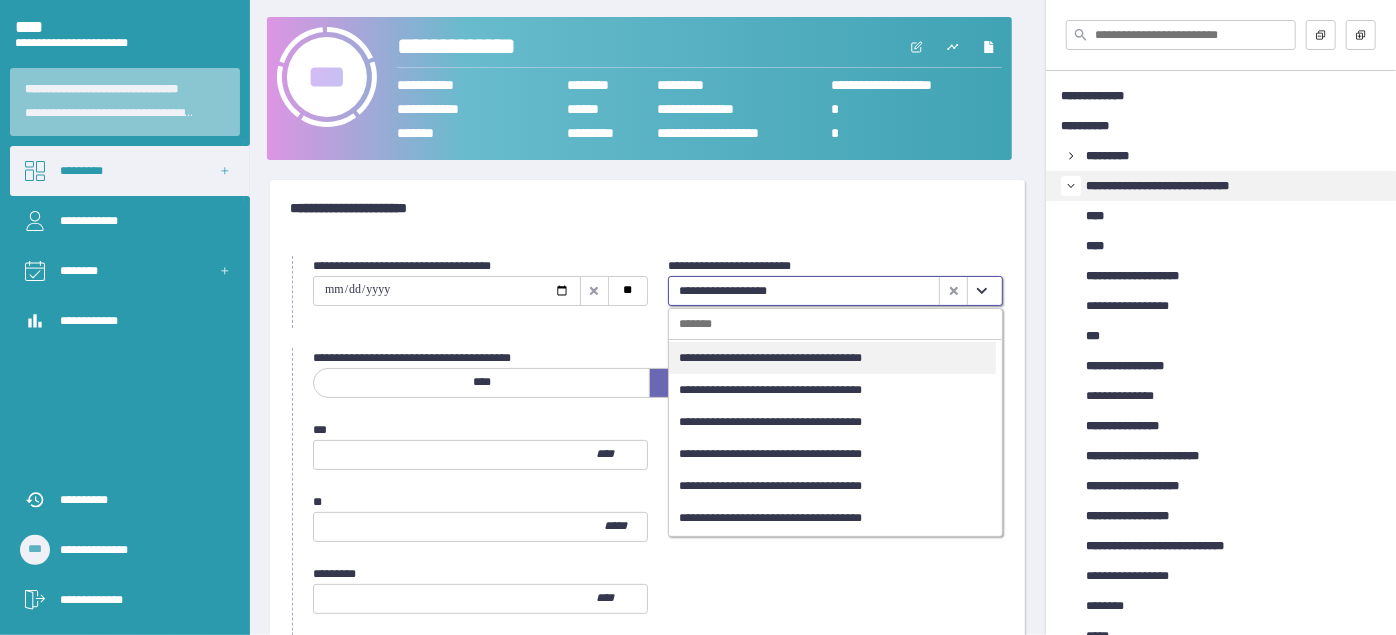 click on "**********" at bounding box center (832, 358) 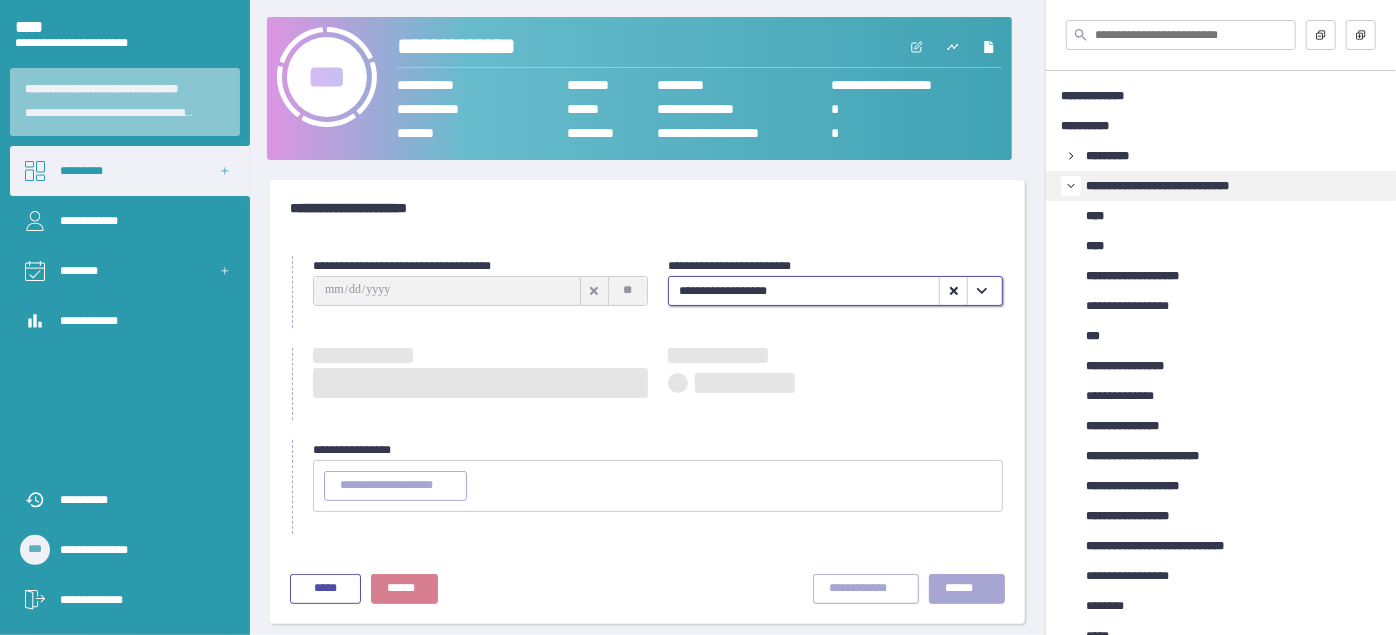 type on "**********" 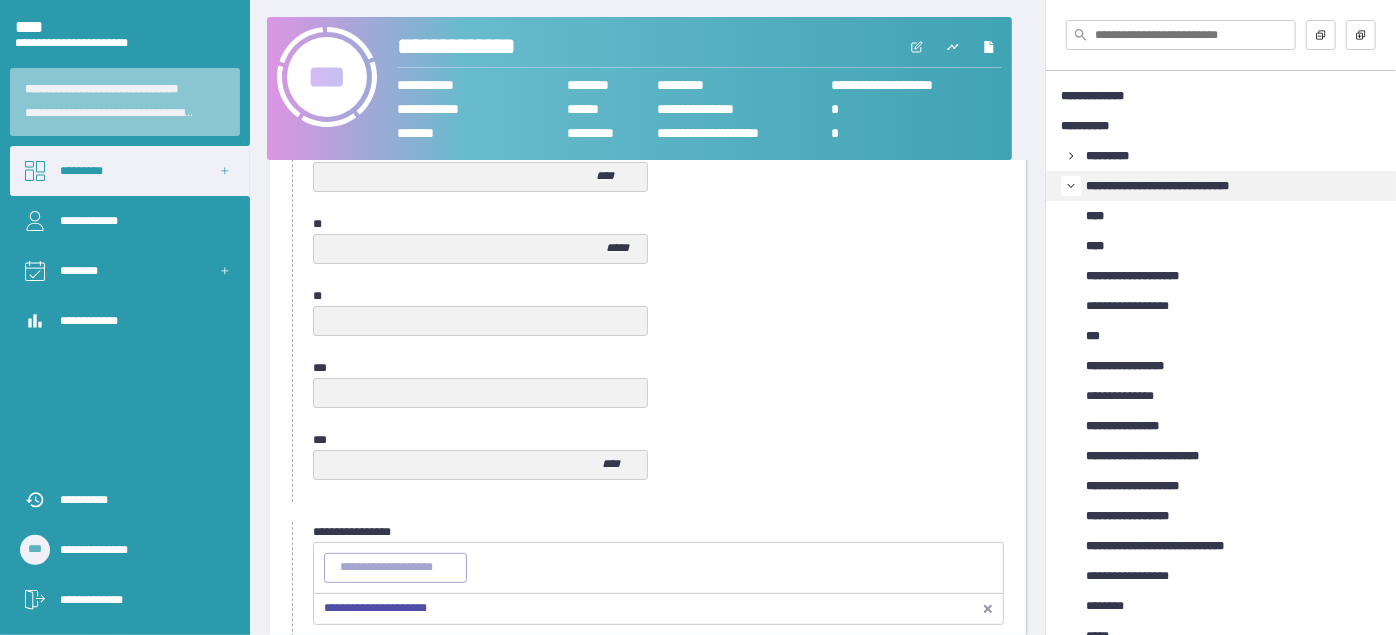 scroll, scrollTop: 1109, scrollLeft: 0, axis: vertical 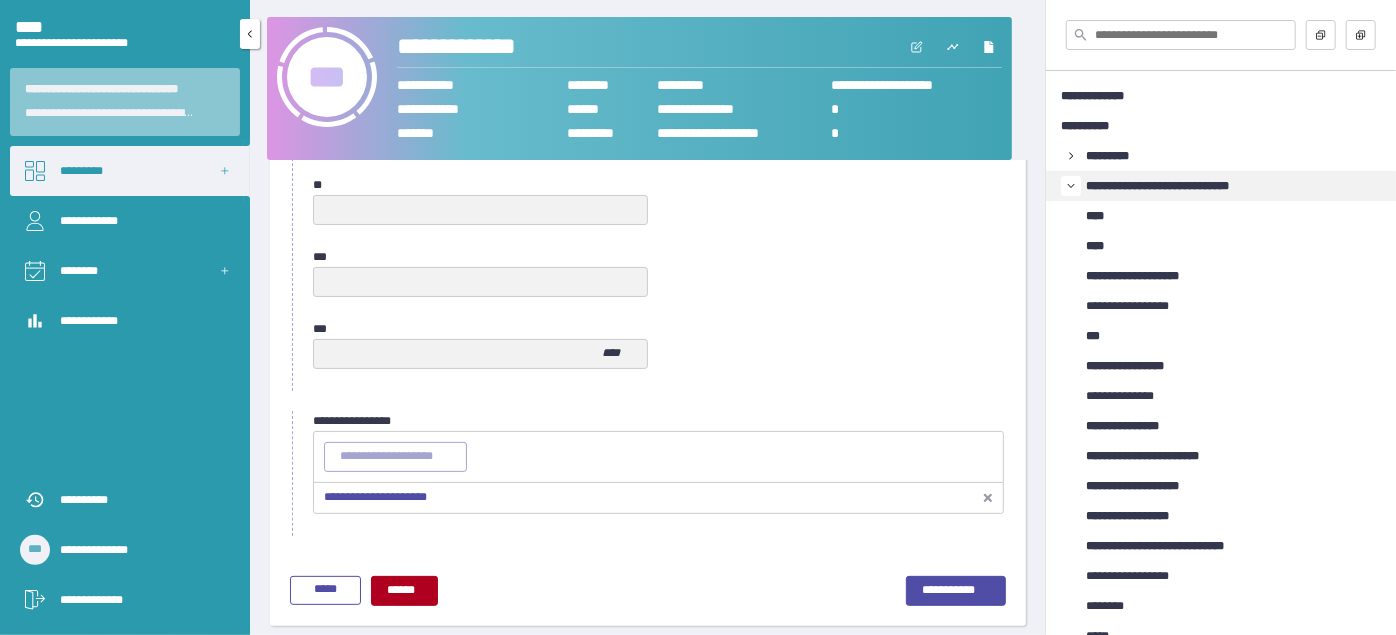 click on "*********" at bounding box center [130, 171] 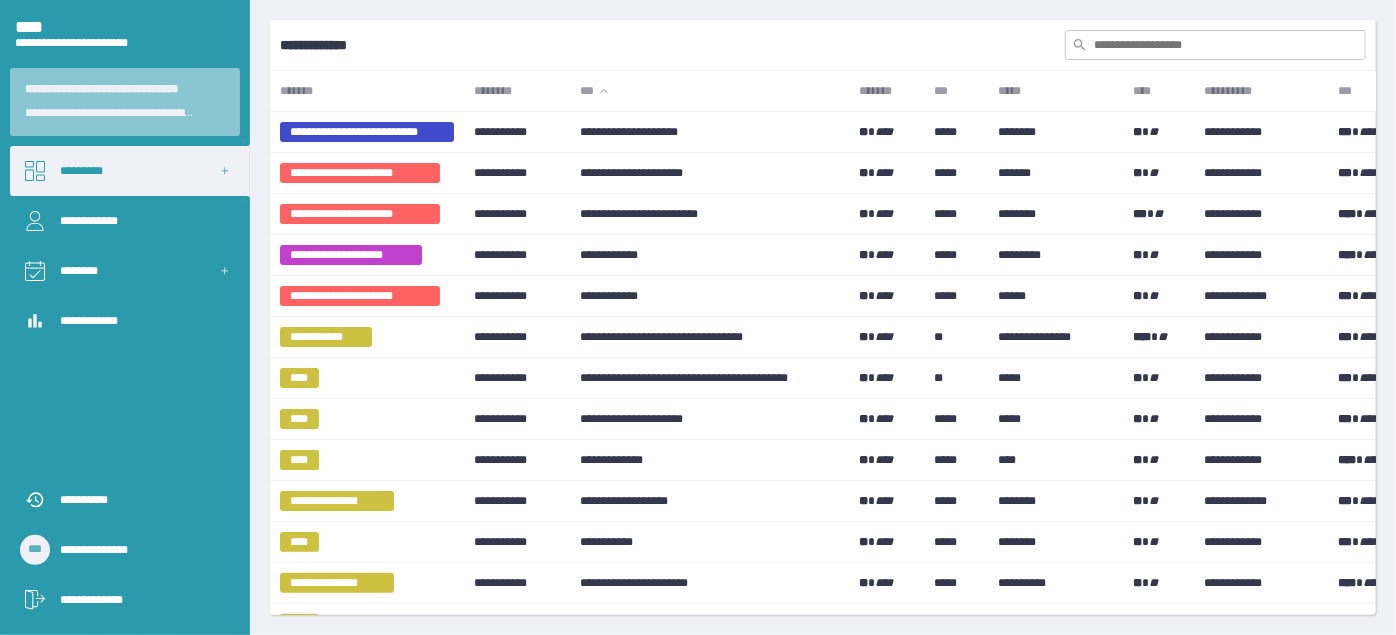 click at bounding box center (1215, 45) 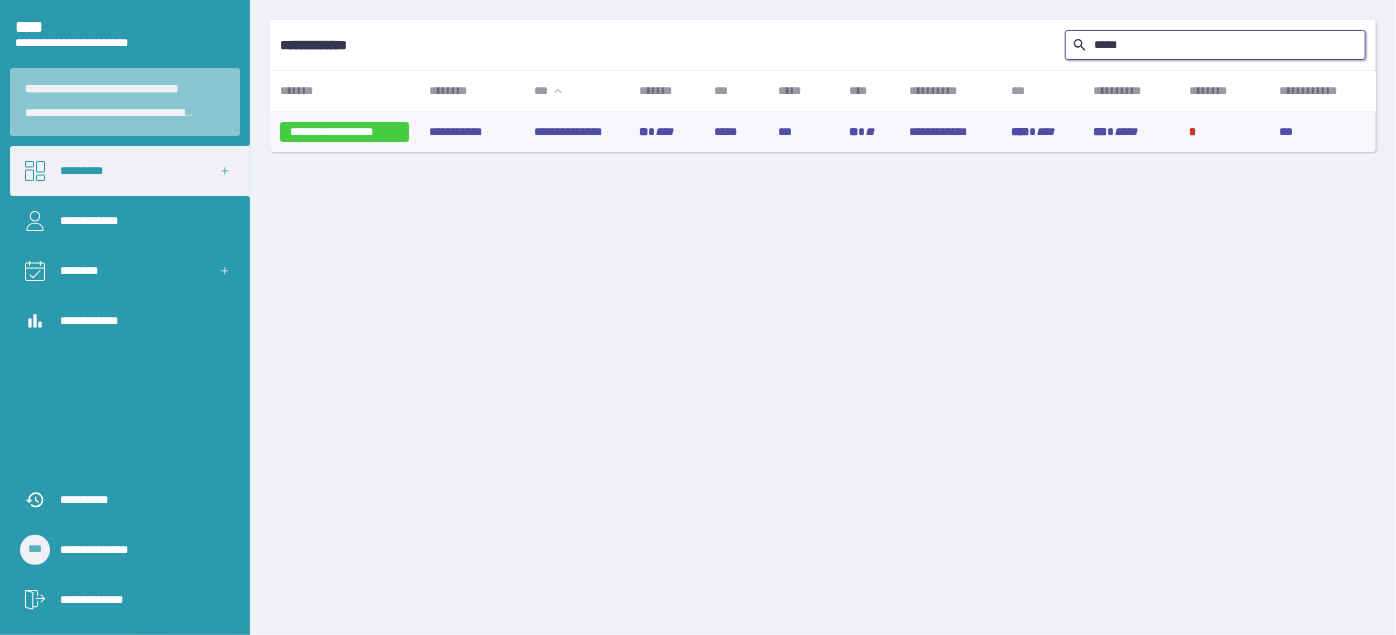 type on "*****" 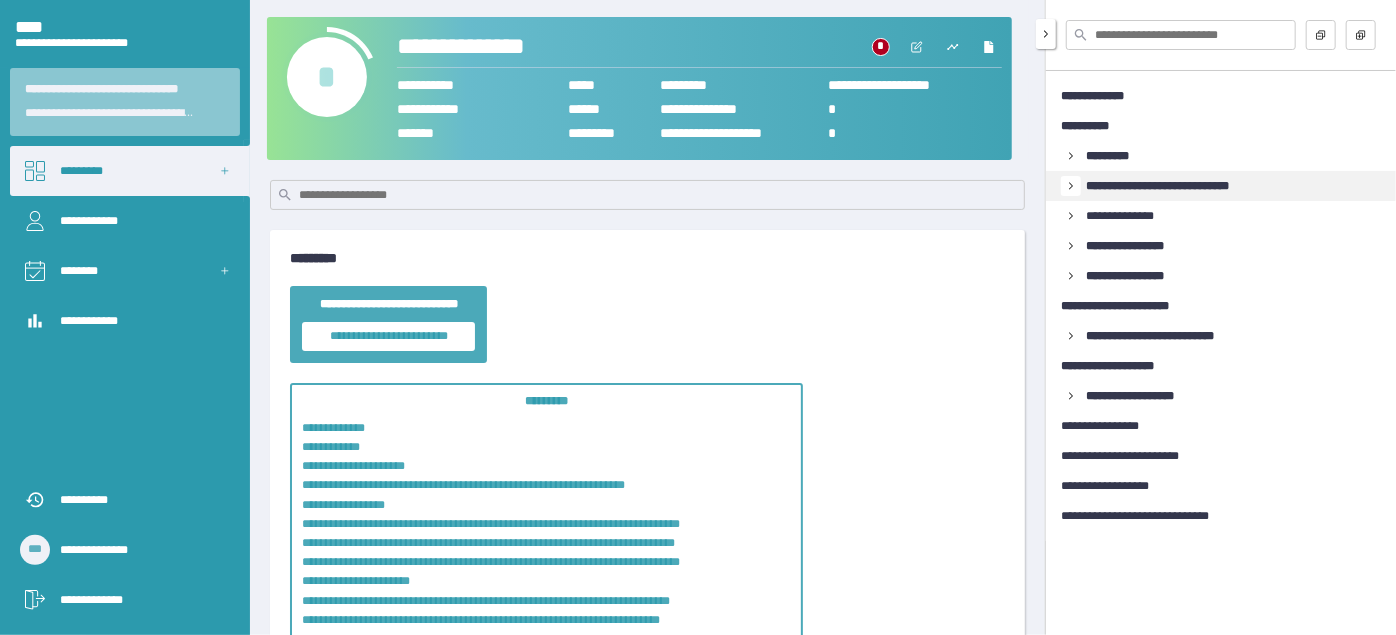 click 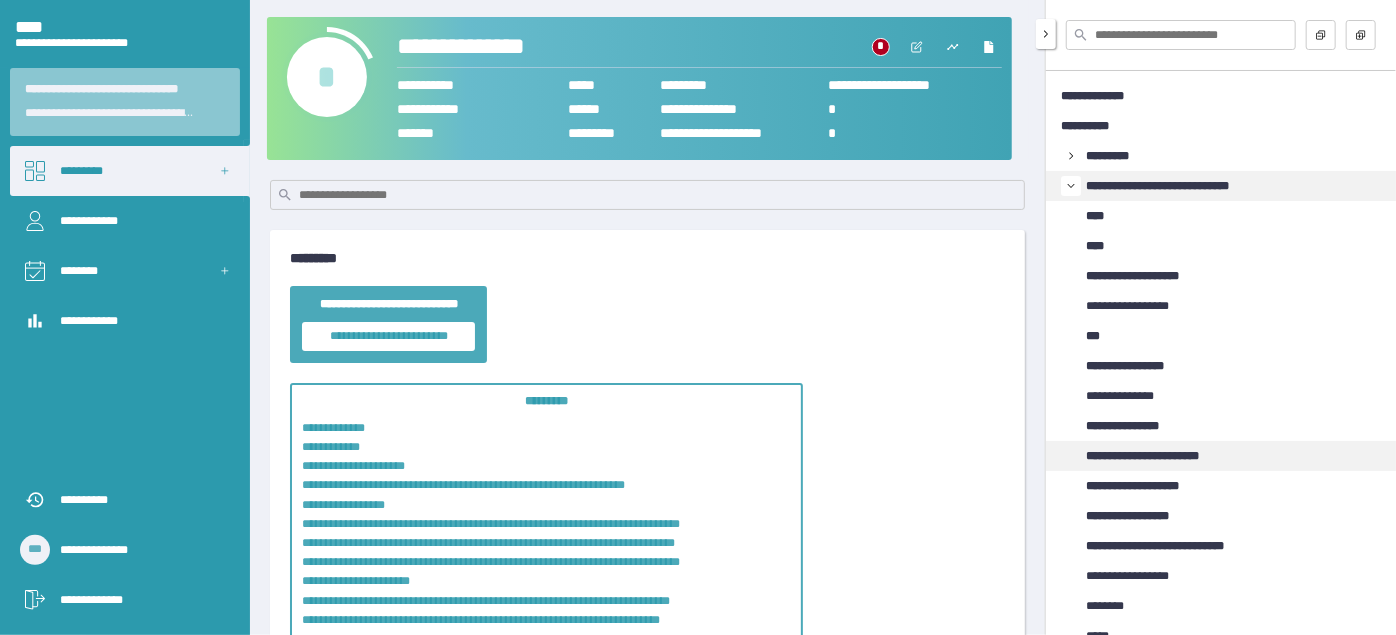 click on "**********" at bounding box center (1221, 456) 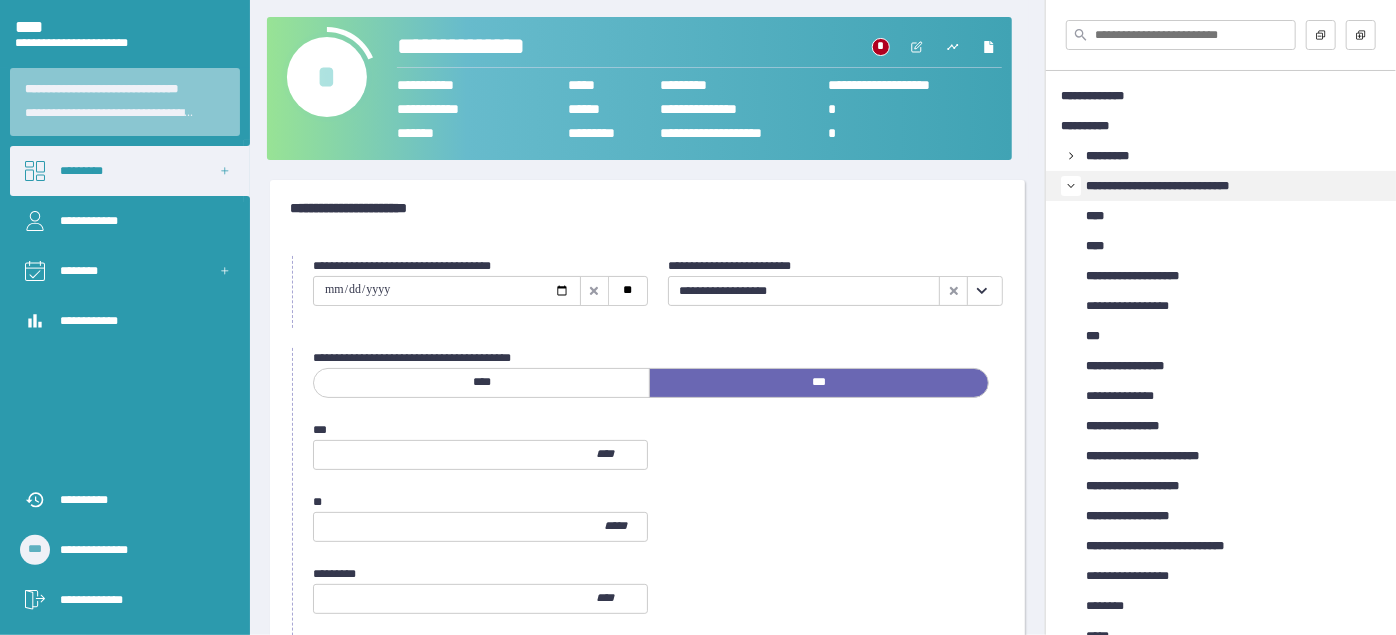 click 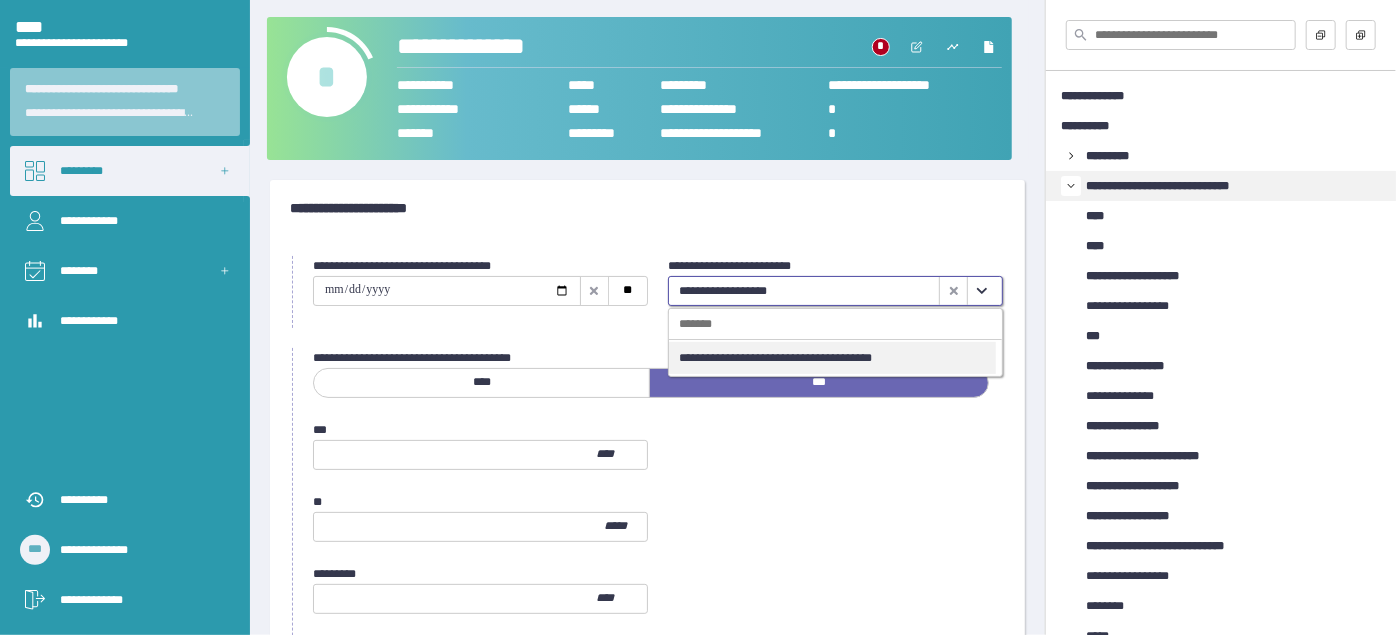 click on "**********" at bounding box center [832, 358] 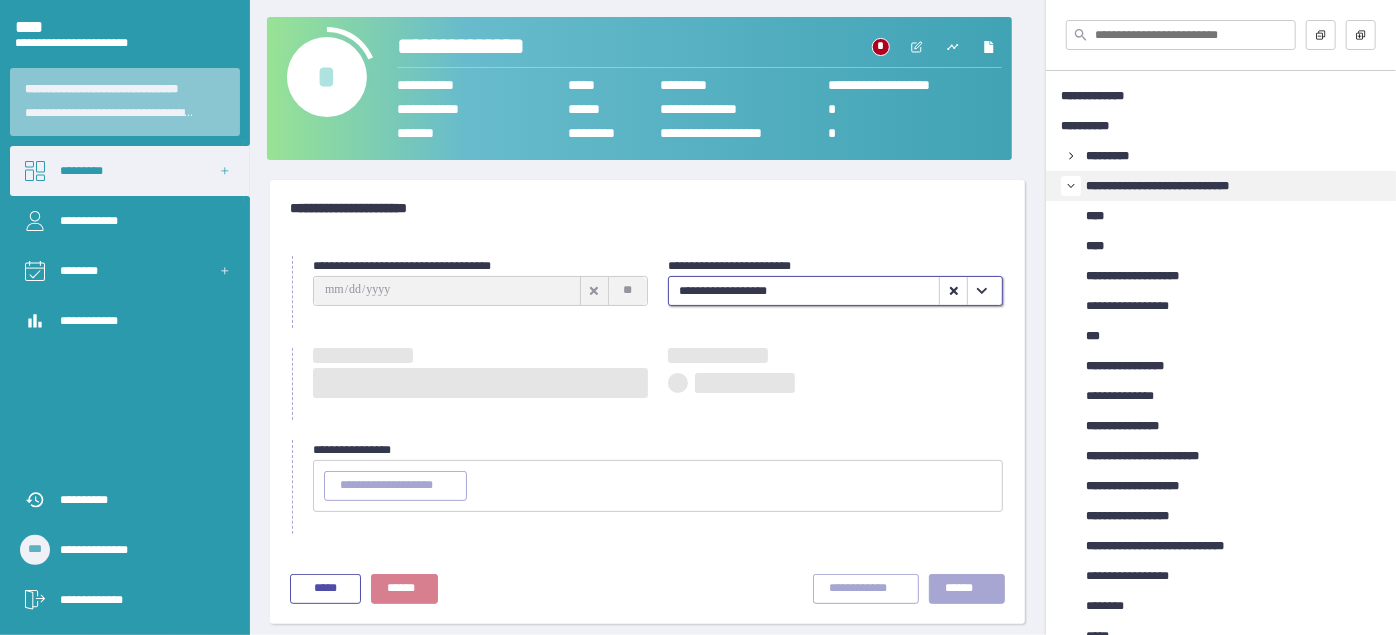 type on "**********" 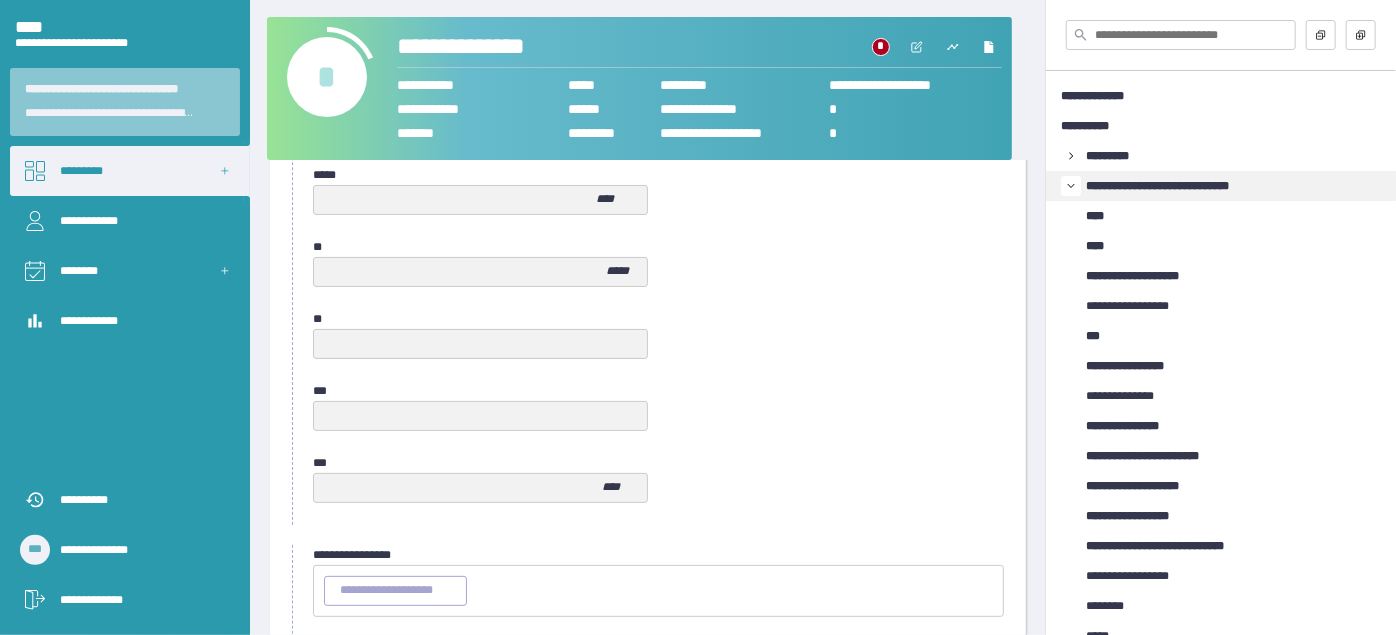 scroll, scrollTop: 1079, scrollLeft: 0, axis: vertical 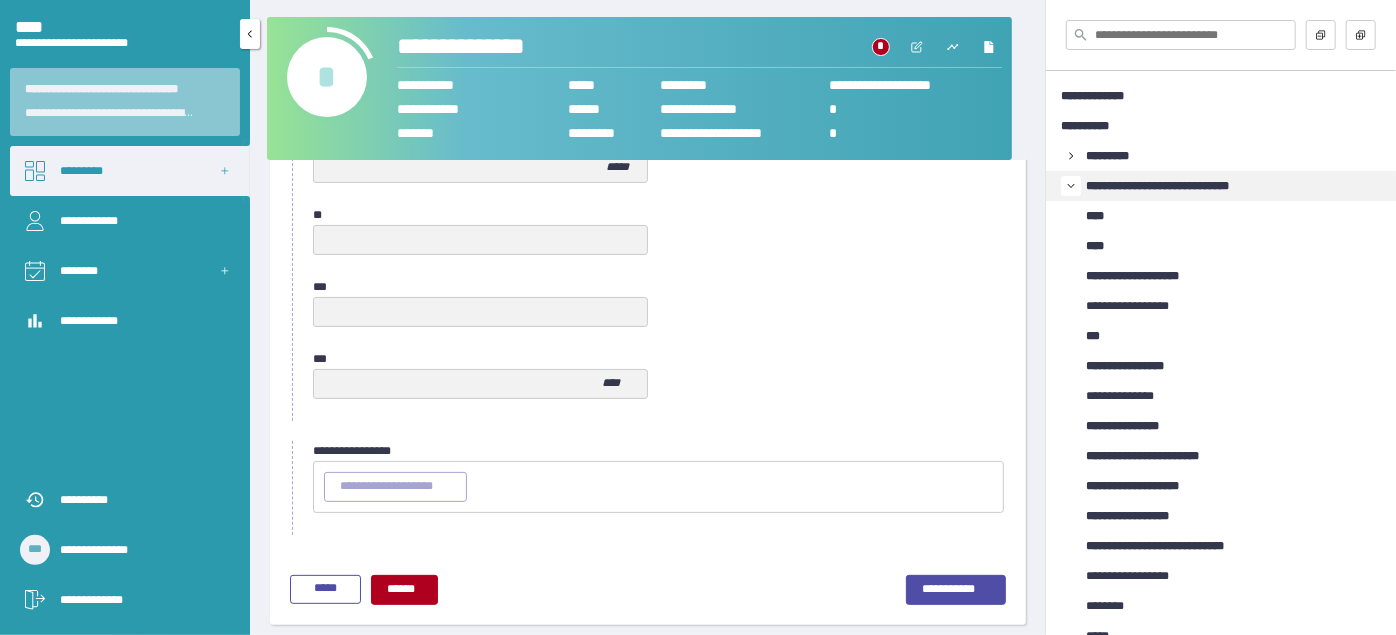 click on "*********" at bounding box center [130, 171] 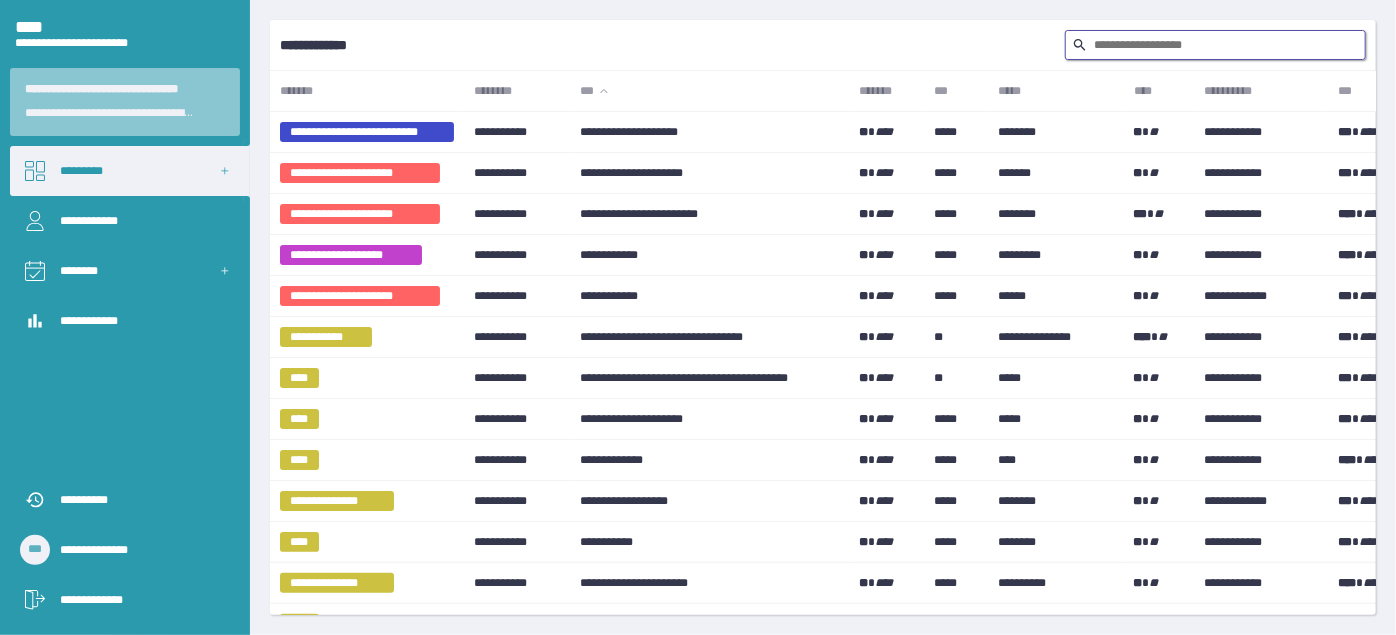 click at bounding box center (1215, 45) 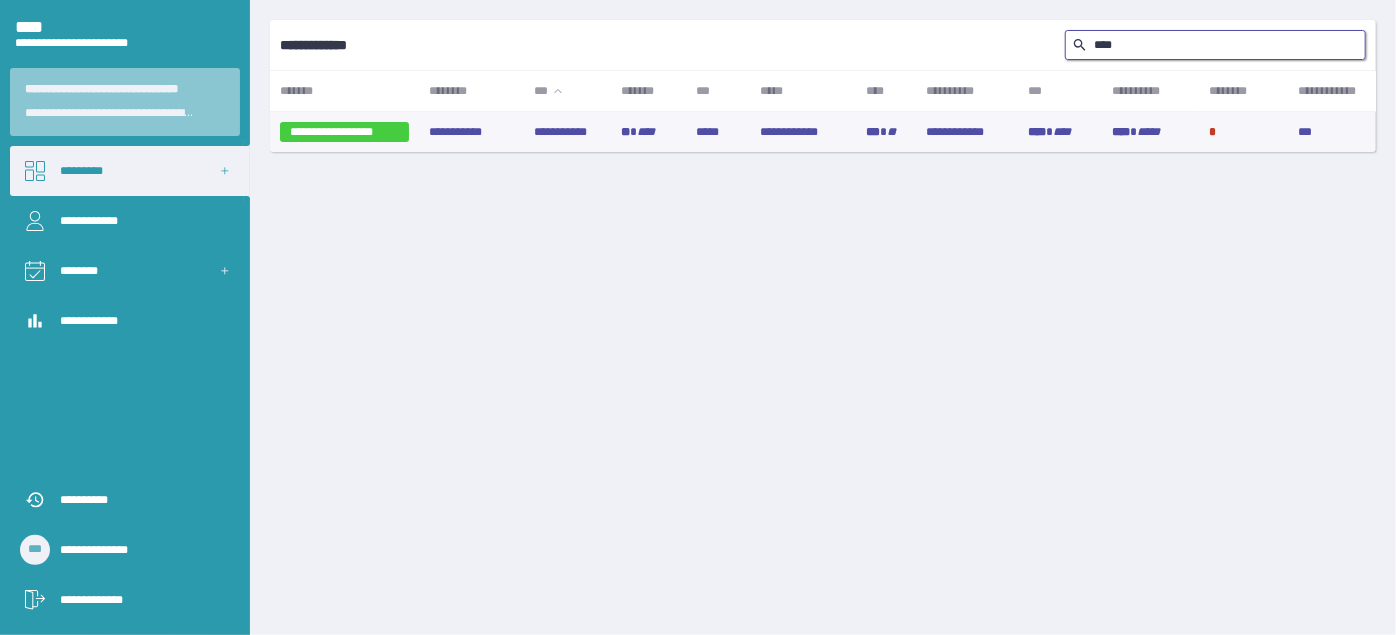 type on "****" 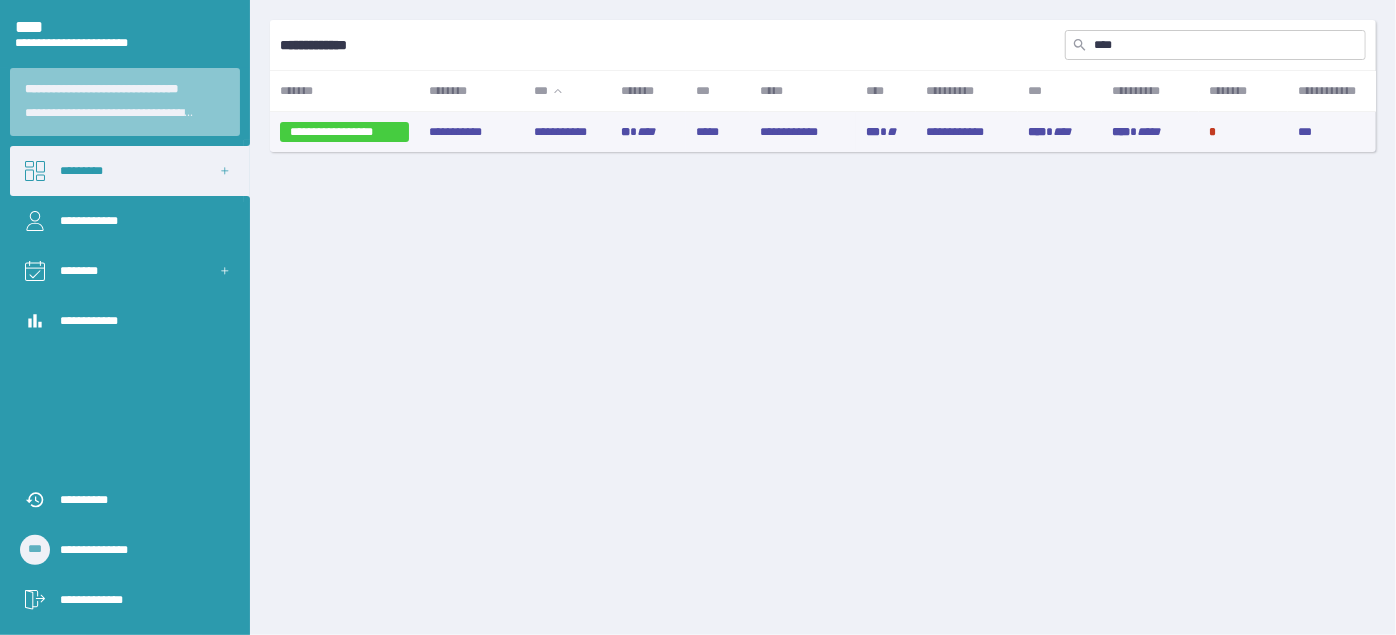 click on "**********" at bounding box center [567, 132] 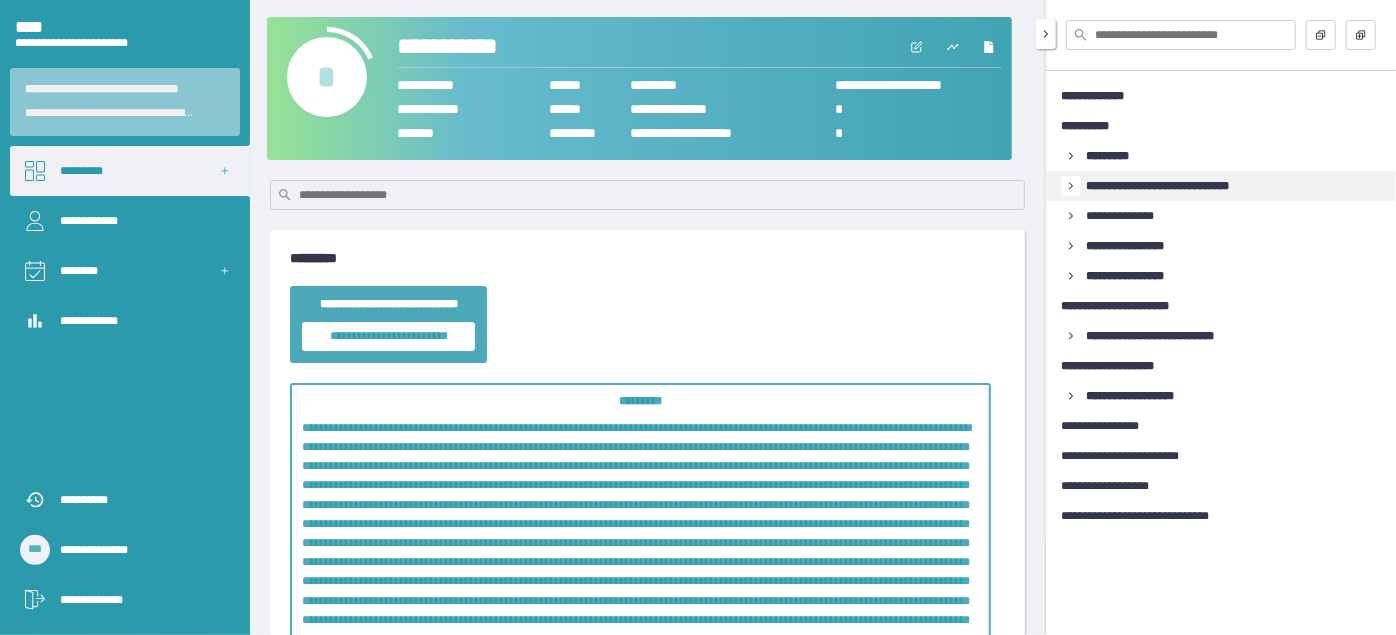 click at bounding box center (1071, 186) 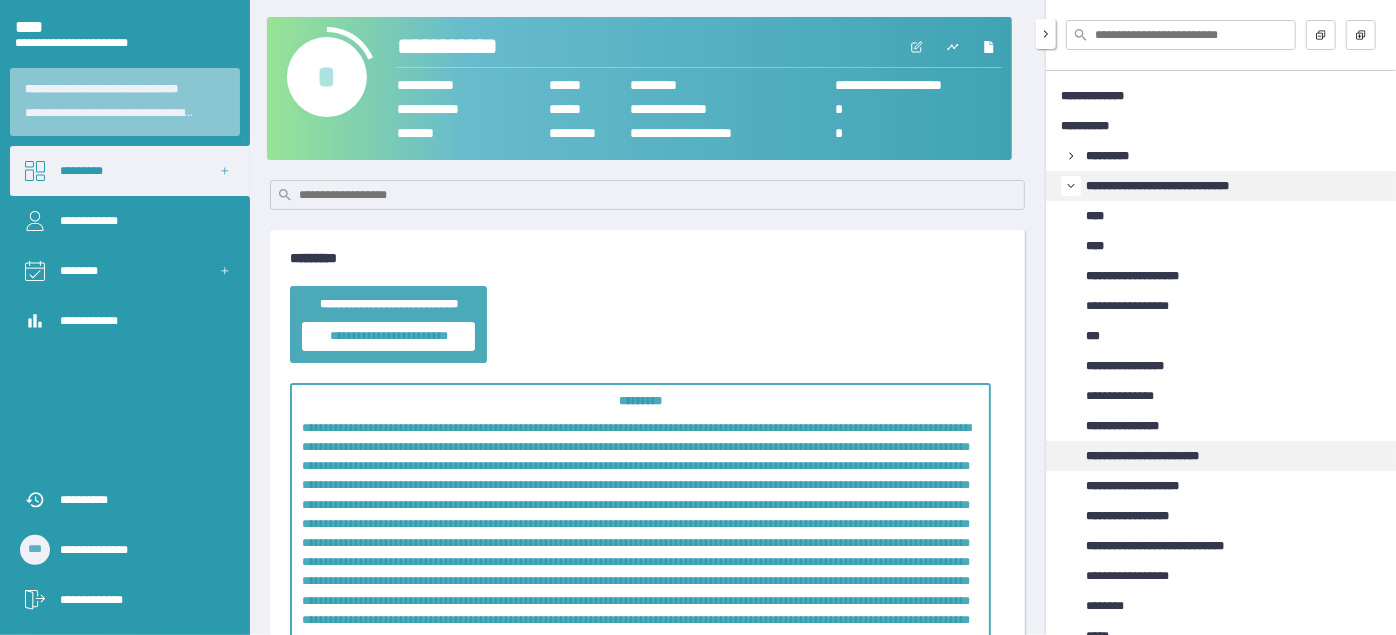 click on "**********" at bounding box center [1161, 456] 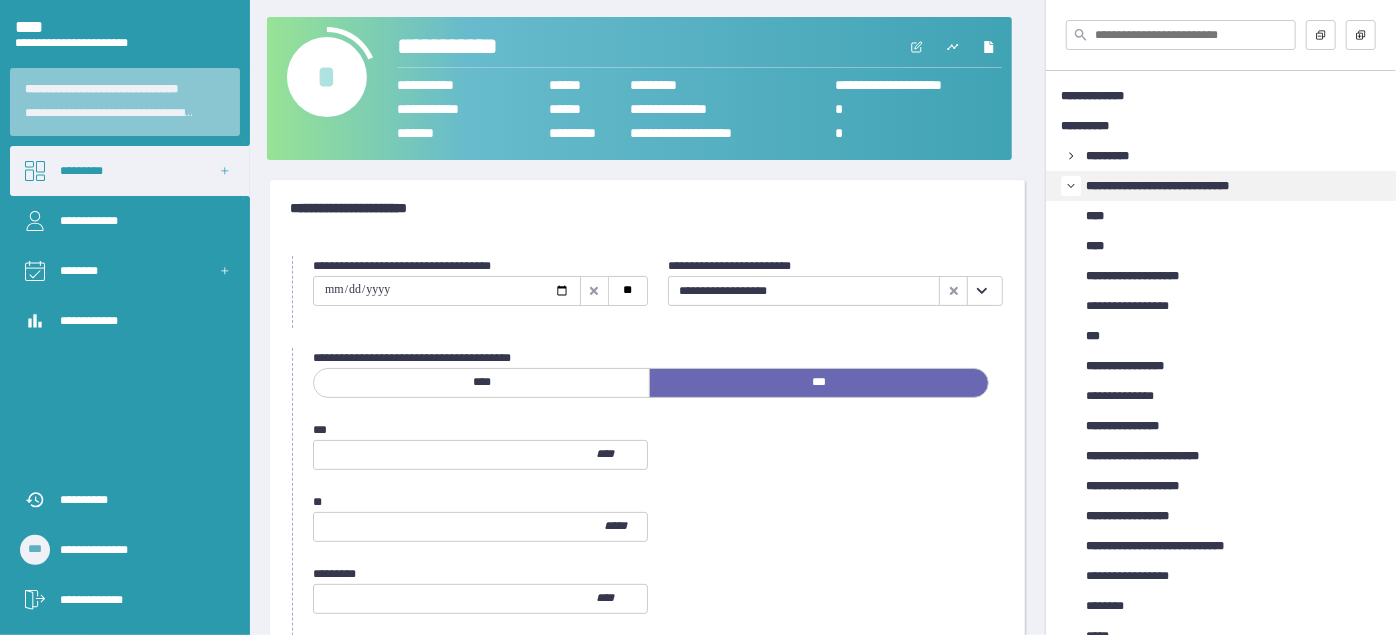 click at bounding box center [981, 291] 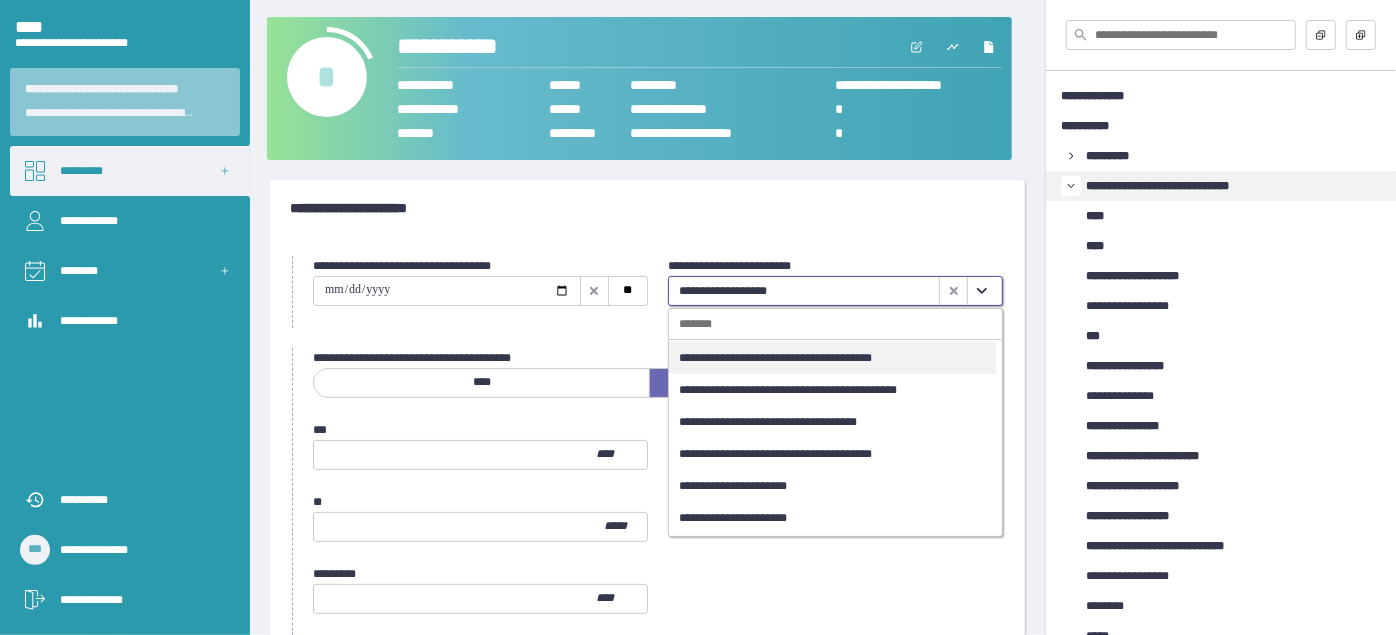 click on "**********" at bounding box center [832, 358] 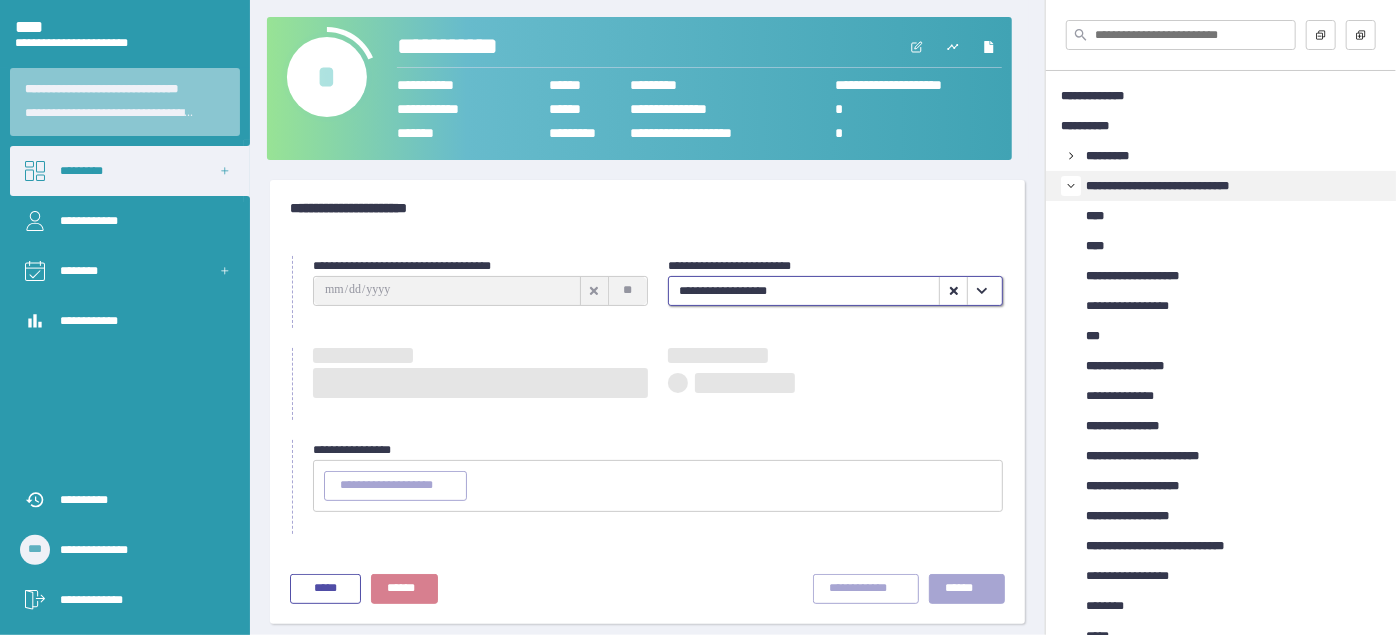 type on "**********" 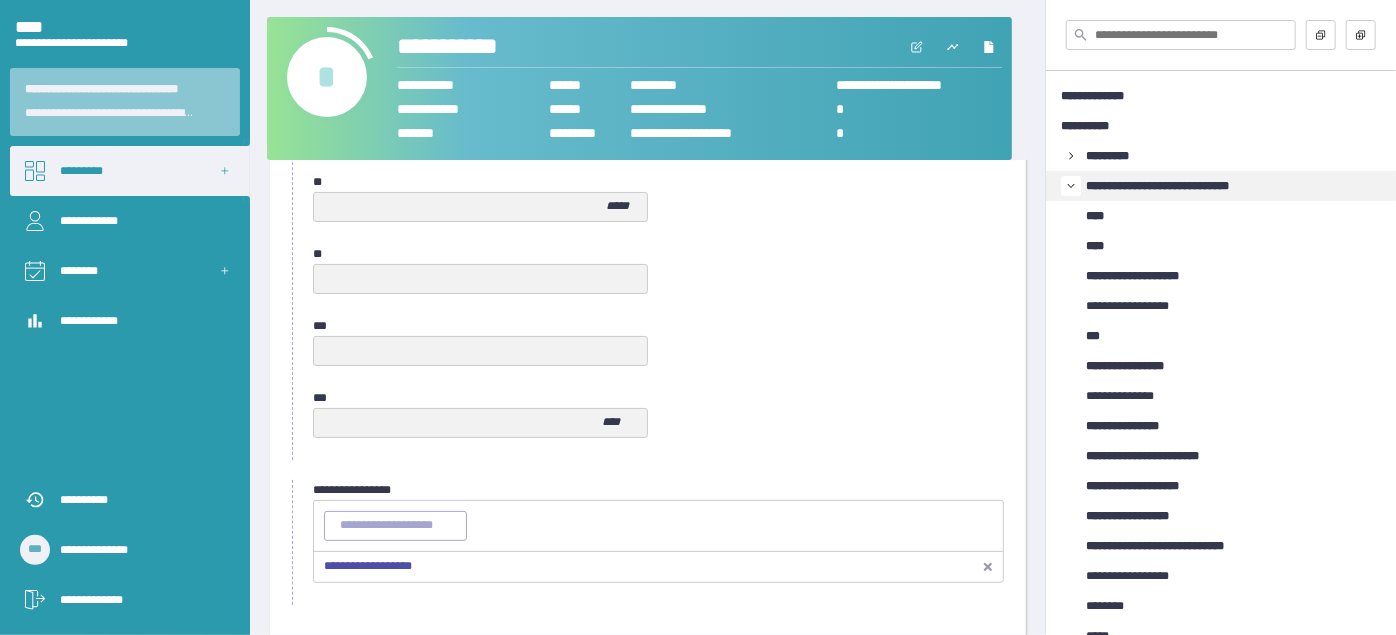 scroll, scrollTop: 1109, scrollLeft: 0, axis: vertical 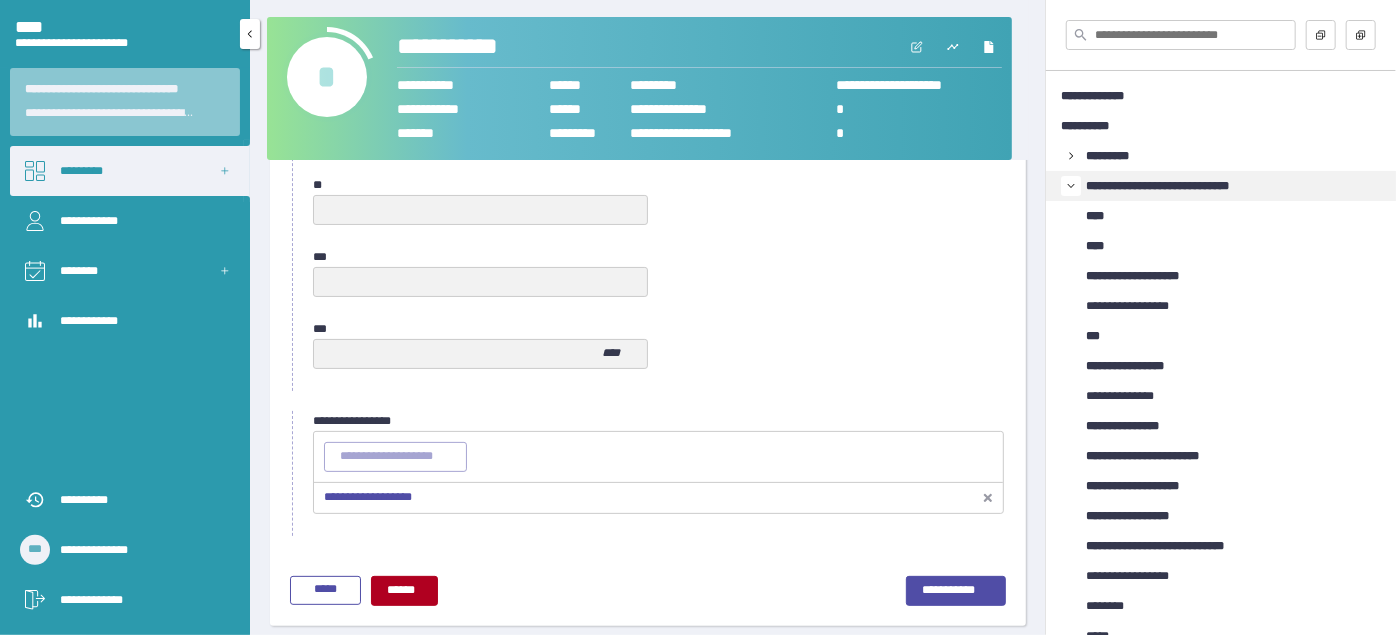 click on "*********" at bounding box center [130, 171] 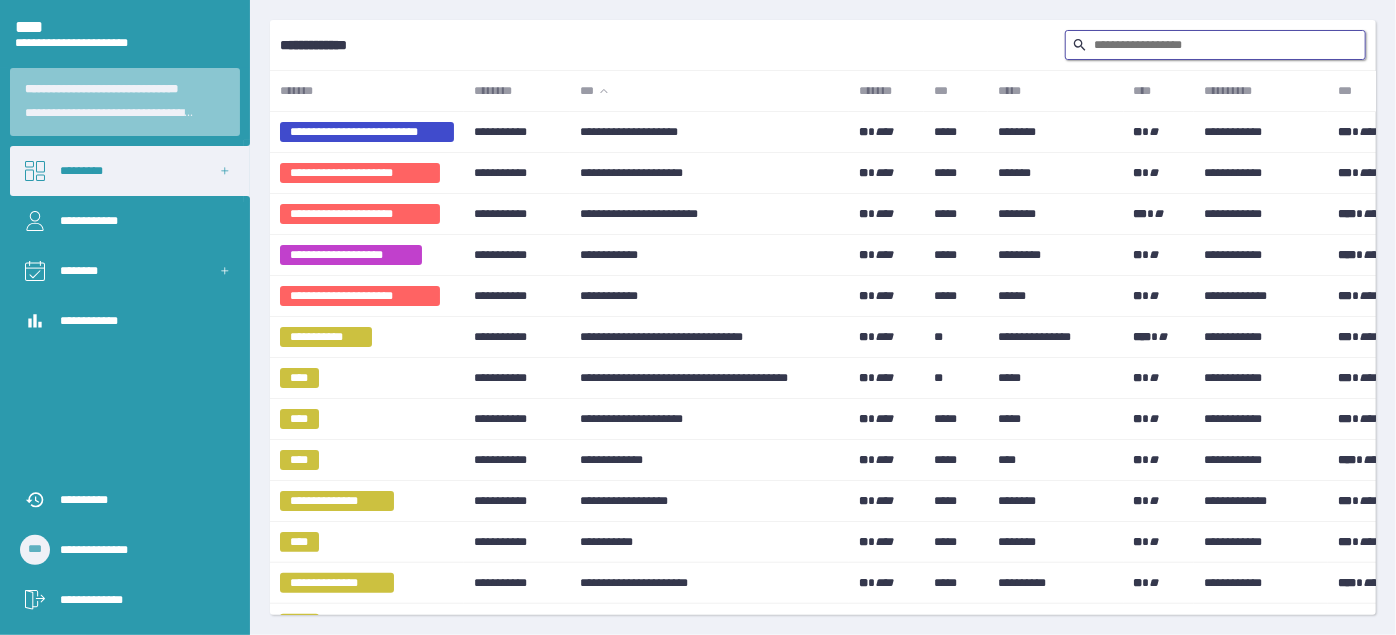 click at bounding box center [1215, 45] 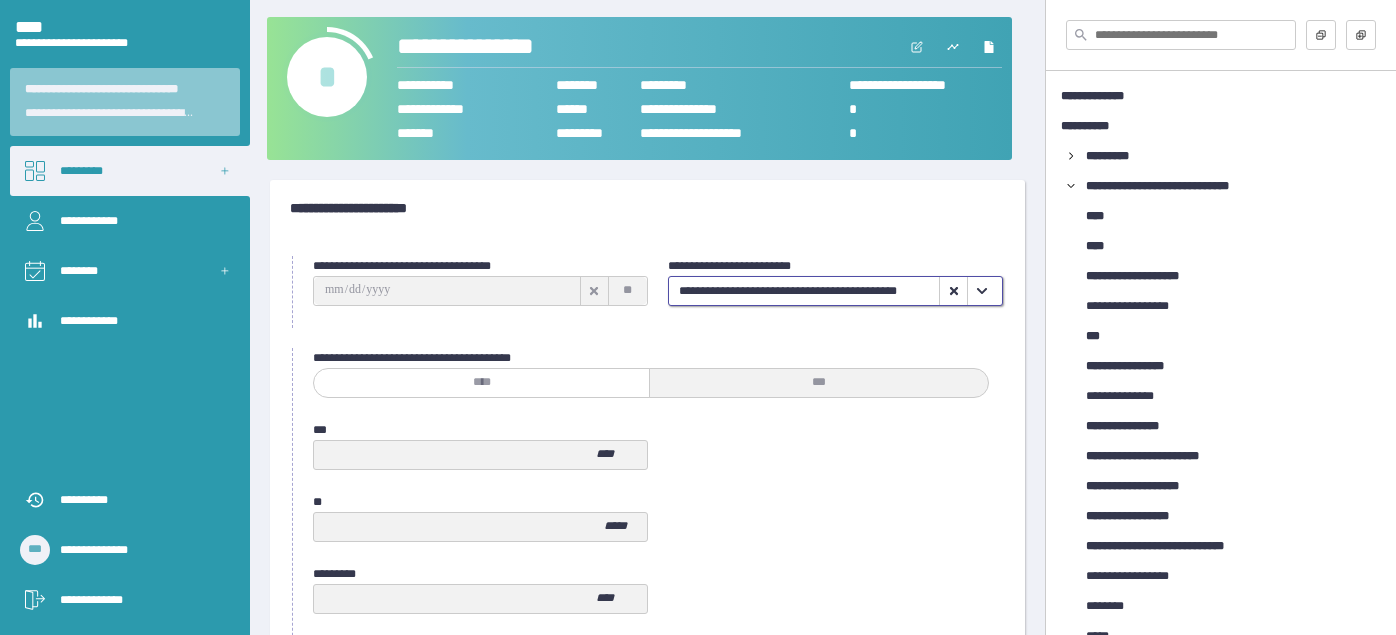 scroll, scrollTop: 0, scrollLeft: 0, axis: both 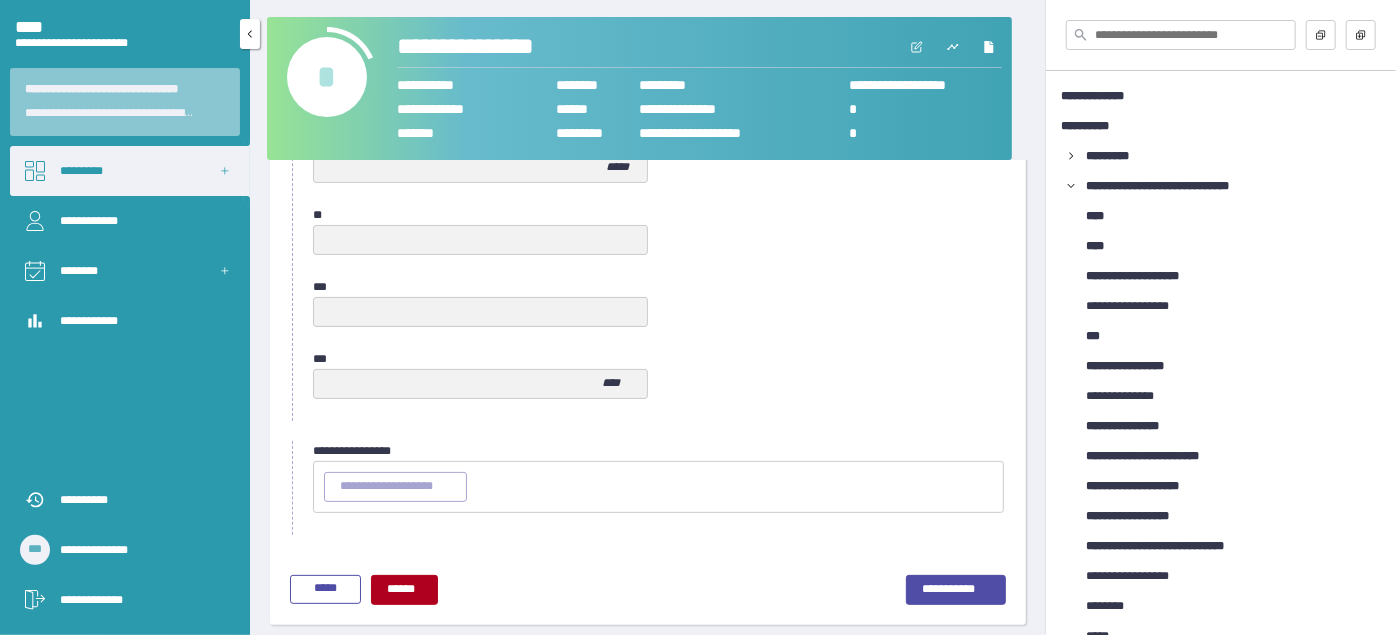 click on "*********" at bounding box center (130, 171) 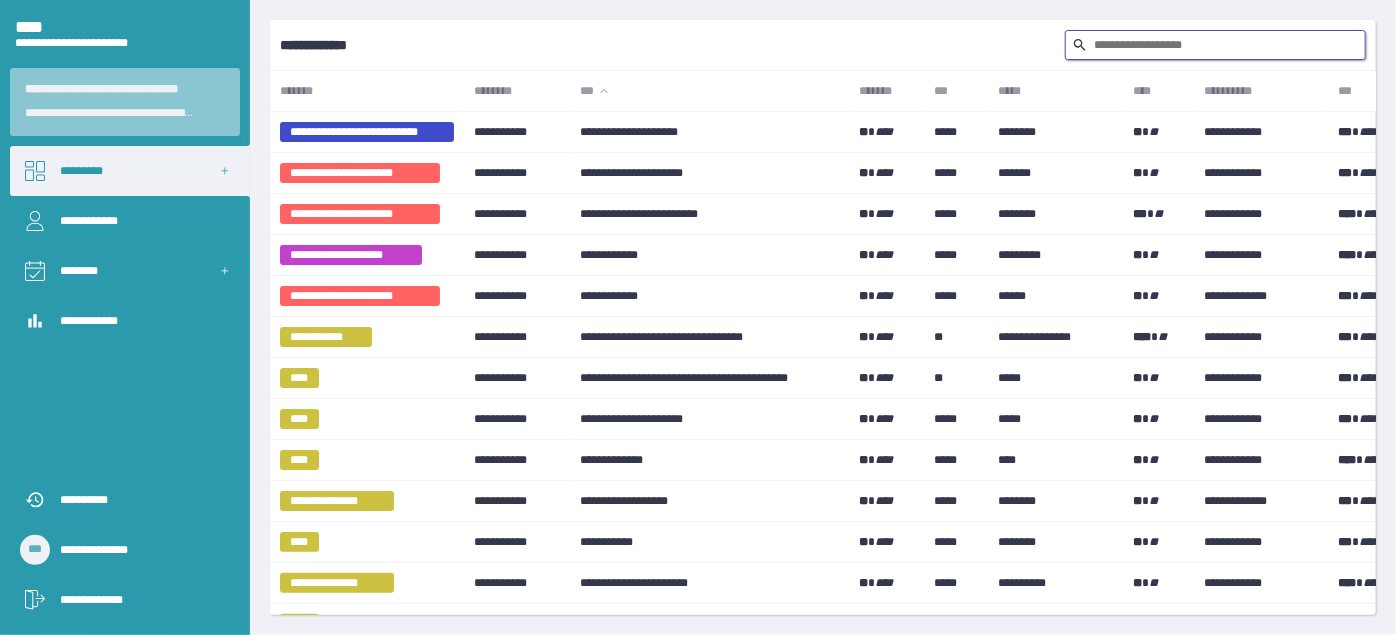 click at bounding box center [1215, 45] 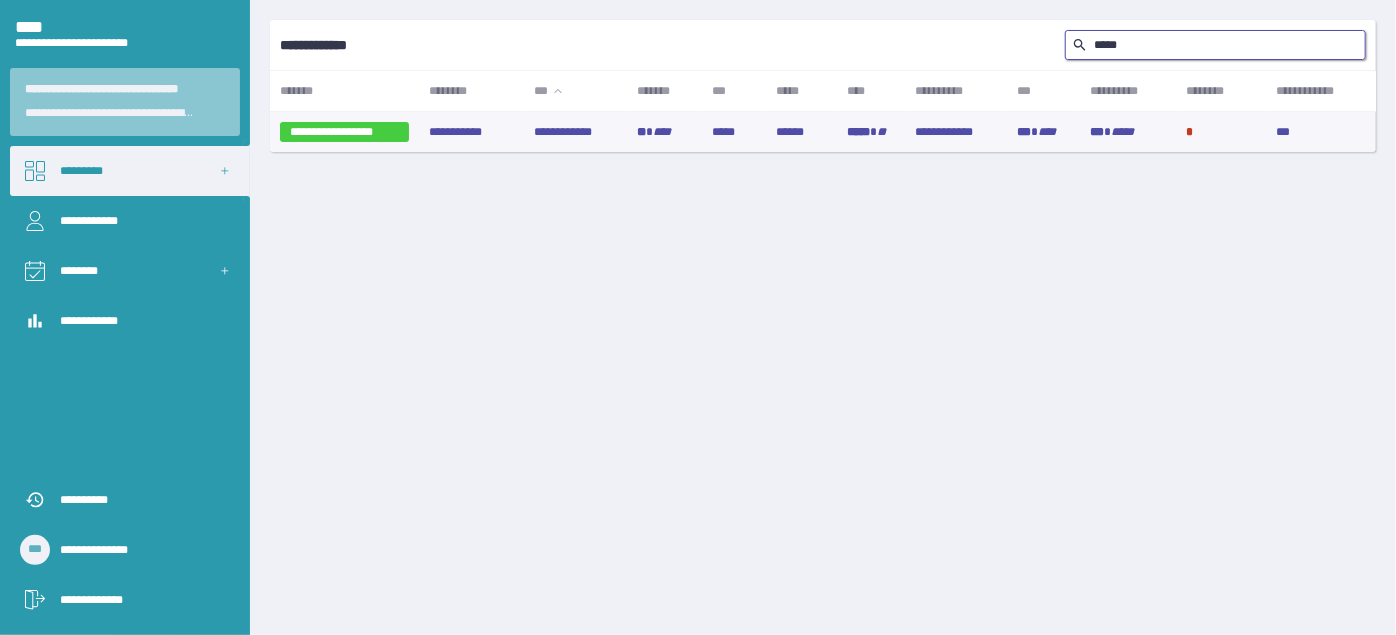 type on "*****" 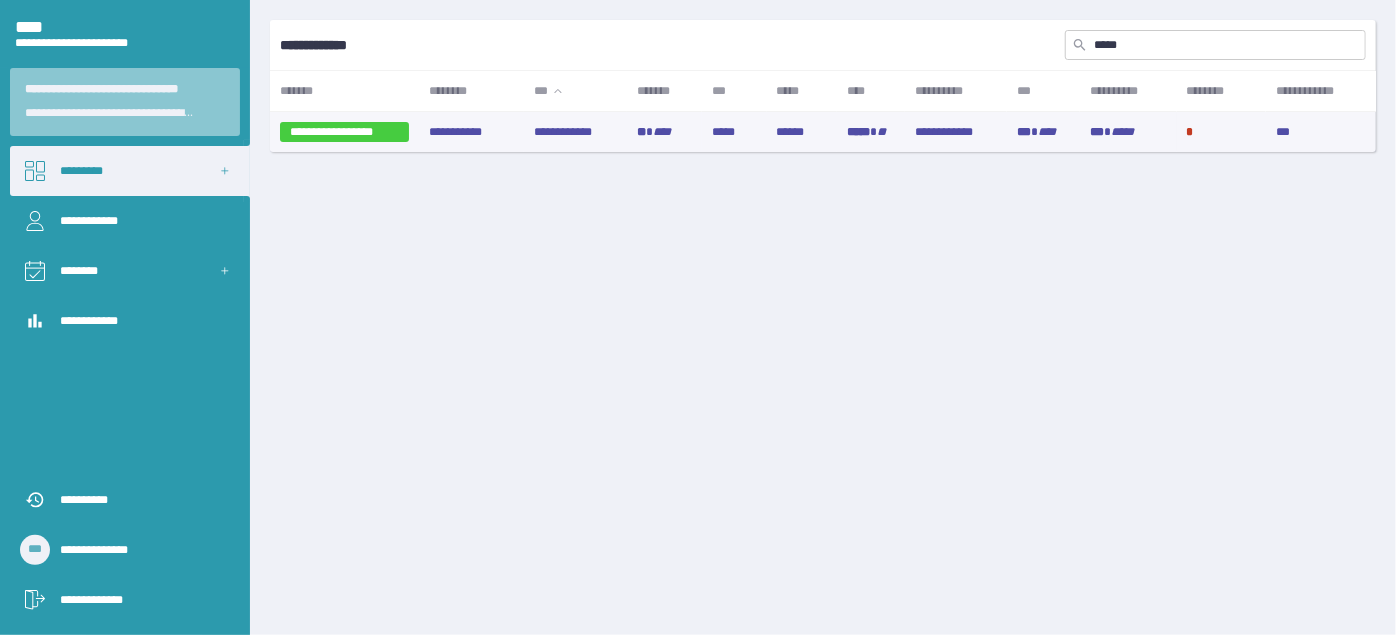 click on "**********" at bounding box center [575, 132] 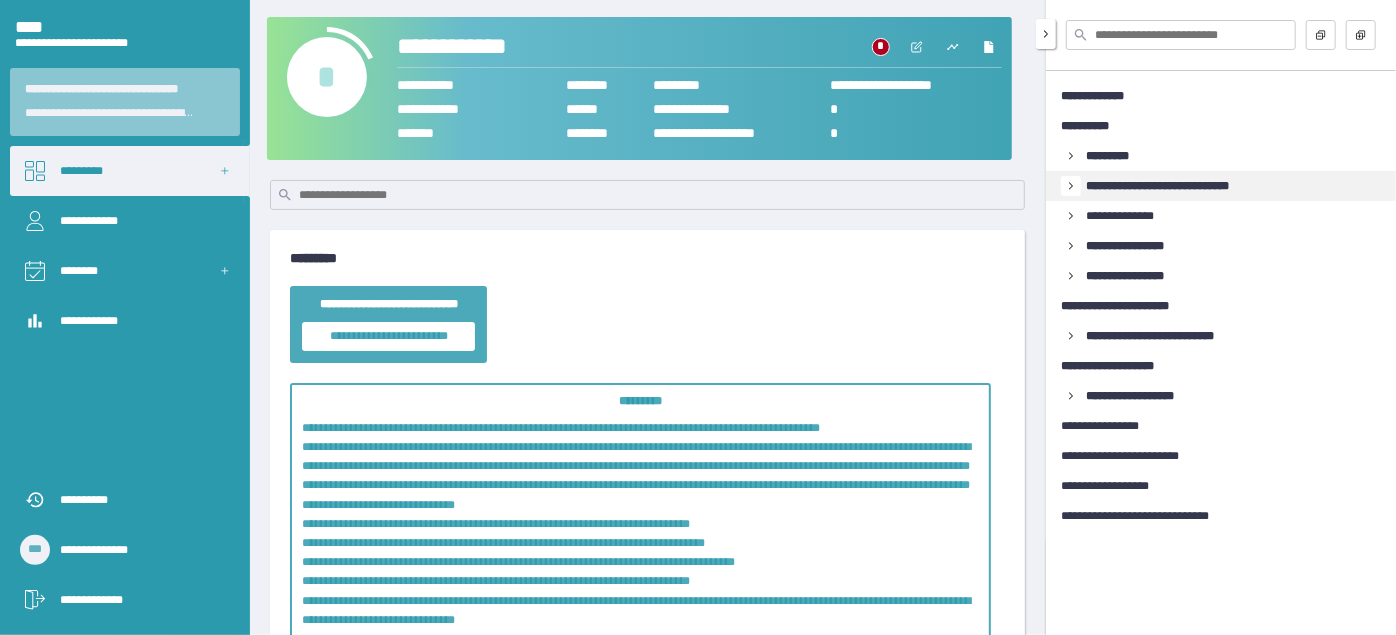 click at bounding box center [1071, 186] 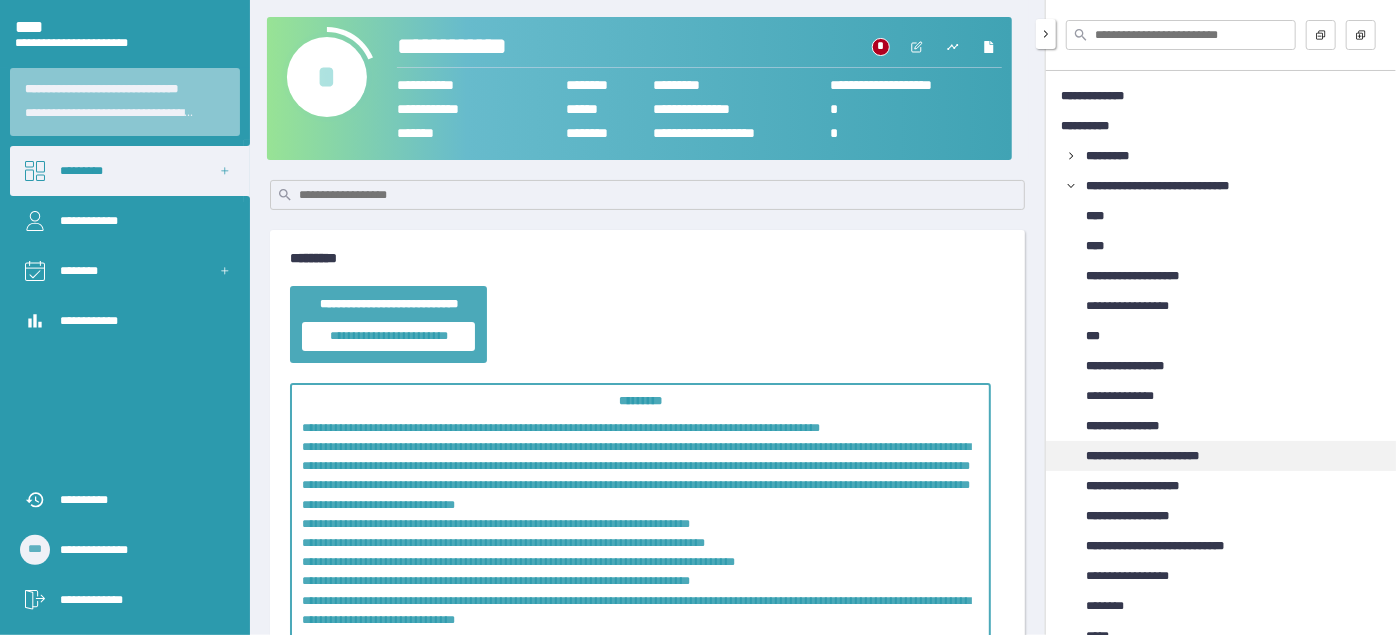 click on "**********" at bounding box center (1161, 456) 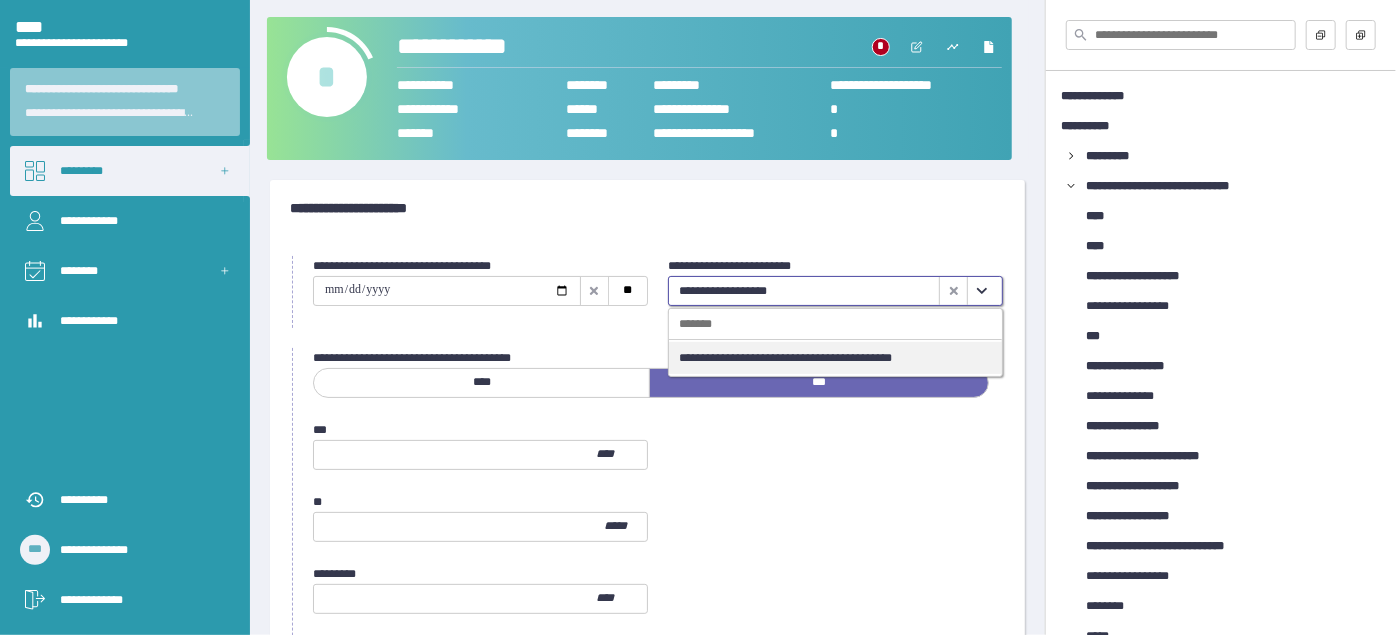 click 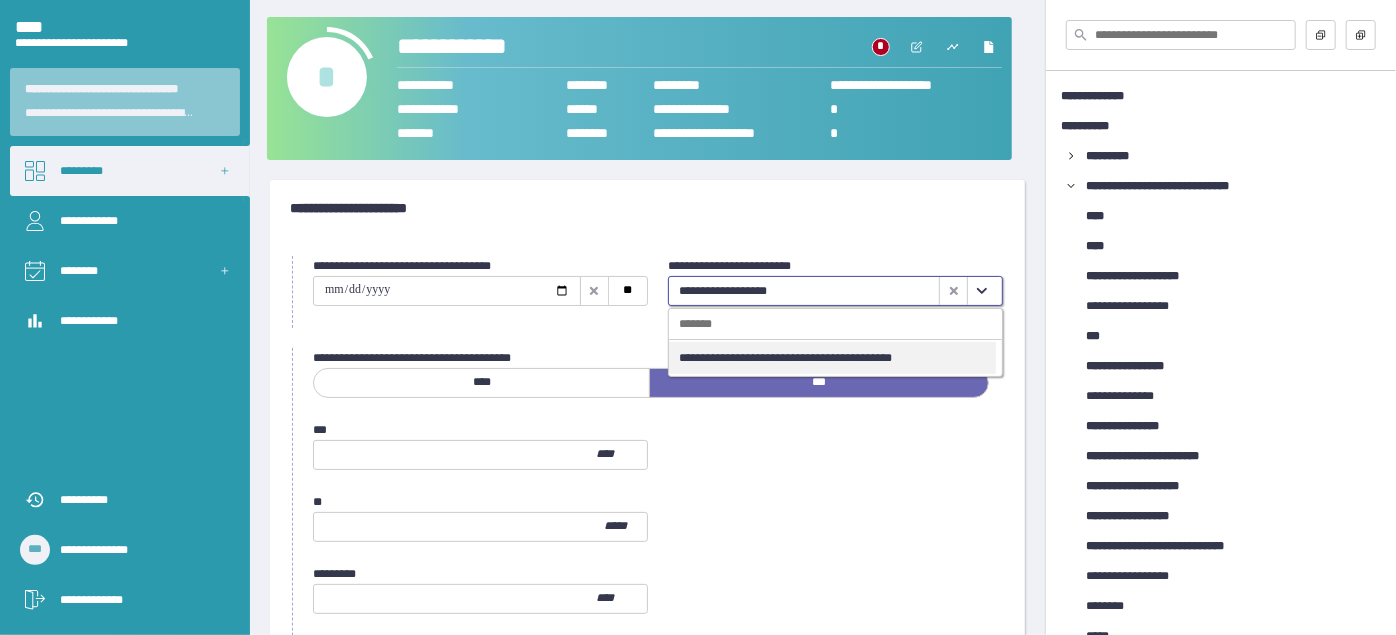 click on "**********" at bounding box center [832, 358] 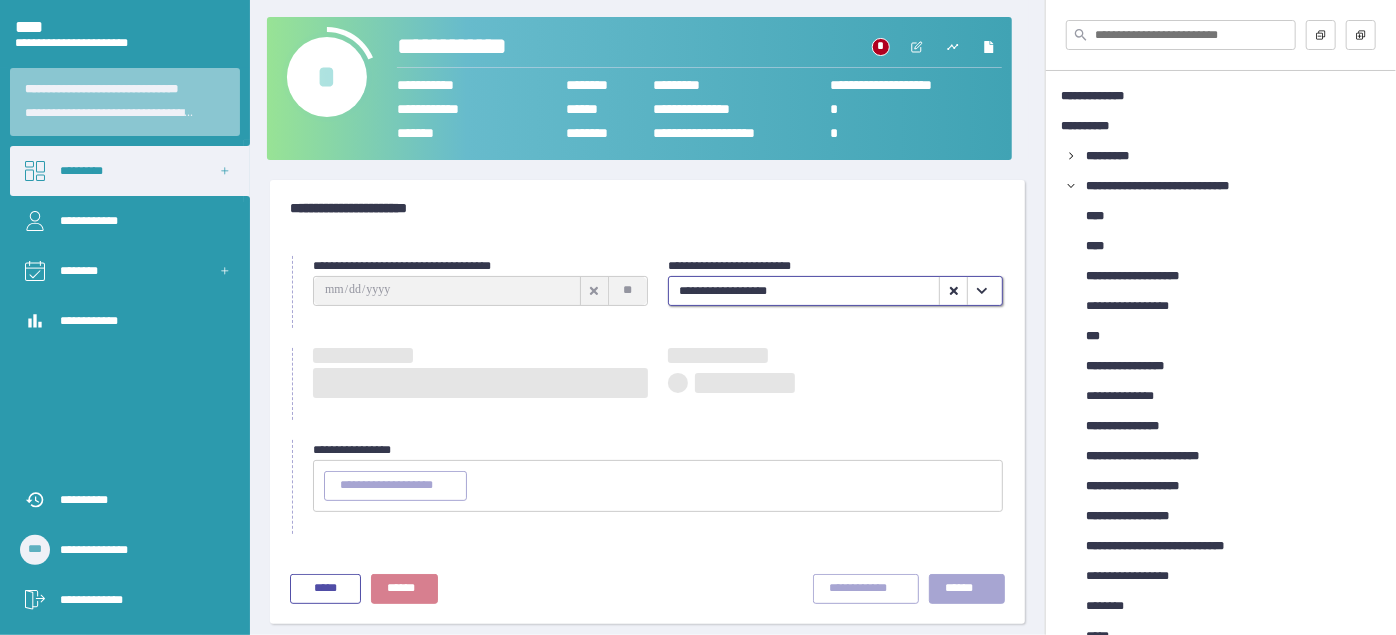type on "**********" 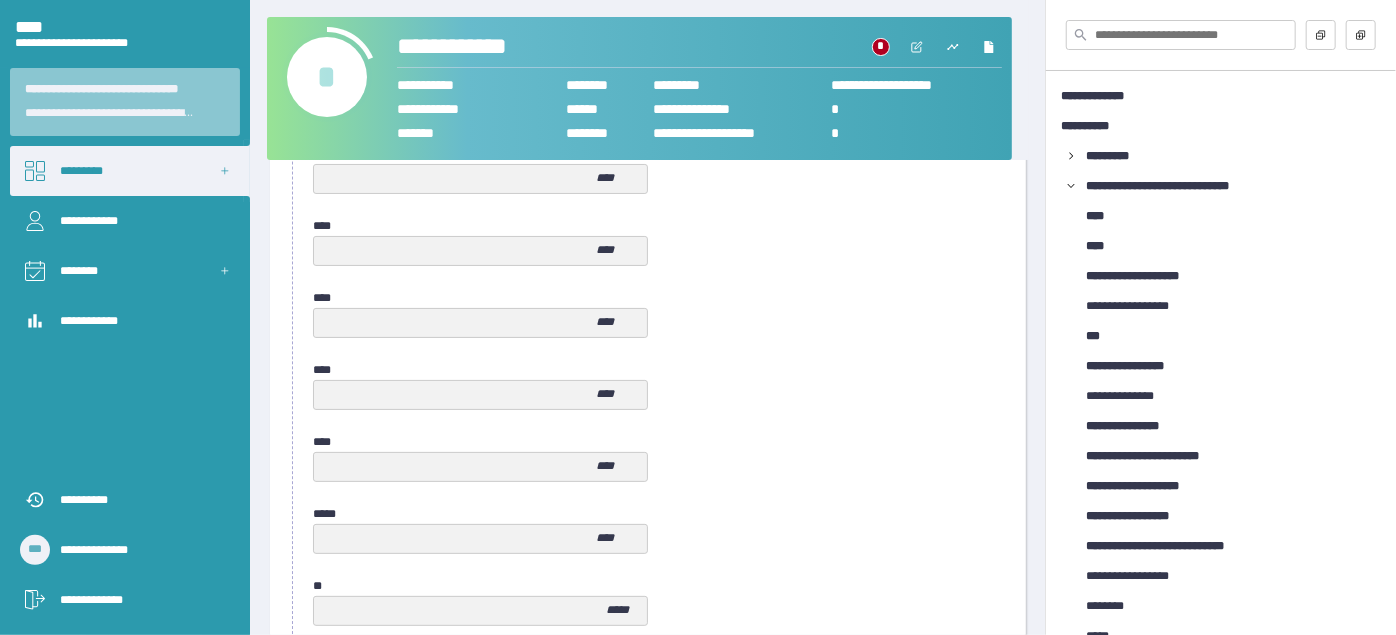 scroll, scrollTop: 1109, scrollLeft: 0, axis: vertical 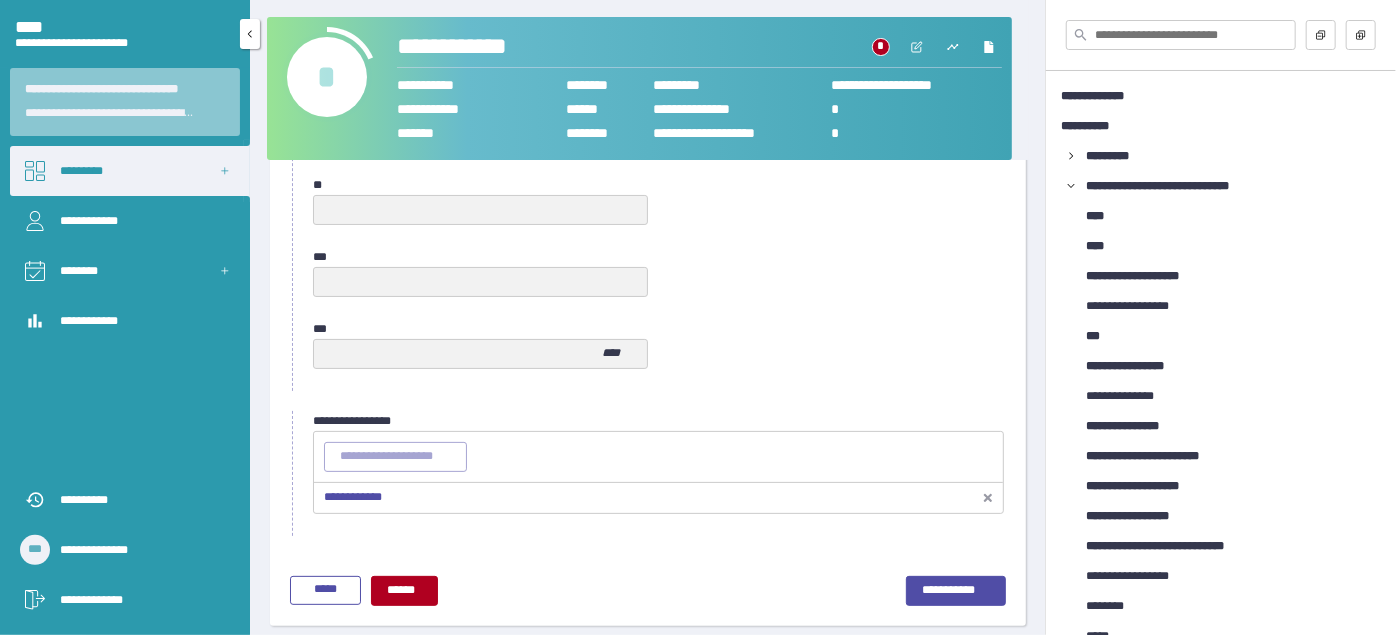 click on "*********" at bounding box center (130, 171) 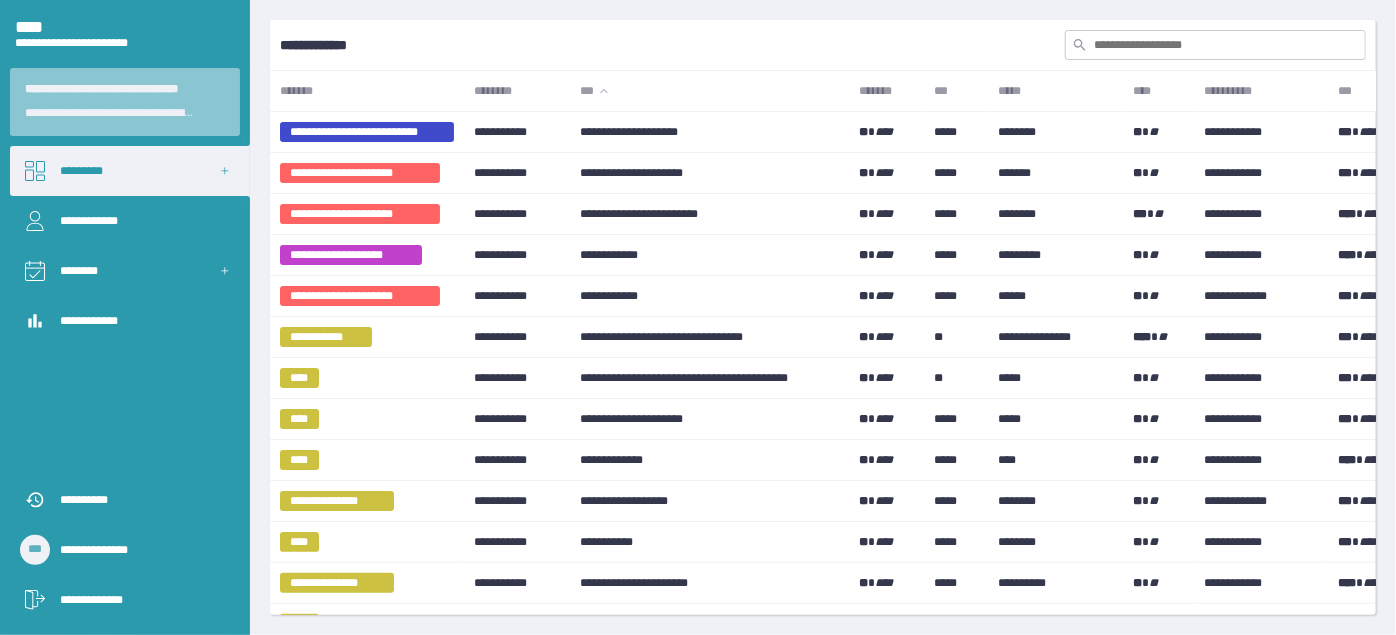 click at bounding box center [1215, 45] 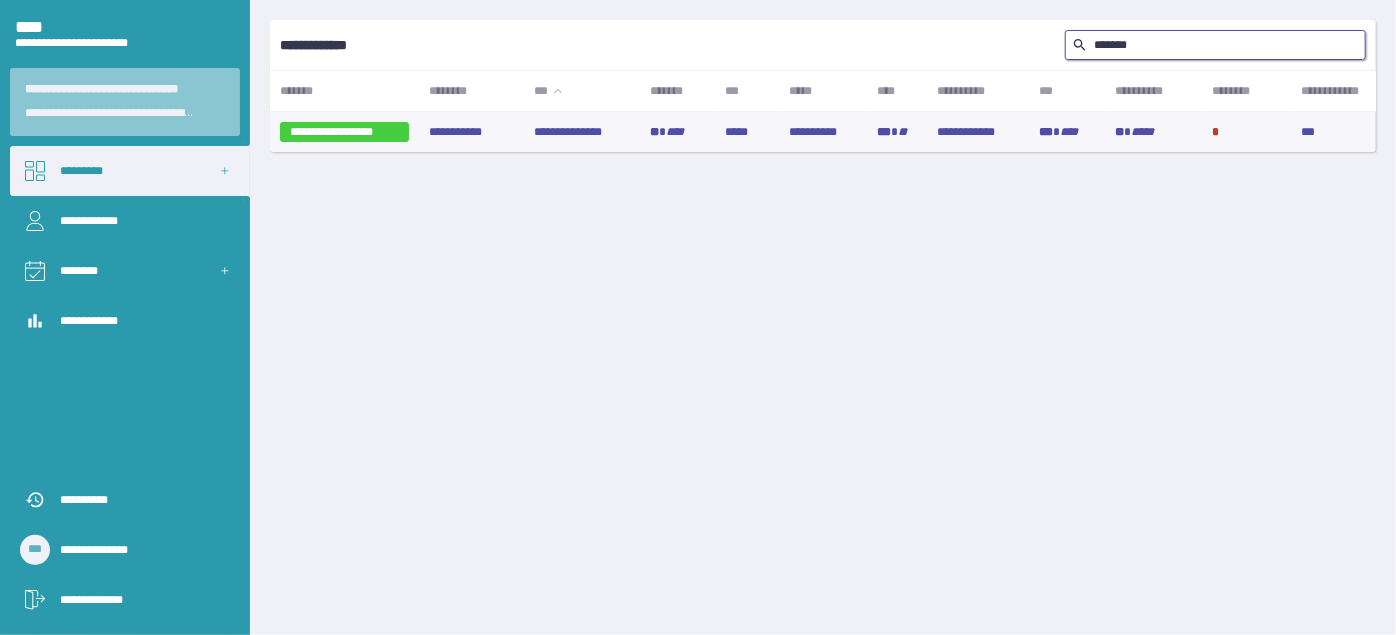 type on "*******" 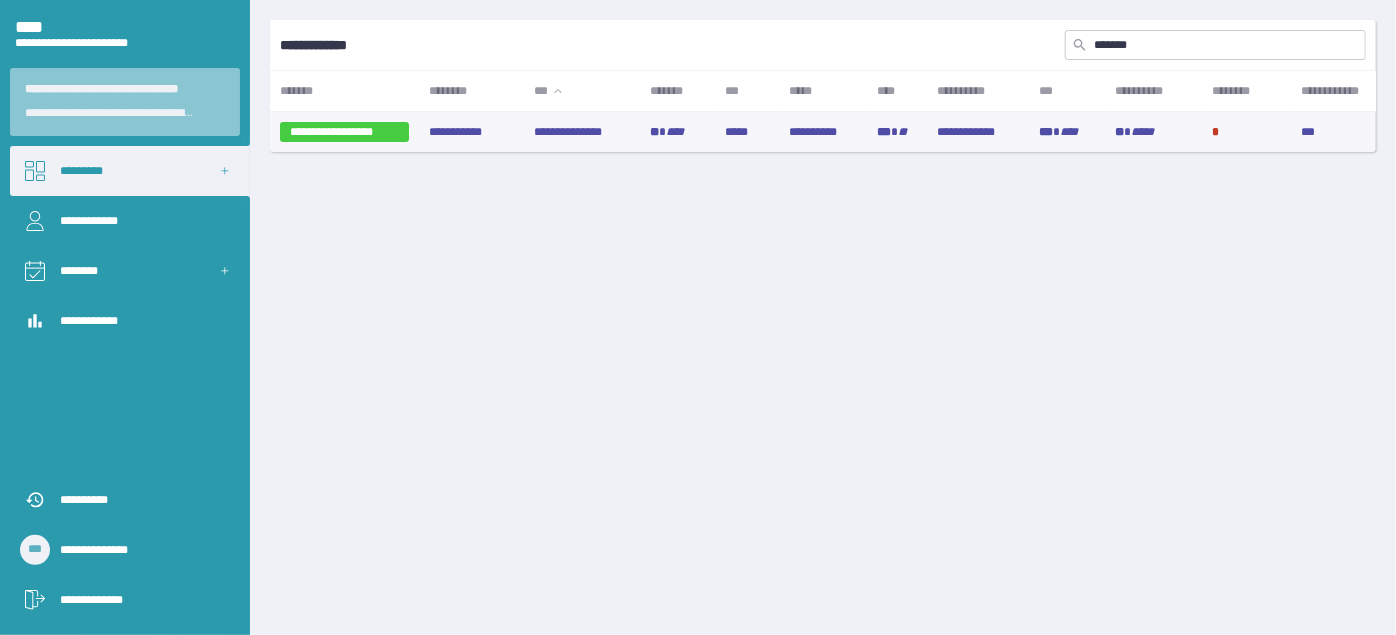 click on "****" at bounding box center (675, 132) 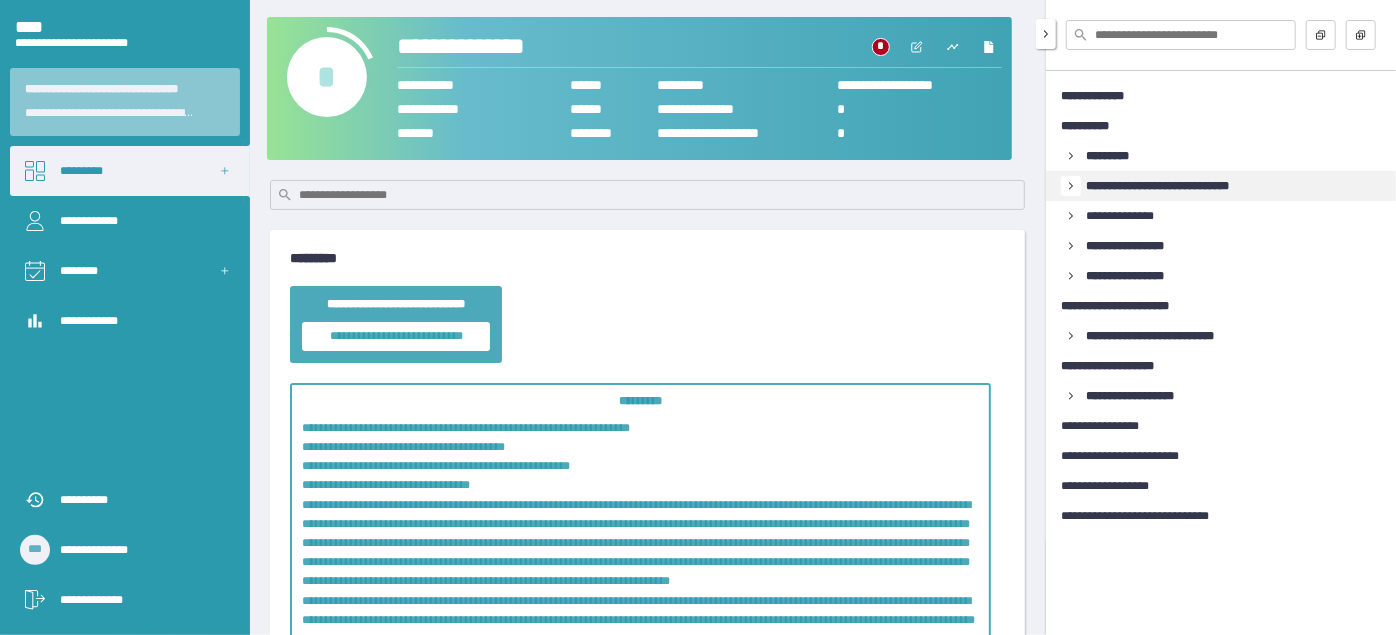click at bounding box center (1071, 186) 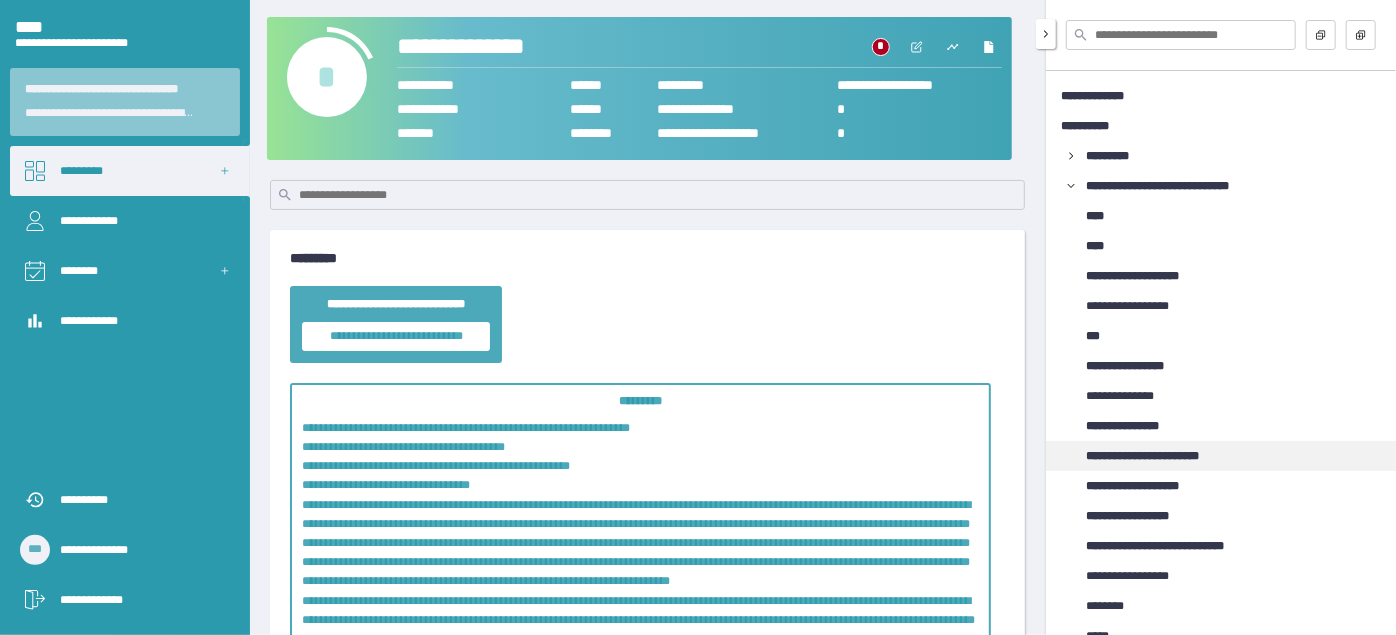 click on "**********" at bounding box center [1161, 456] 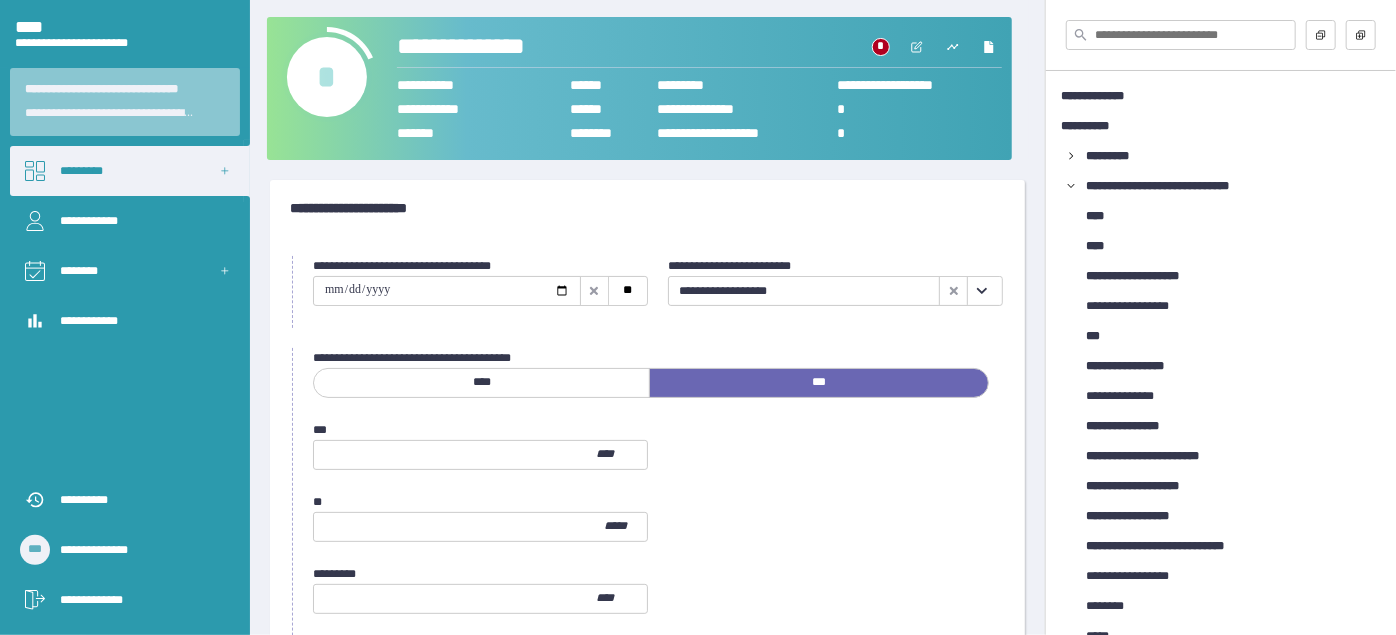click at bounding box center (981, 291) 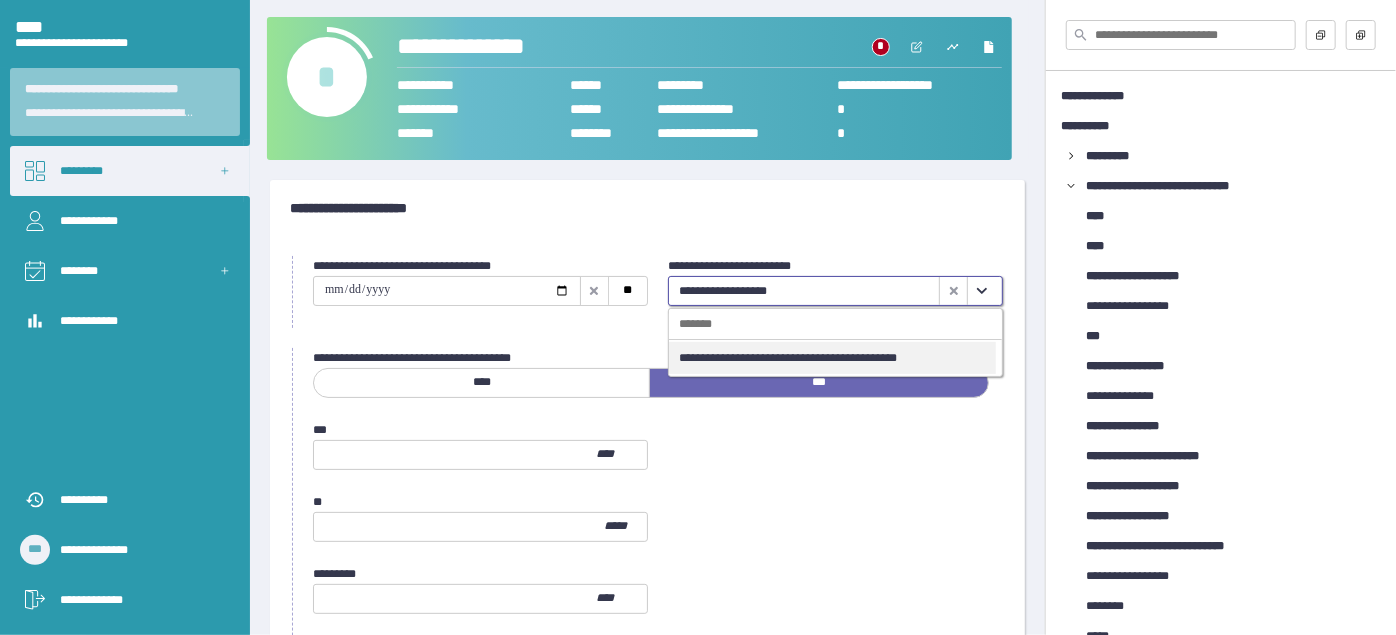 click on "**********" at bounding box center (832, 358) 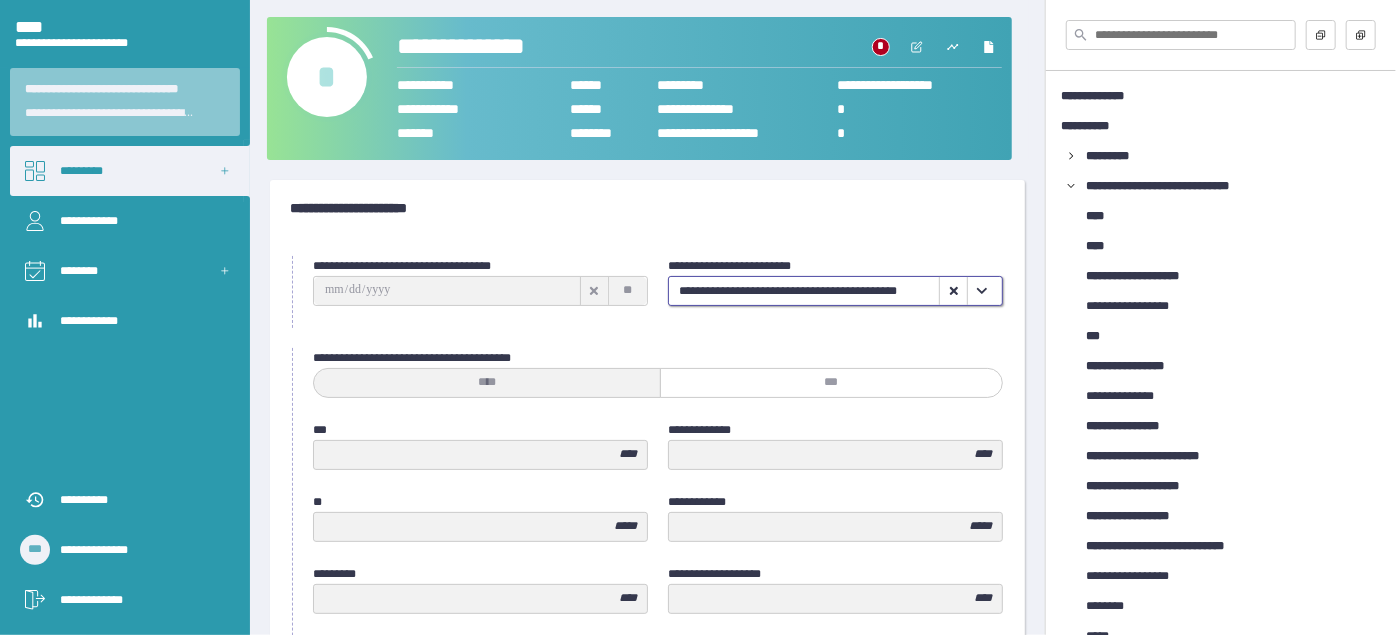 type on "**********" 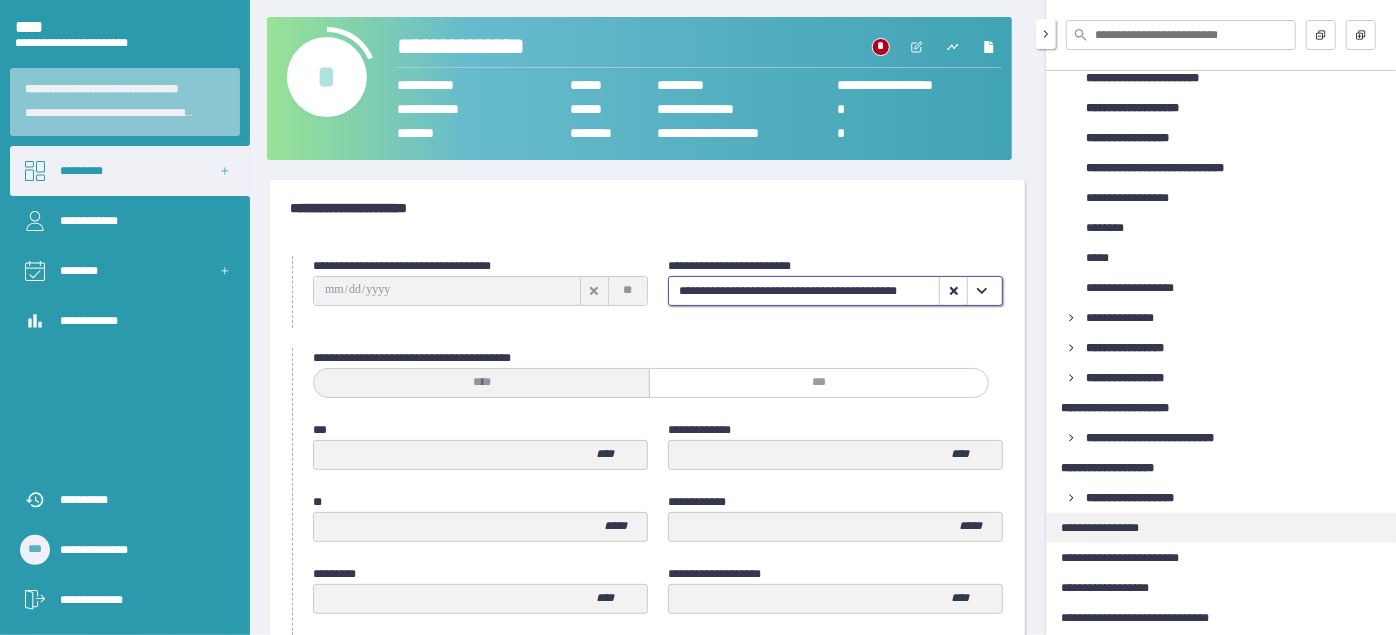 scroll, scrollTop: 385, scrollLeft: 0, axis: vertical 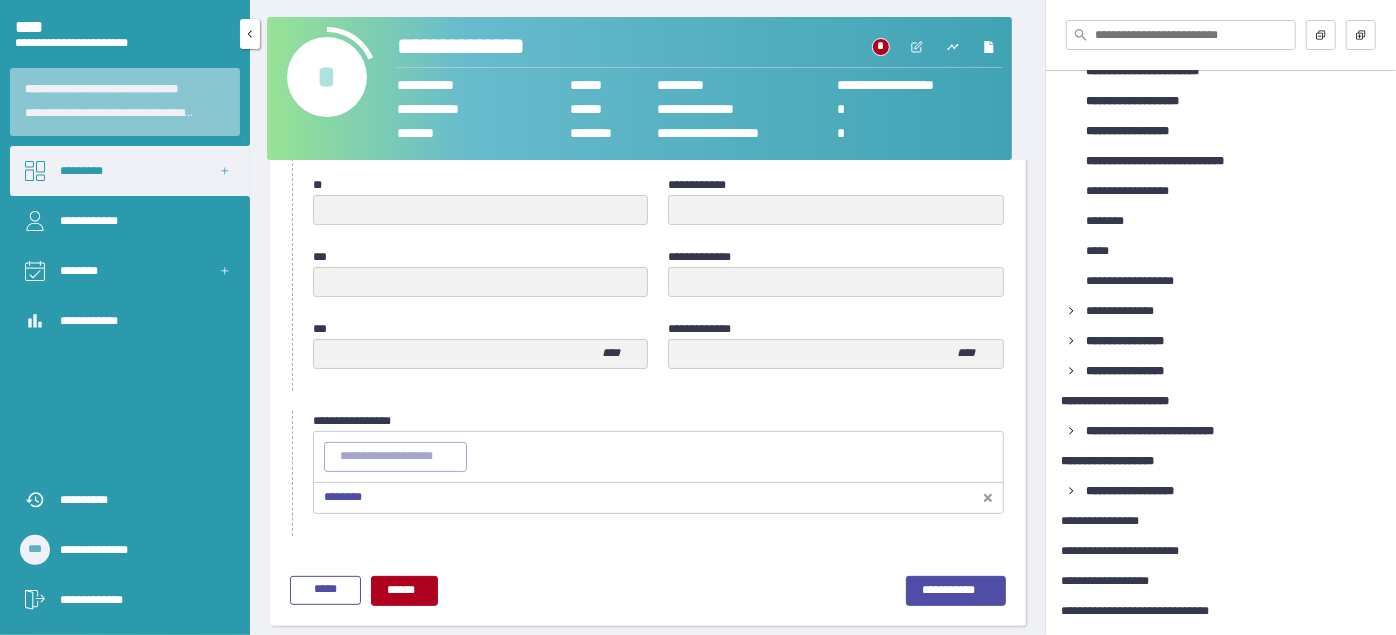 click on "*********" at bounding box center (130, 171) 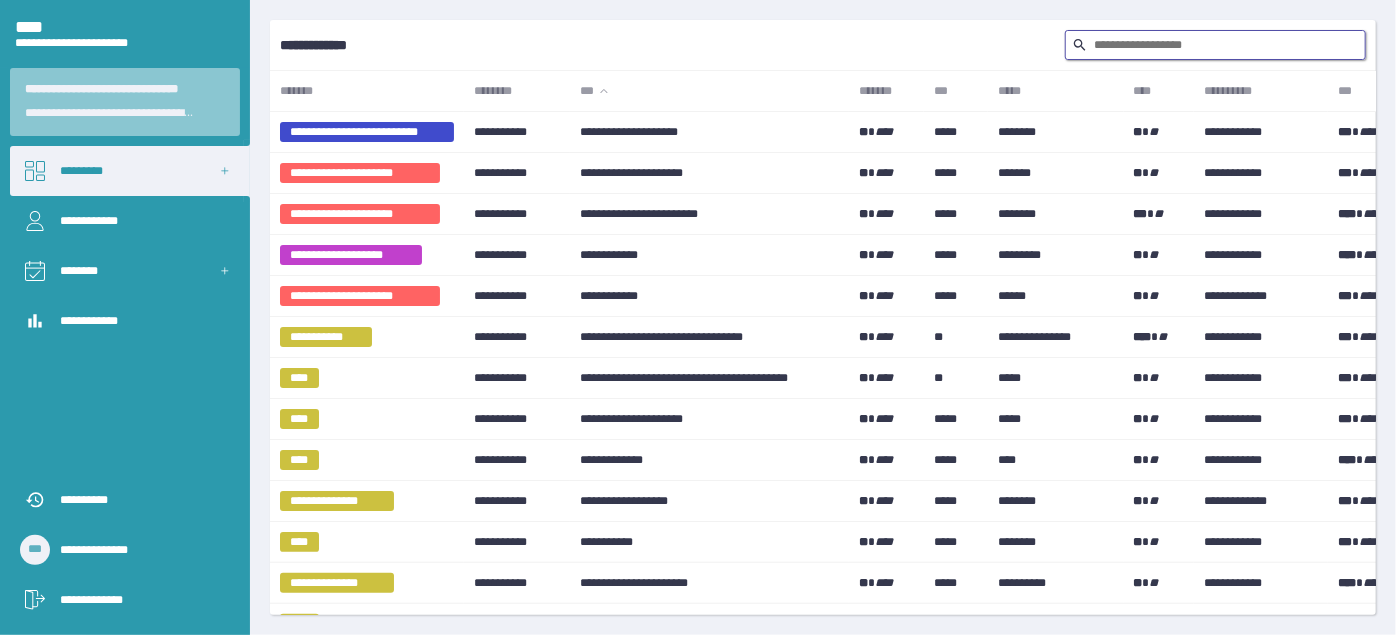 click at bounding box center [1215, 45] 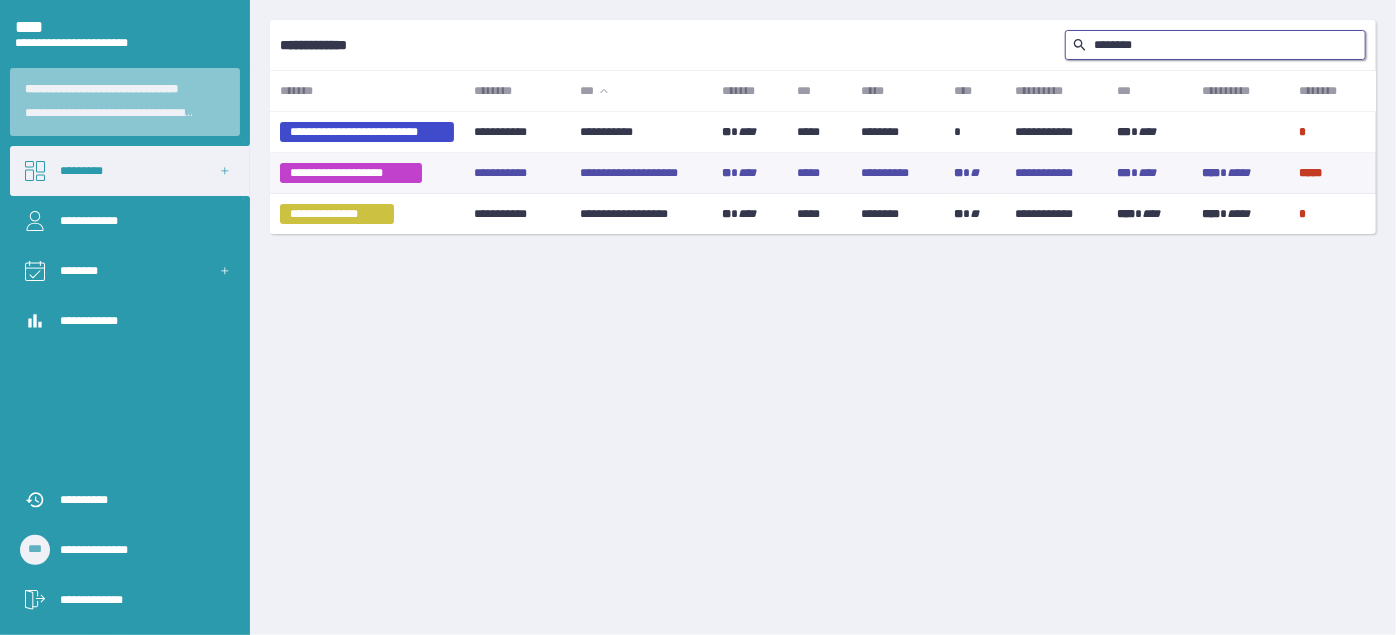 type on "********" 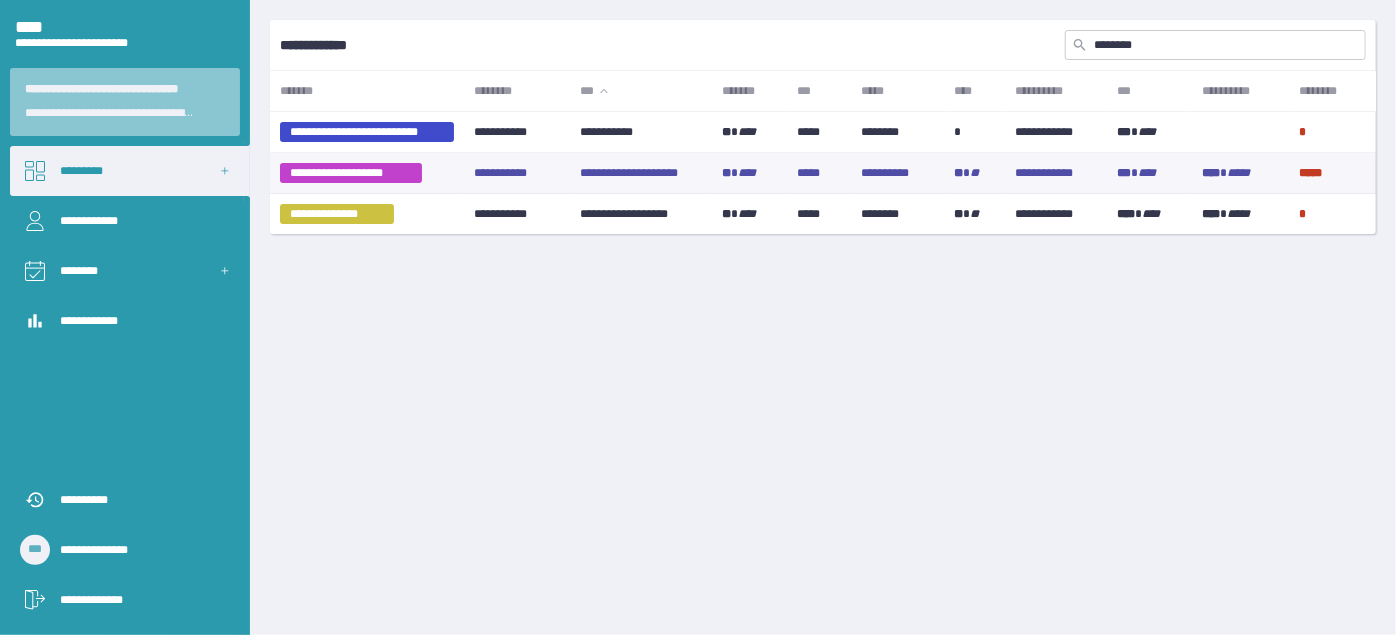 click on "**********" at bounding box center (641, 173) 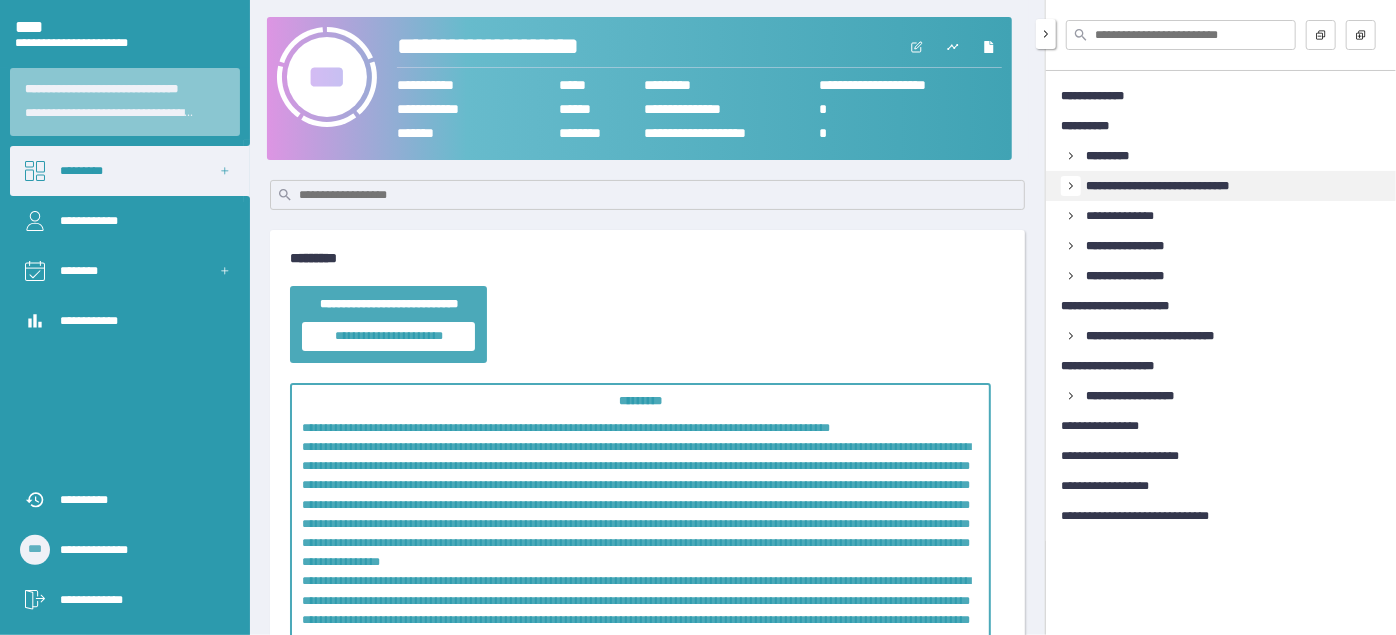 click 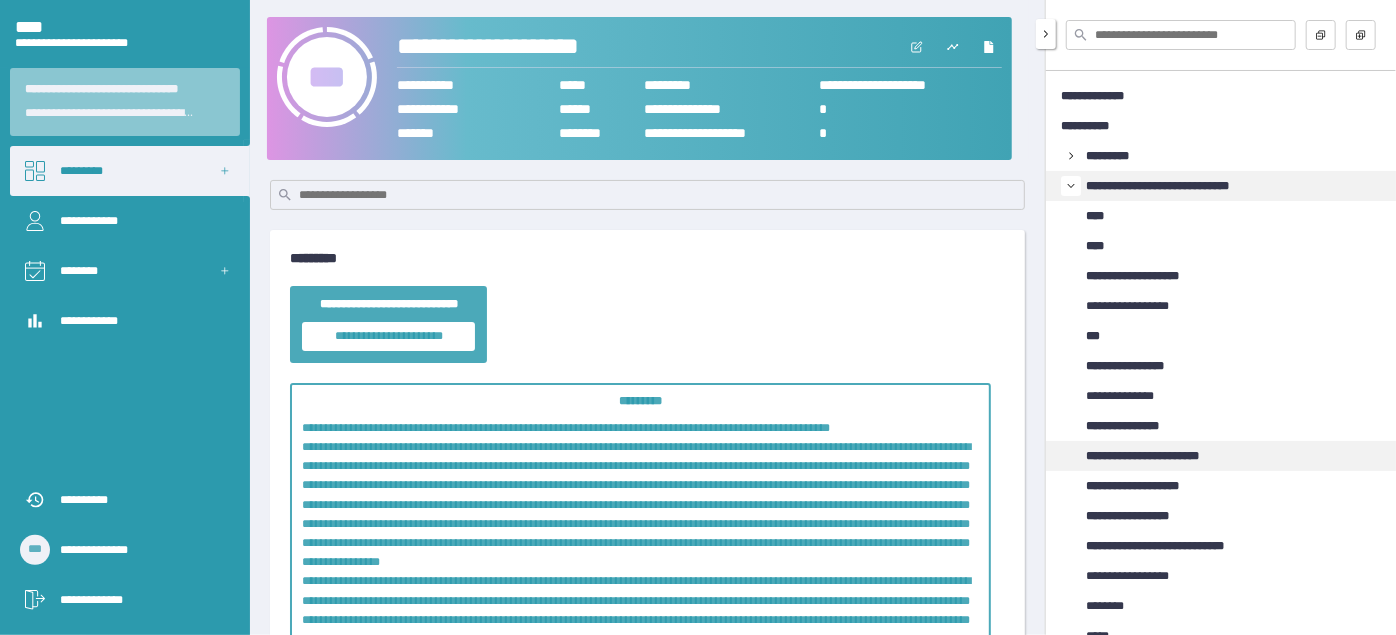click on "**********" at bounding box center [1161, 456] 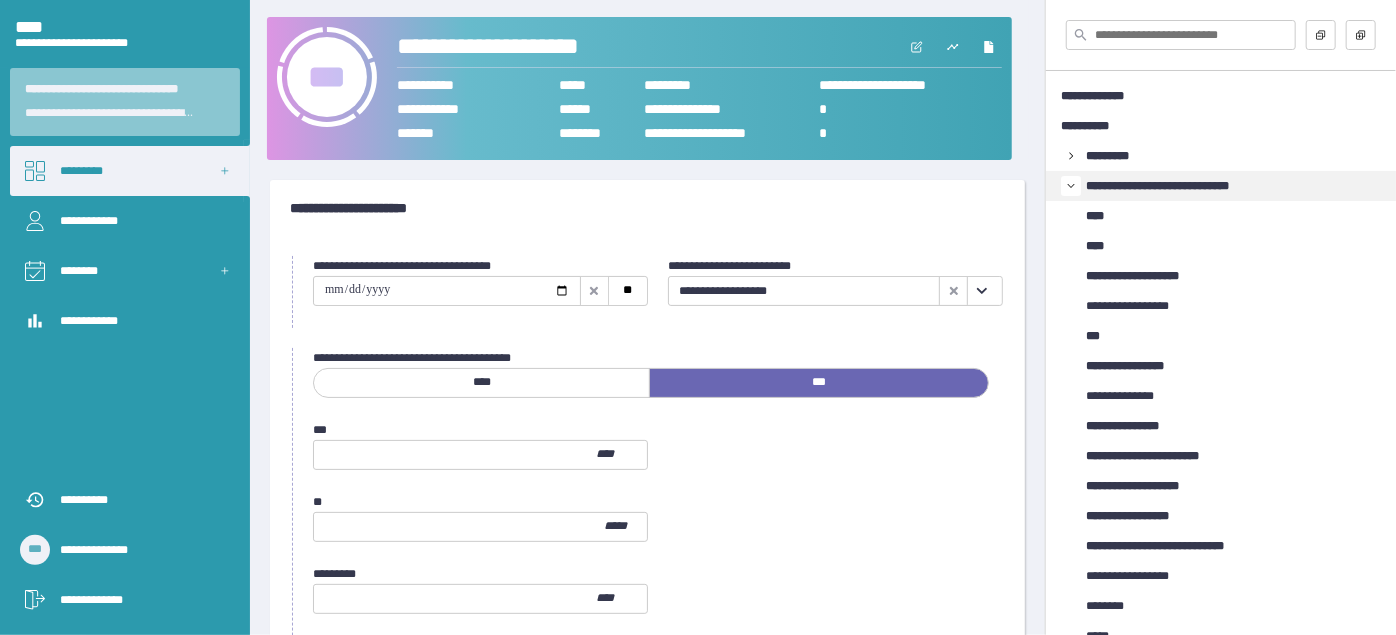click at bounding box center [981, 291] 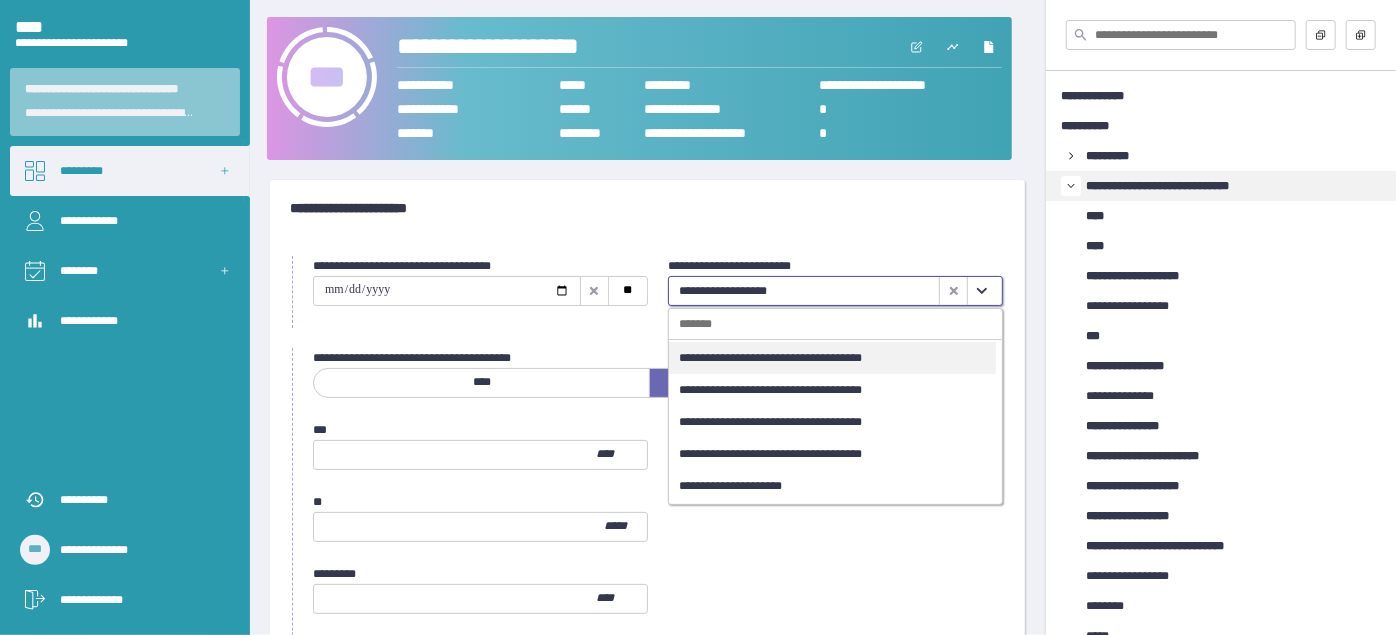 click on "**********" at bounding box center (832, 358) 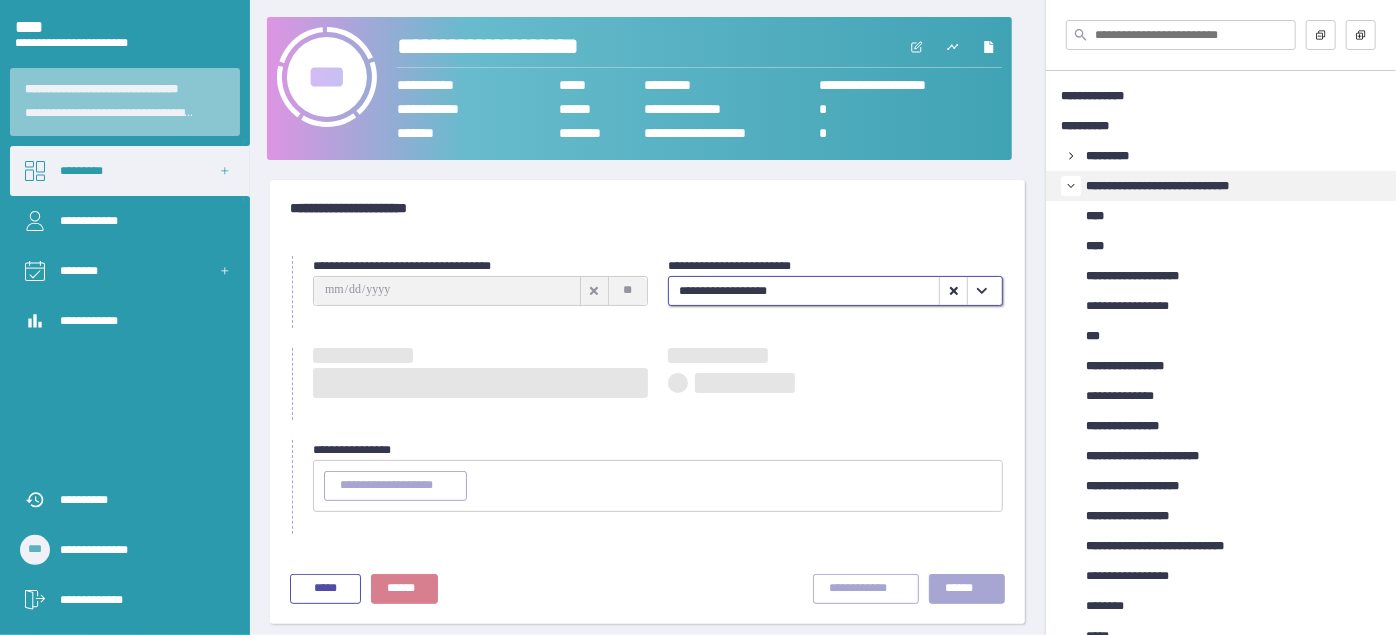 type on "**********" 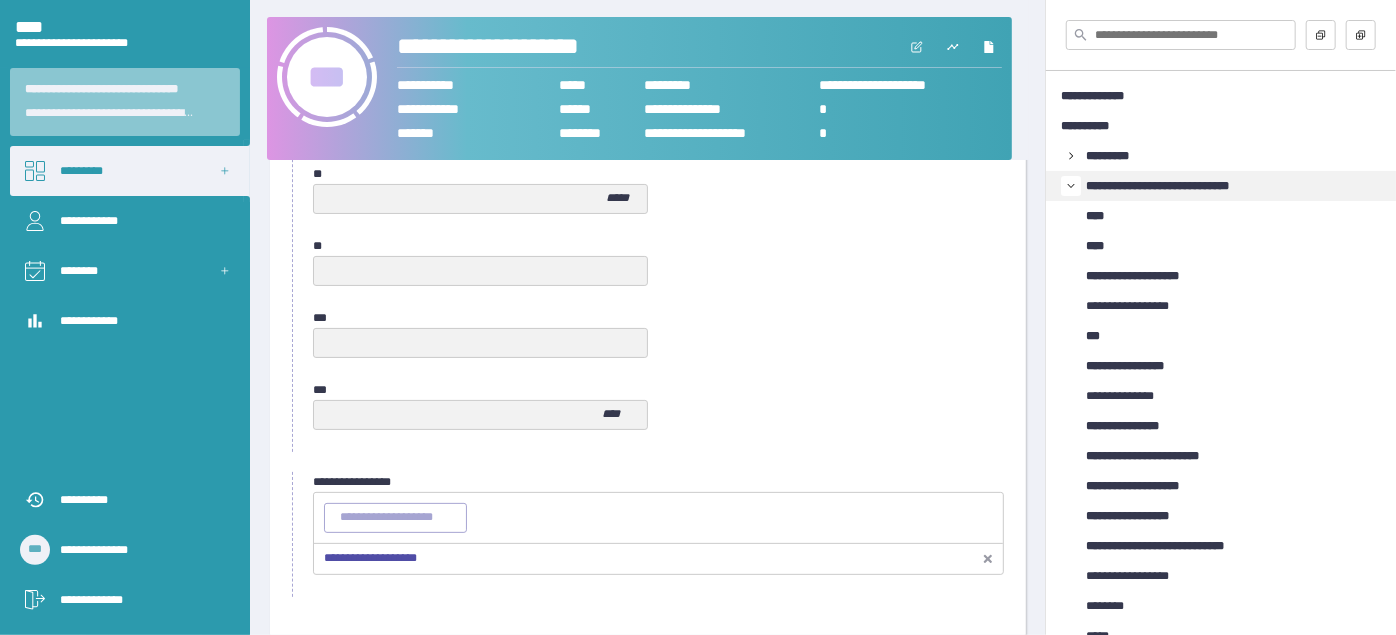 scroll, scrollTop: 1109, scrollLeft: 0, axis: vertical 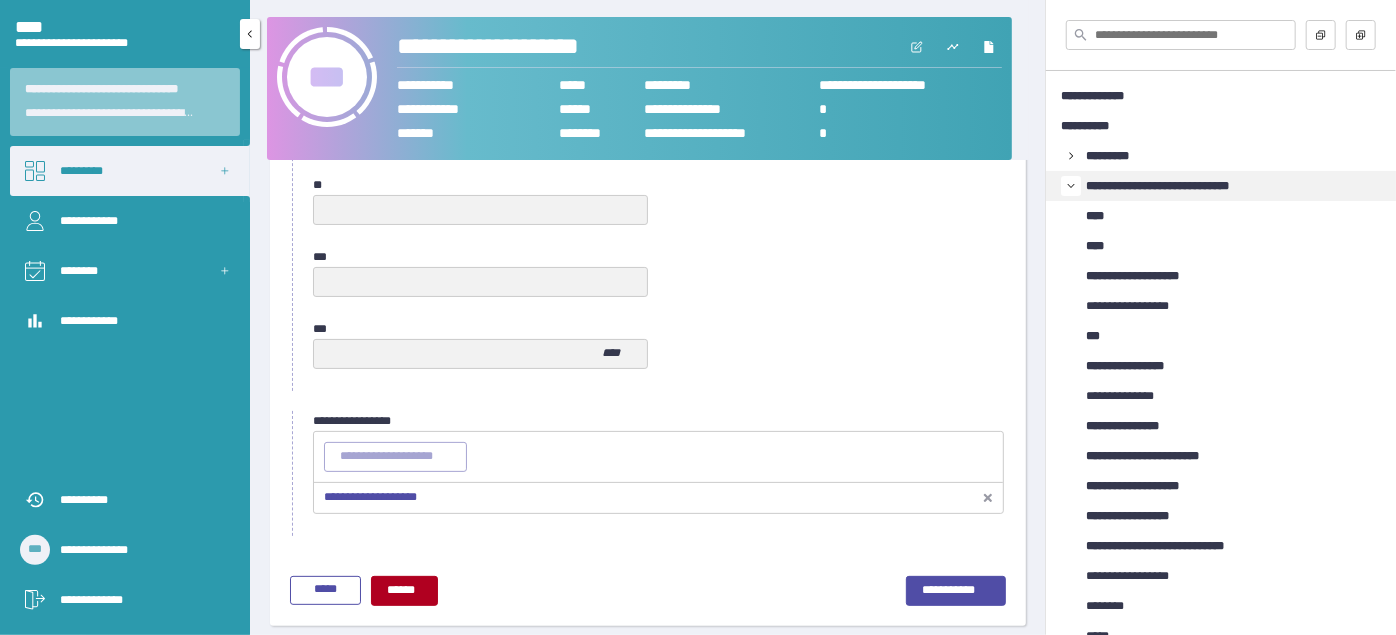click on "*********" at bounding box center (130, 171) 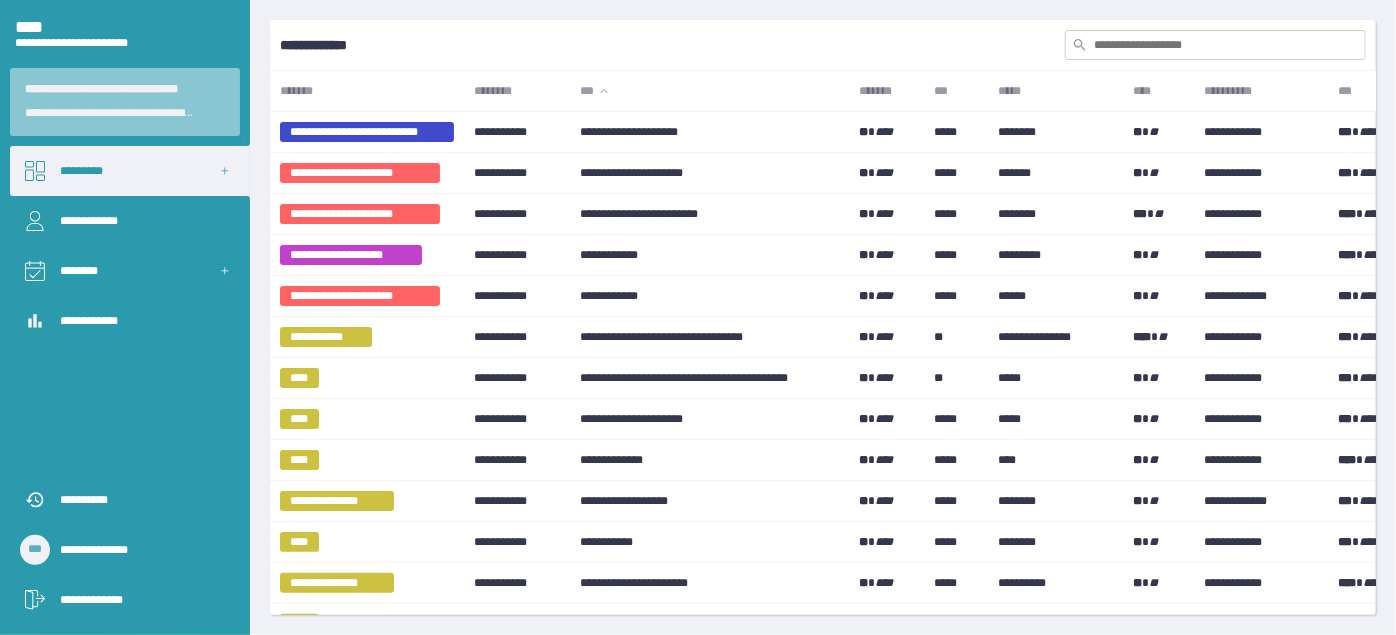 click at bounding box center [1215, 45] 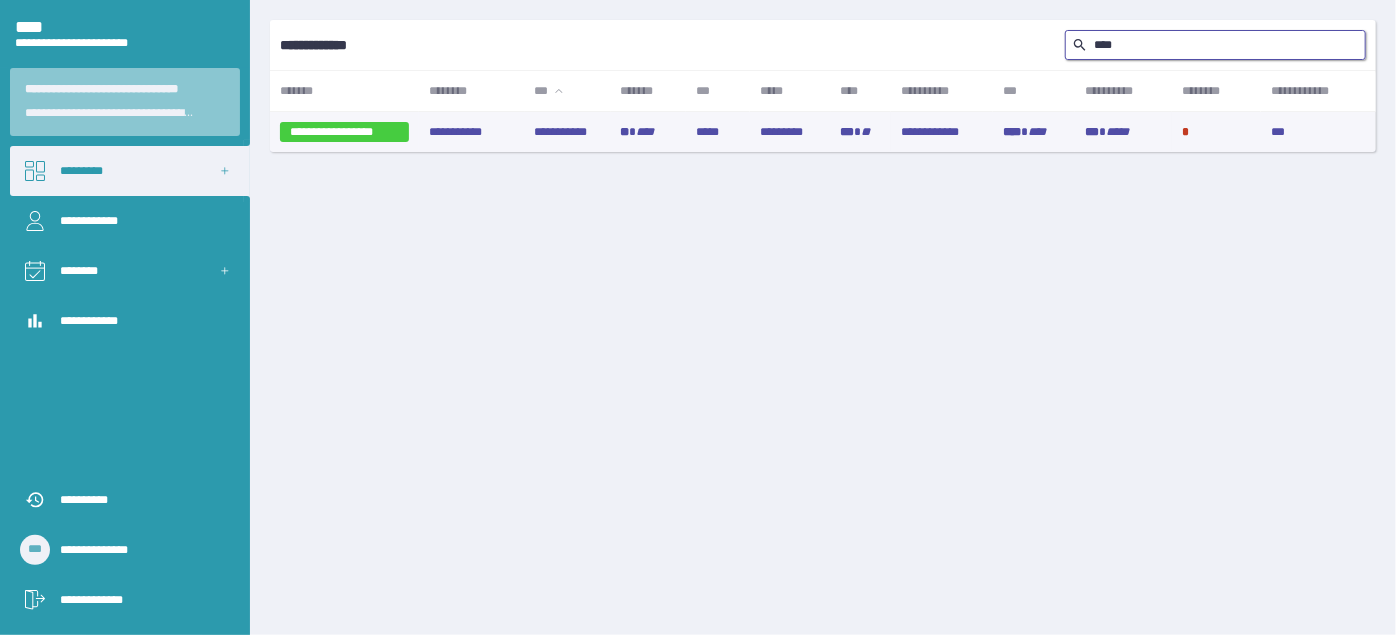 type on "****" 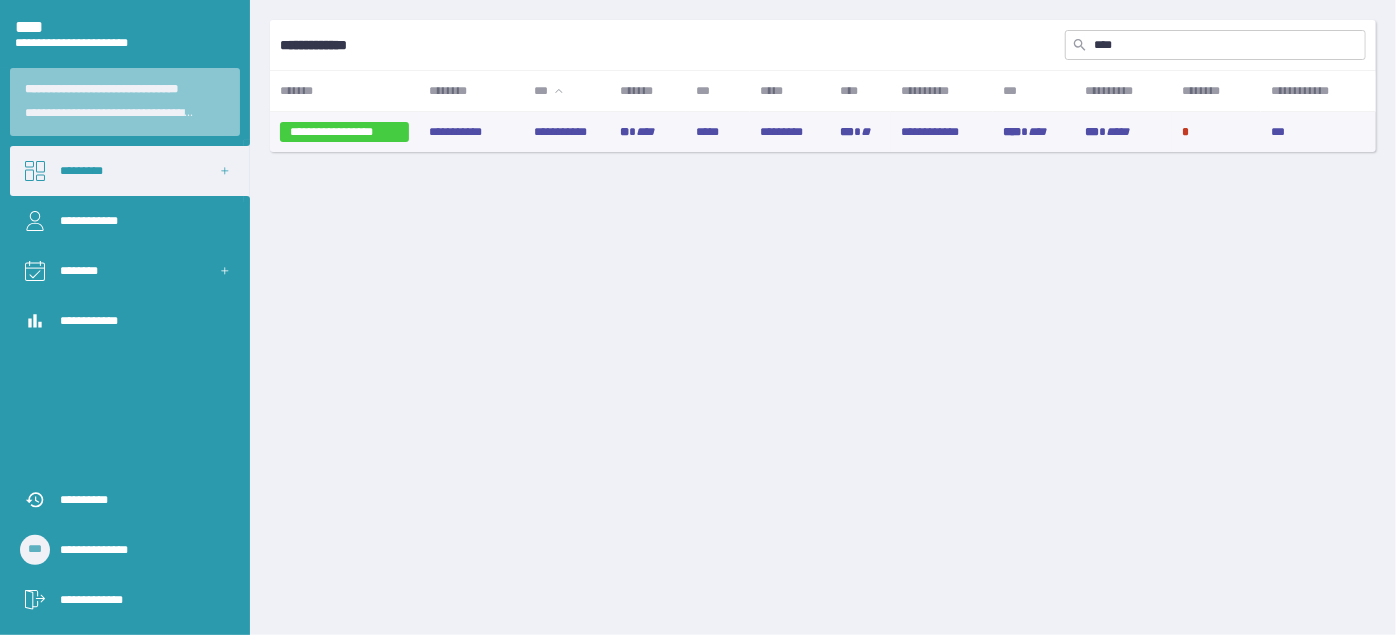 click on "**" at bounding box center (625, 132) 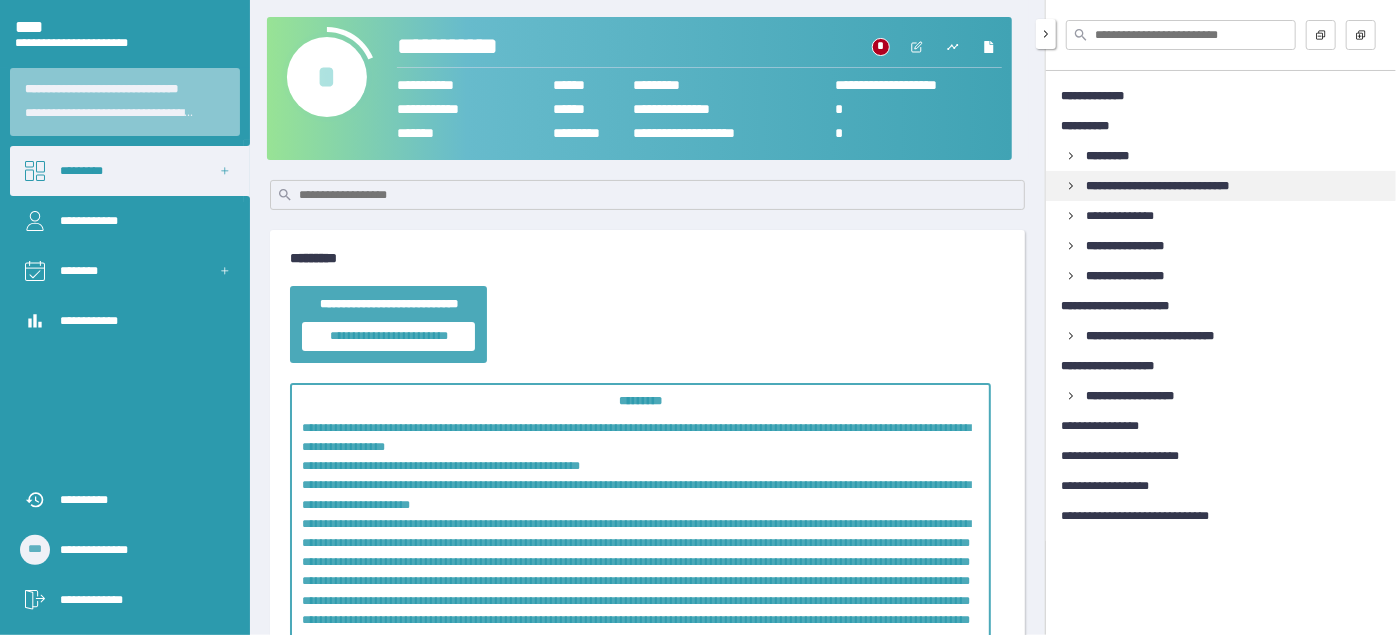 click on "**********" at bounding box center (1221, 186) 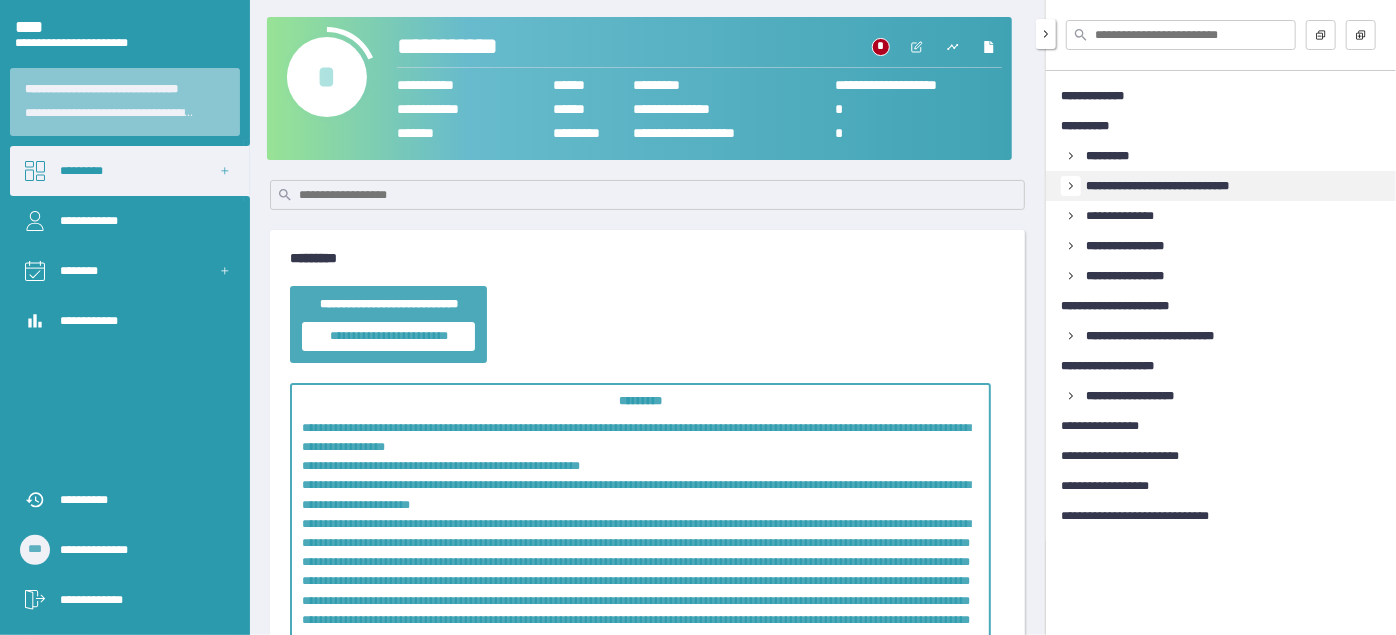 click at bounding box center (1071, 186) 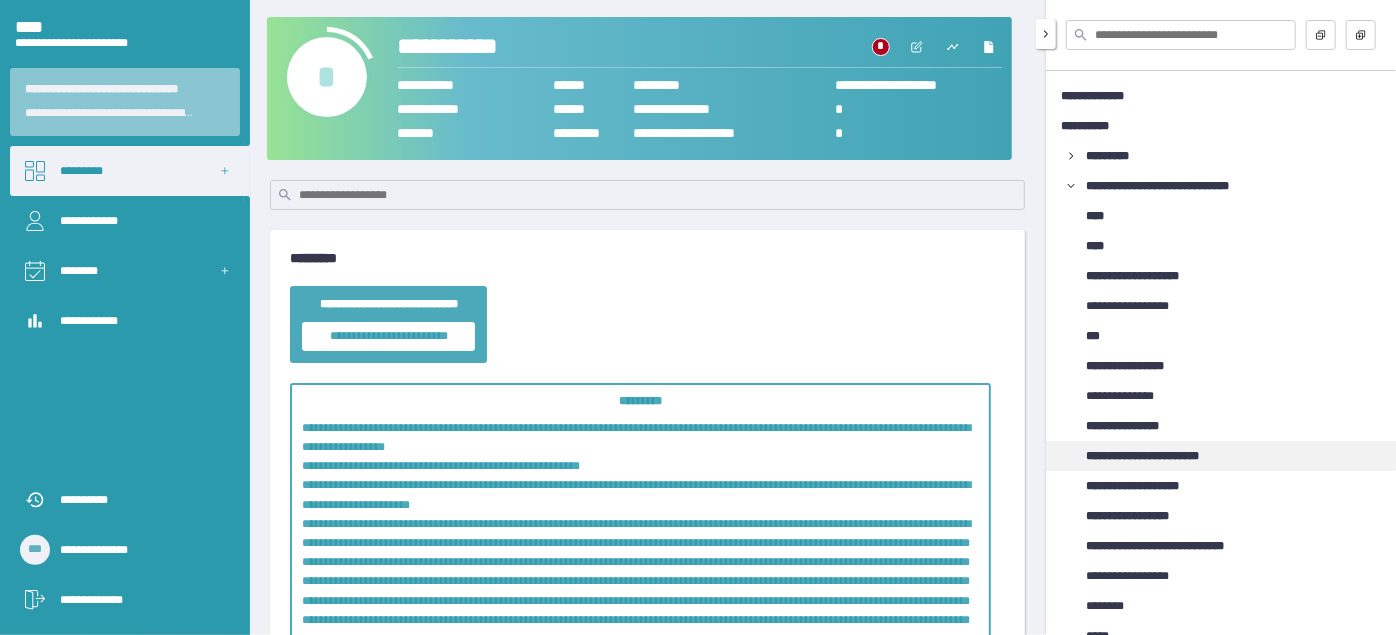 click on "**********" at bounding box center [1161, 456] 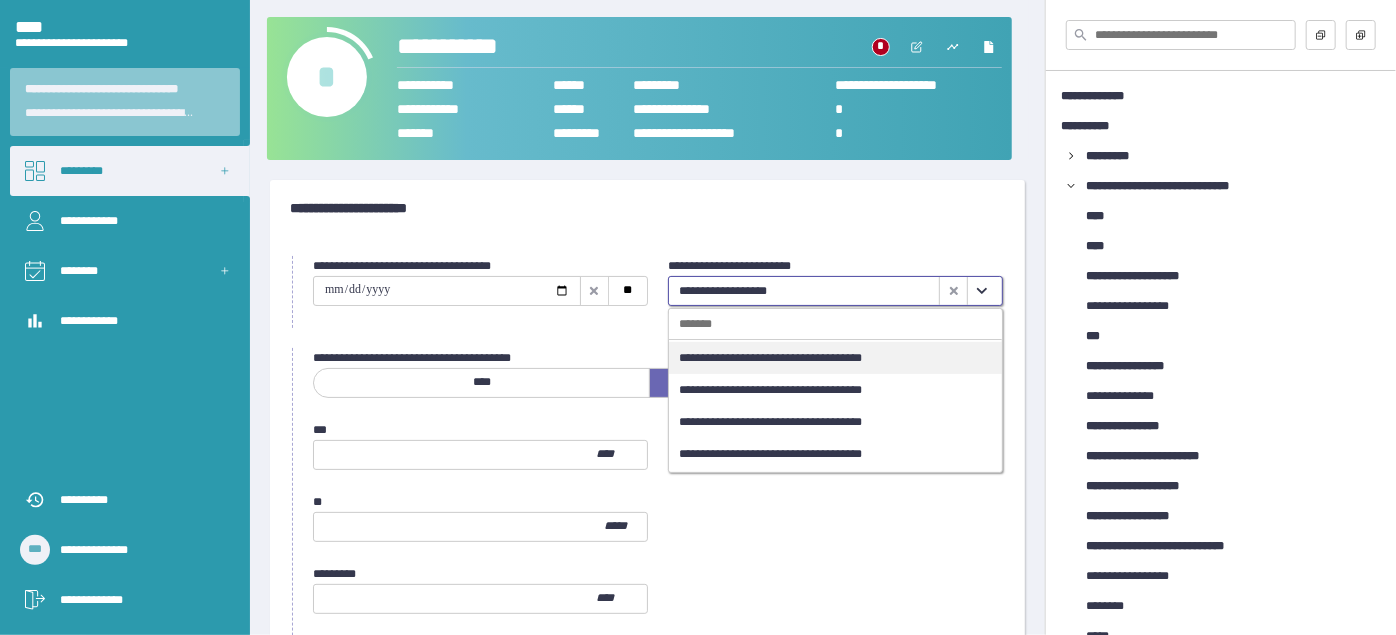 click at bounding box center (981, 291) 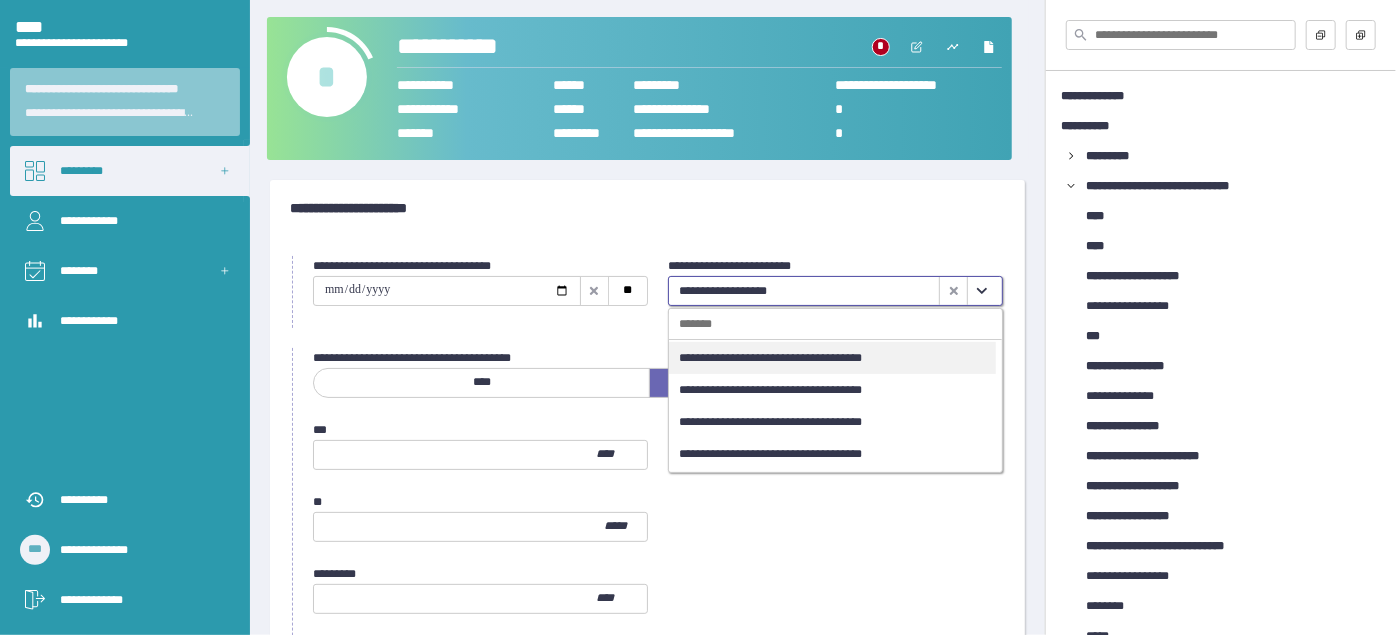 click on "**********" at bounding box center [832, 358] 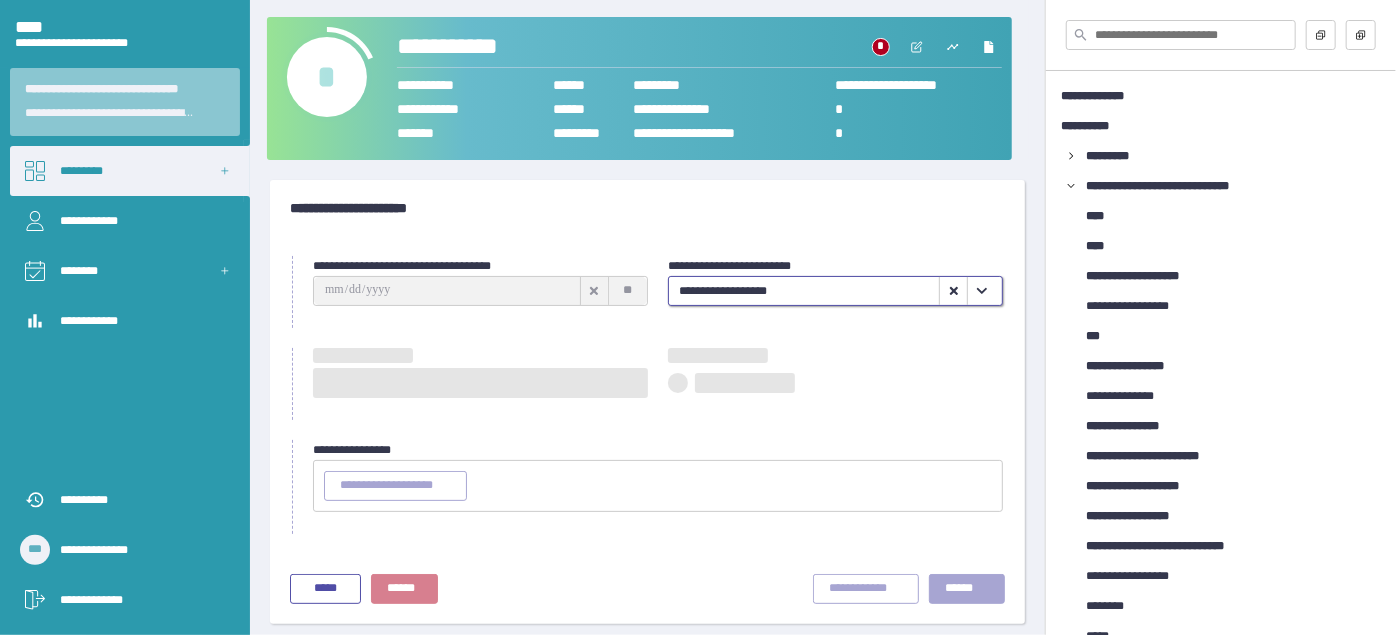 type on "**********" 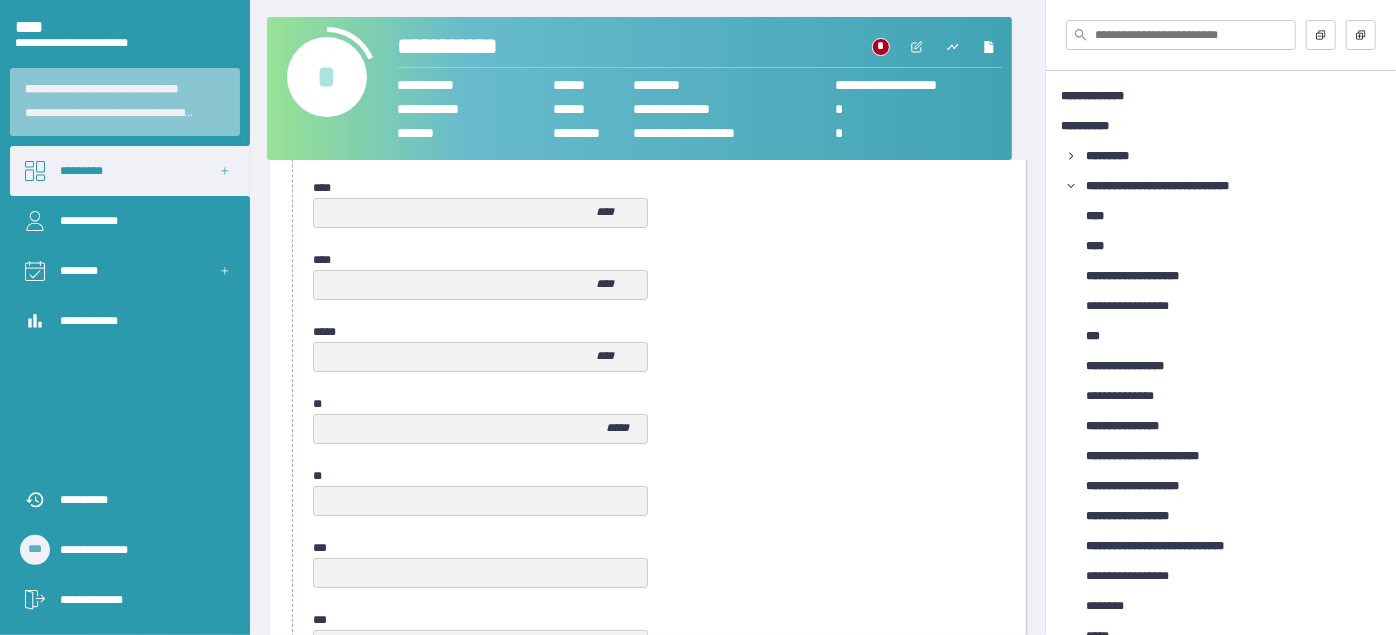 scroll, scrollTop: 1109, scrollLeft: 0, axis: vertical 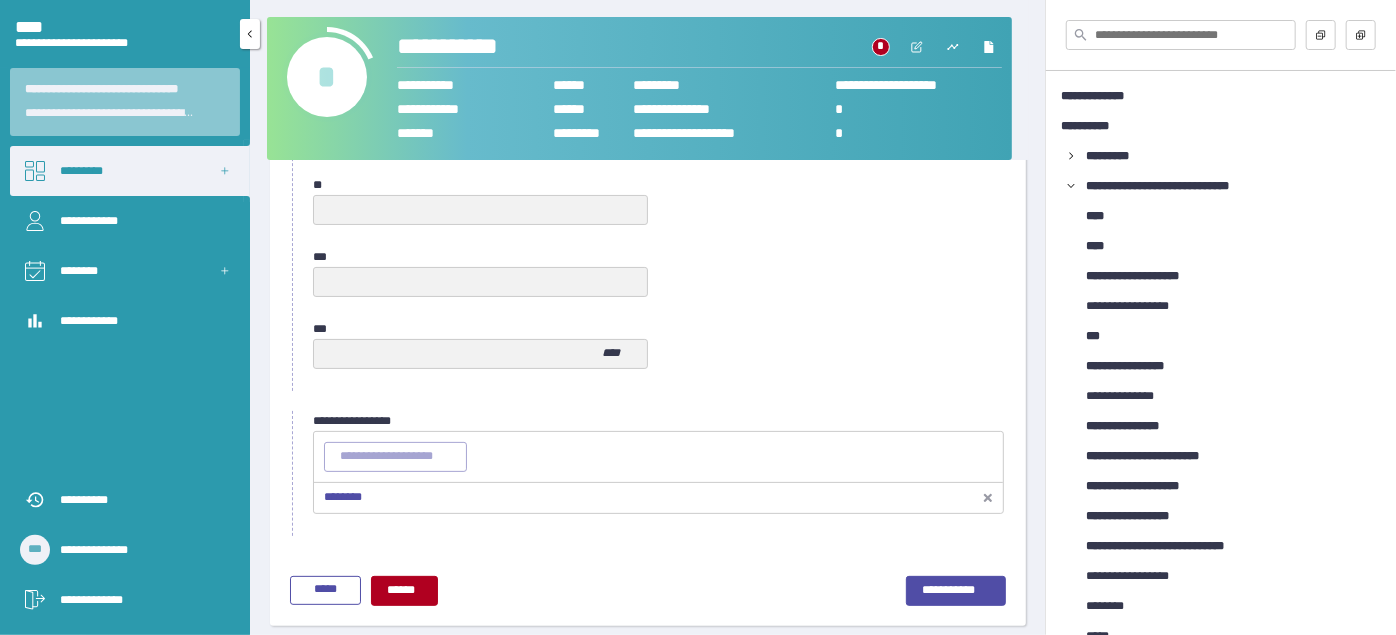 click on "*********" at bounding box center (130, 171) 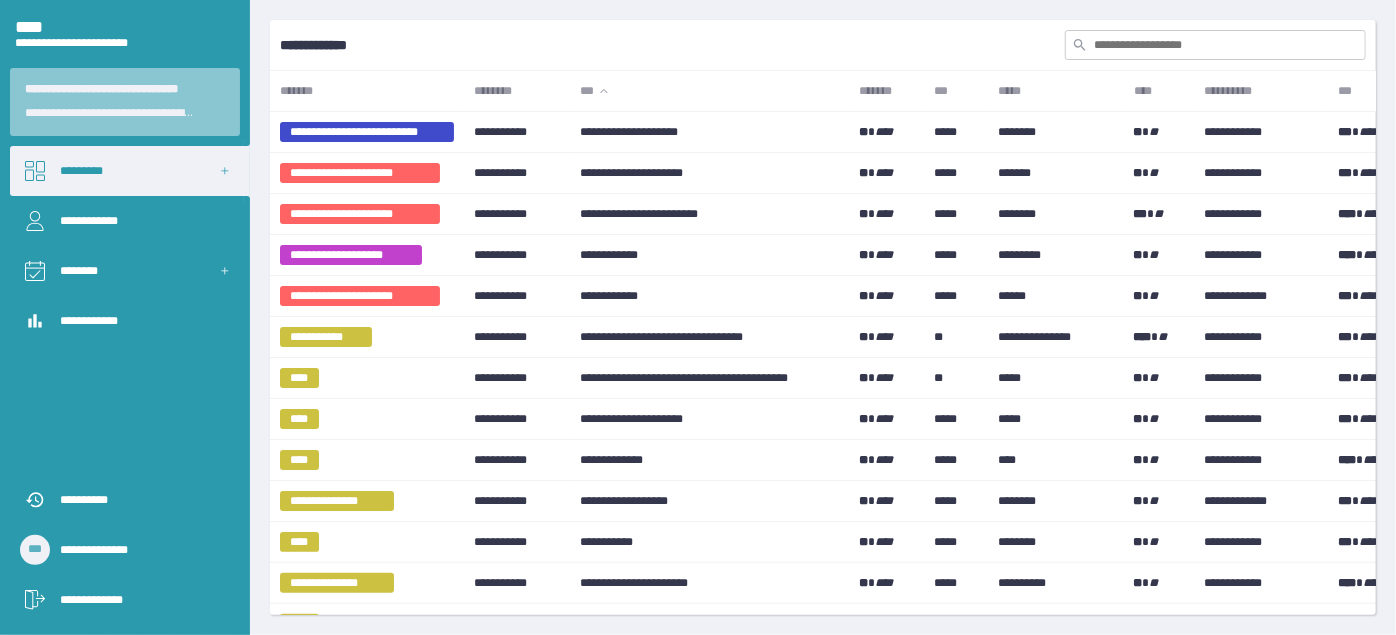 click at bounding box center [1215, 45] 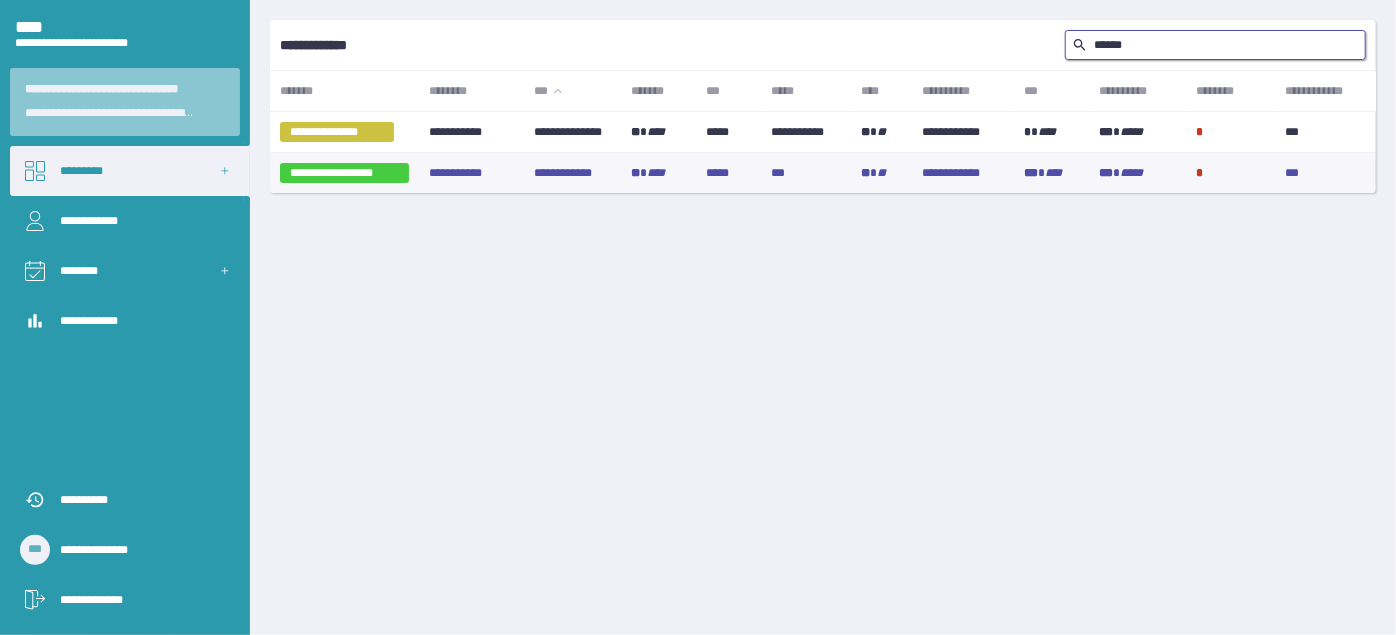 type on "******" 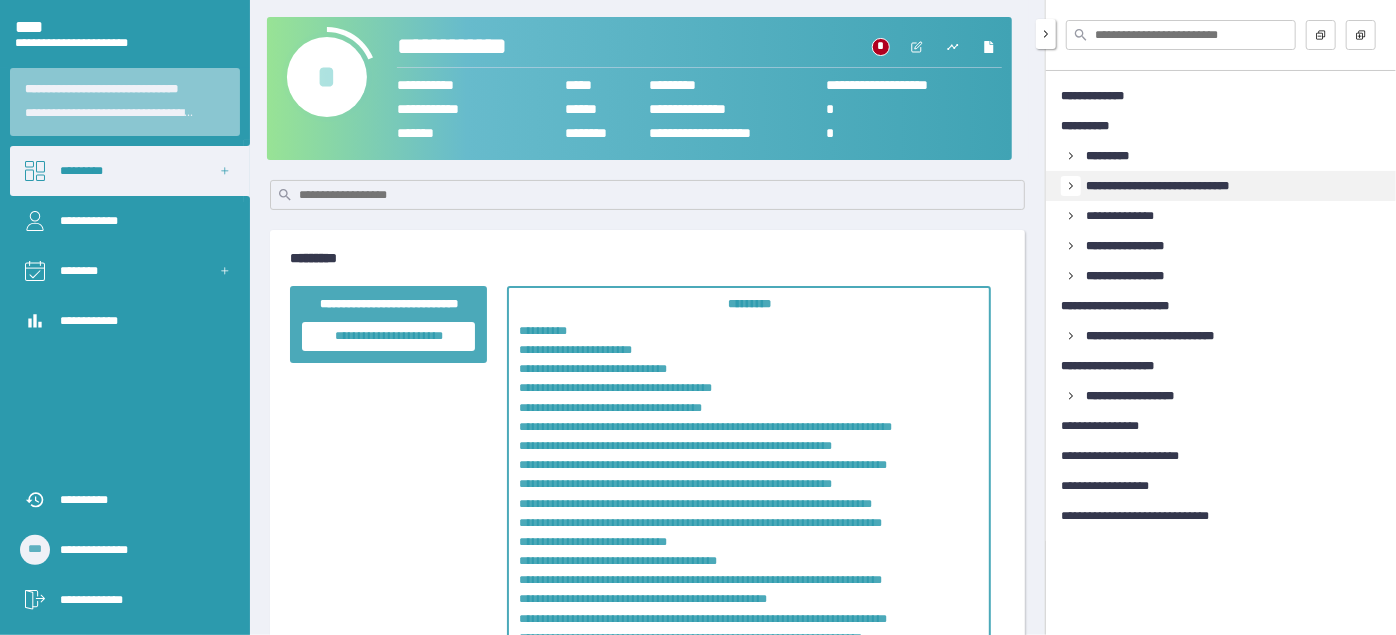 click 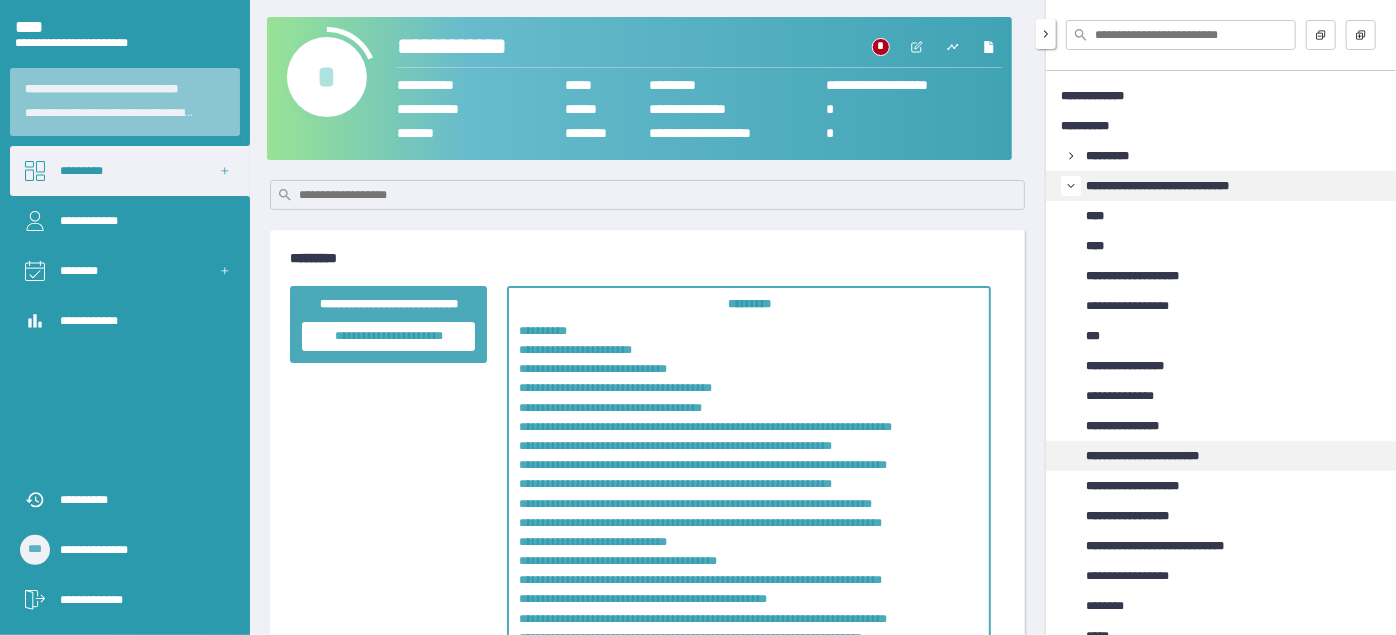 click on "**********" at bounding box center (1161, 456) 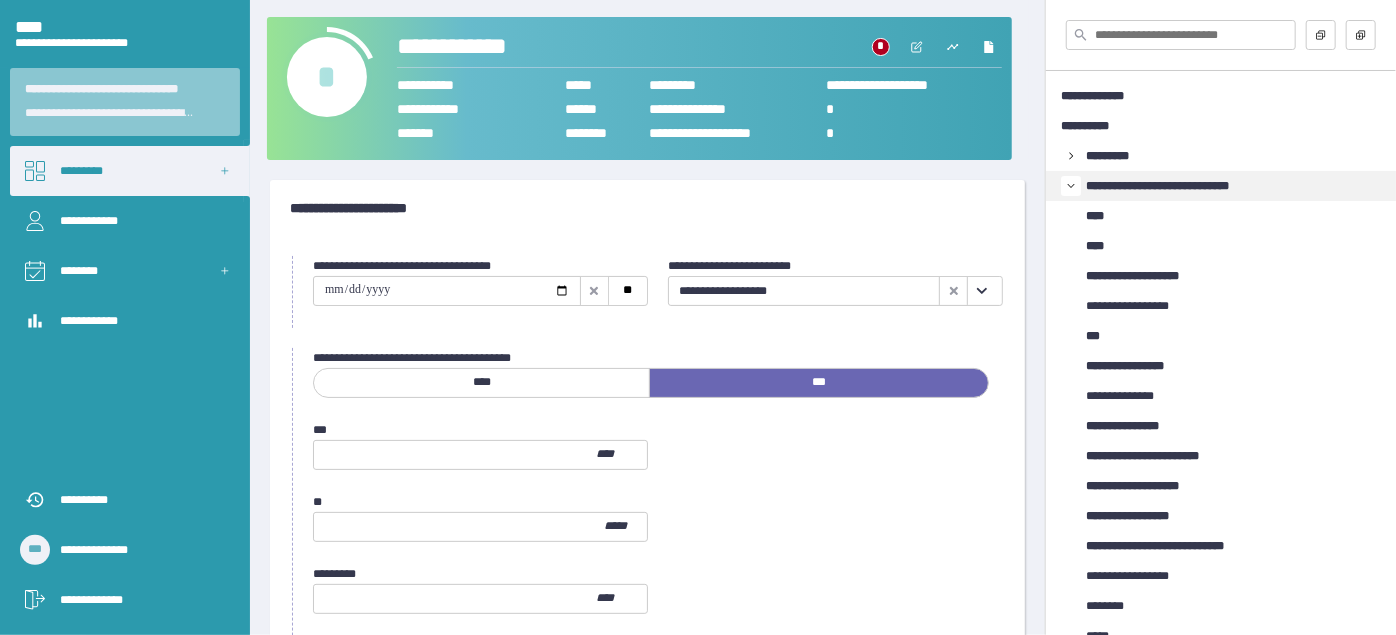 click at bounding box center (981, 291) 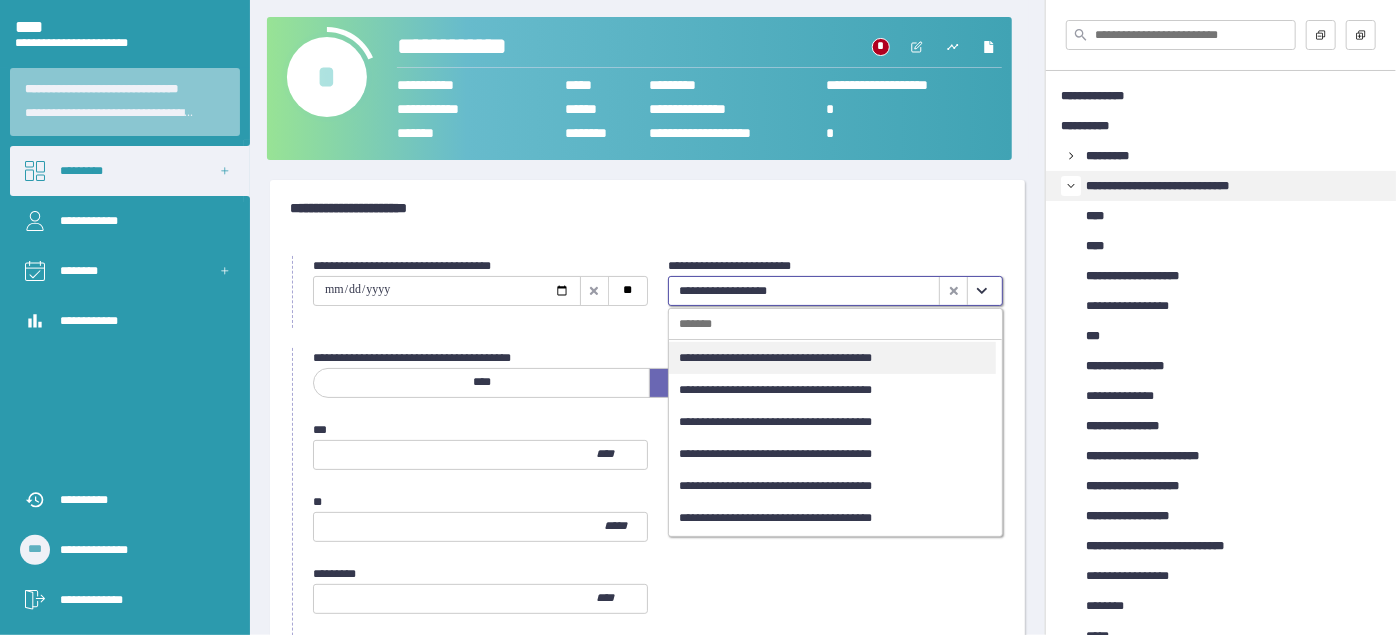 click on "**********" at bounding box center [832, 358] 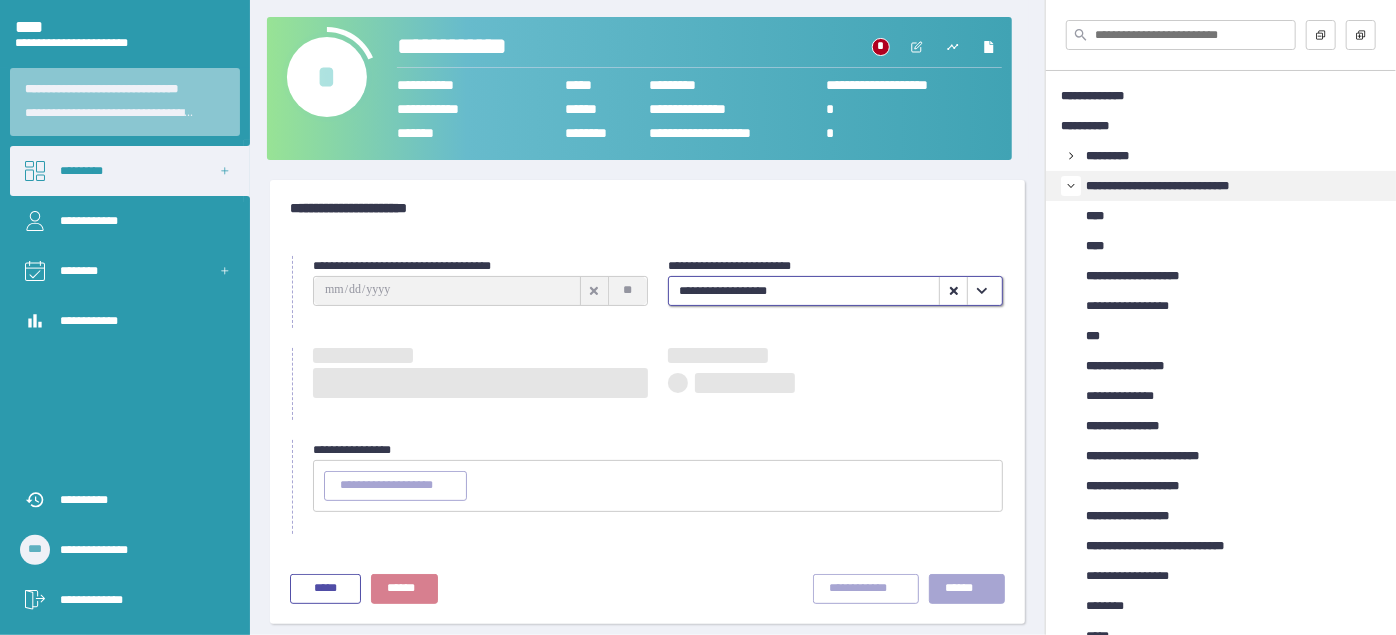 type on "**********" 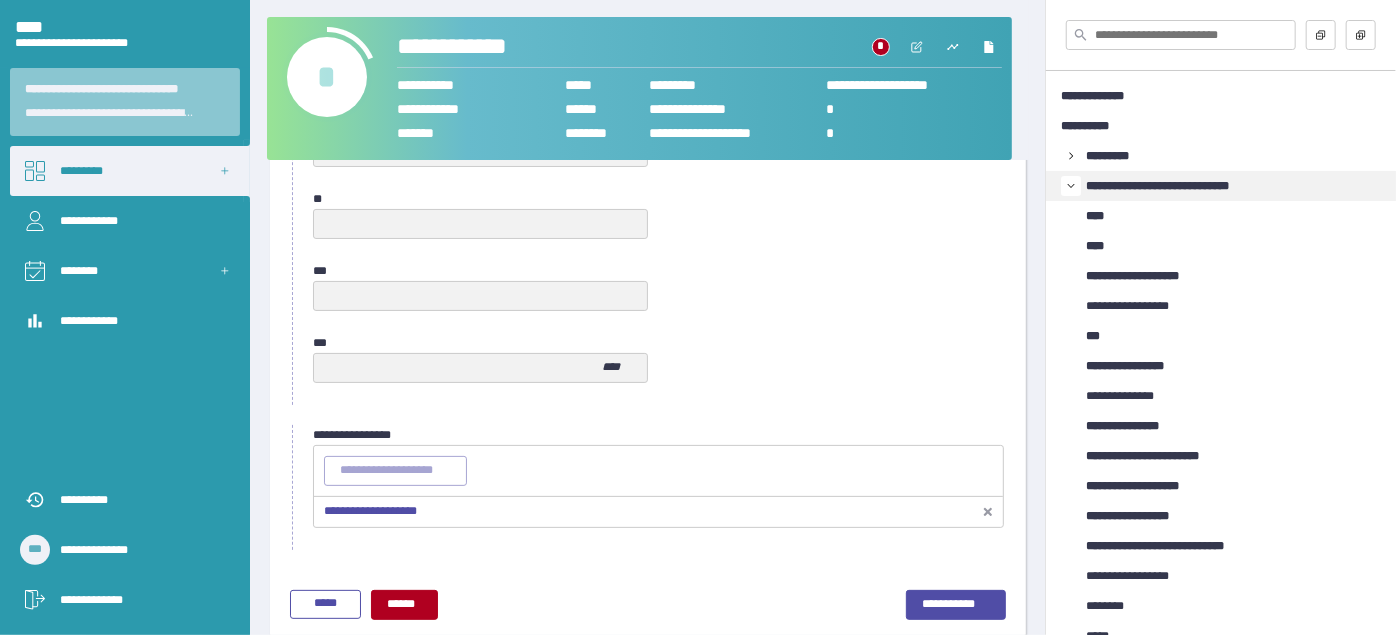 scroll, scrollTop: 1109, scrollLeft: 0, axis: vertical 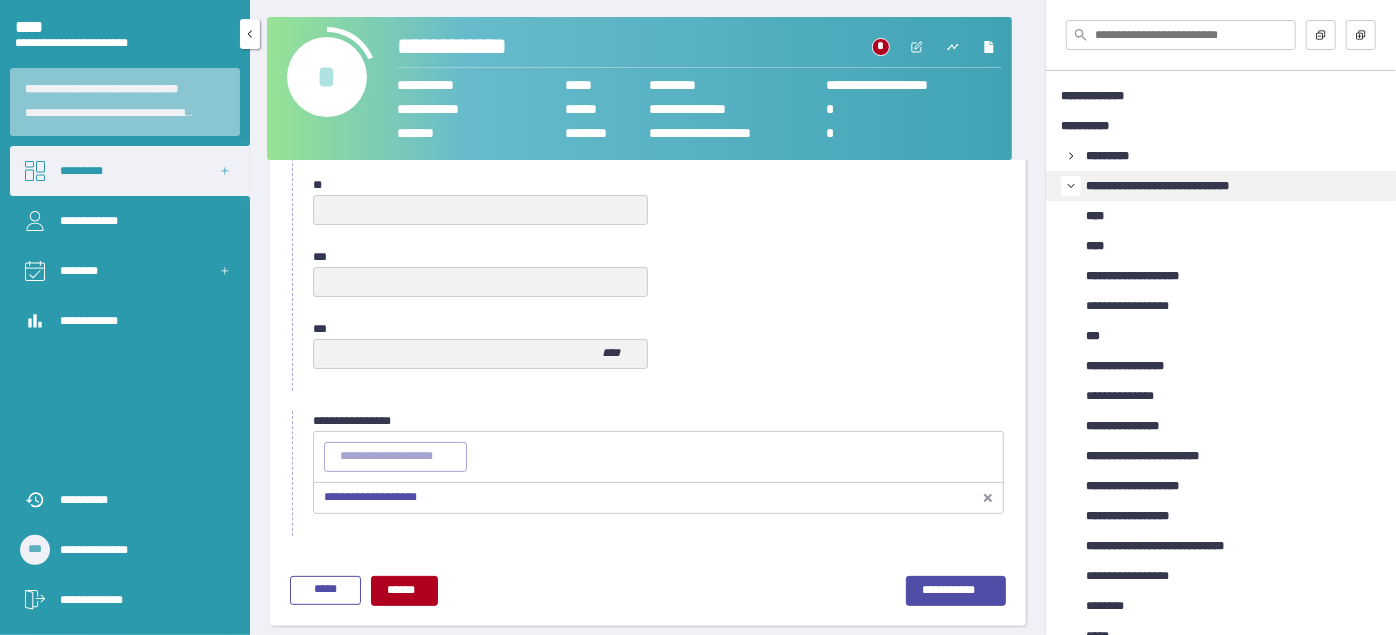 click on "*********" at bounding box center (130, 171) 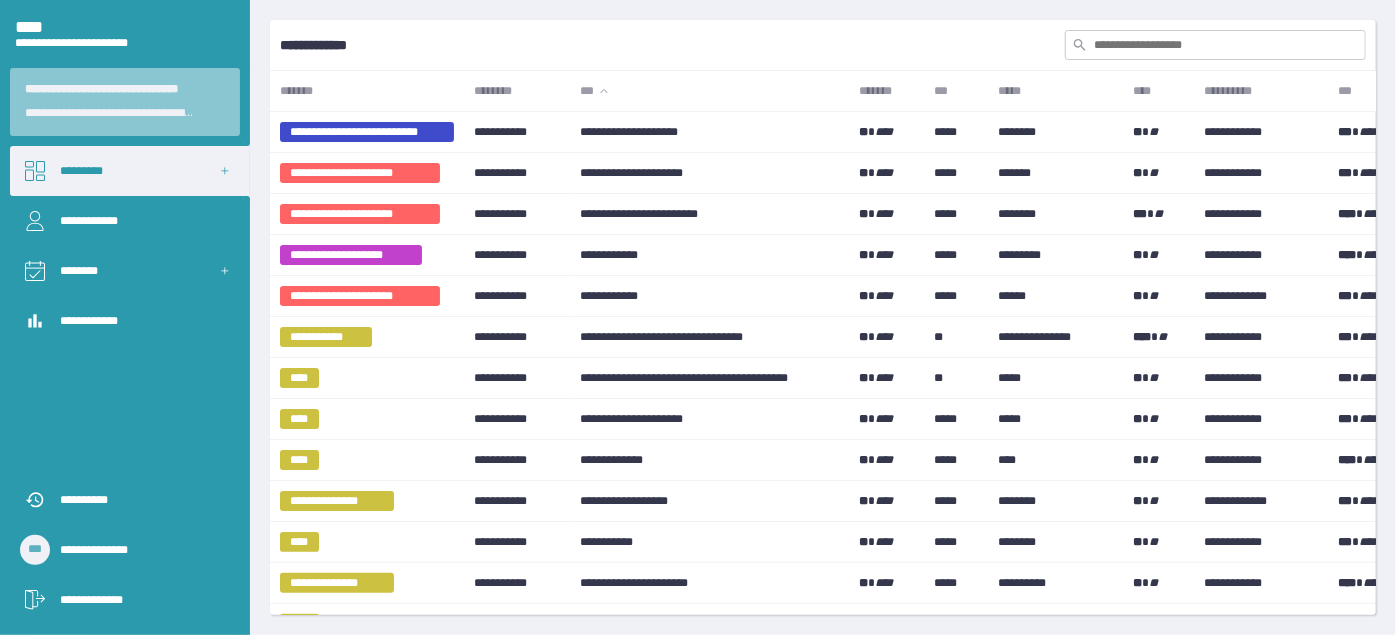 click at bounding box center [1215, 45] 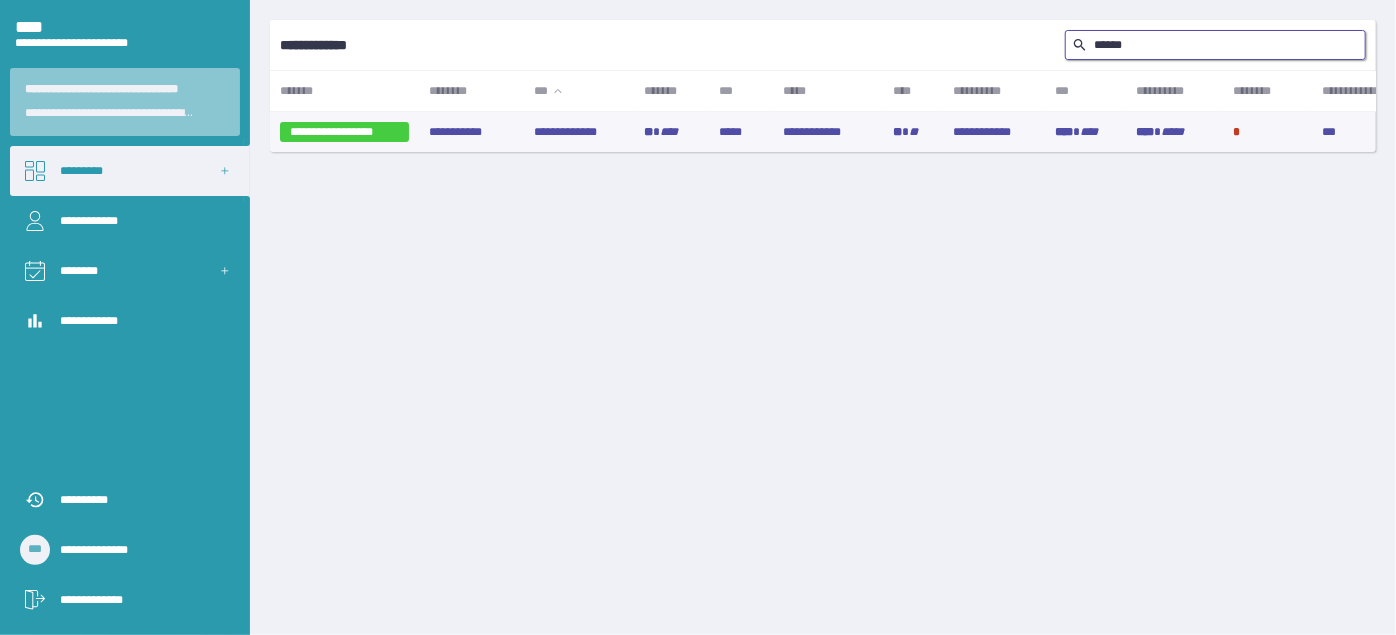 type on "******" 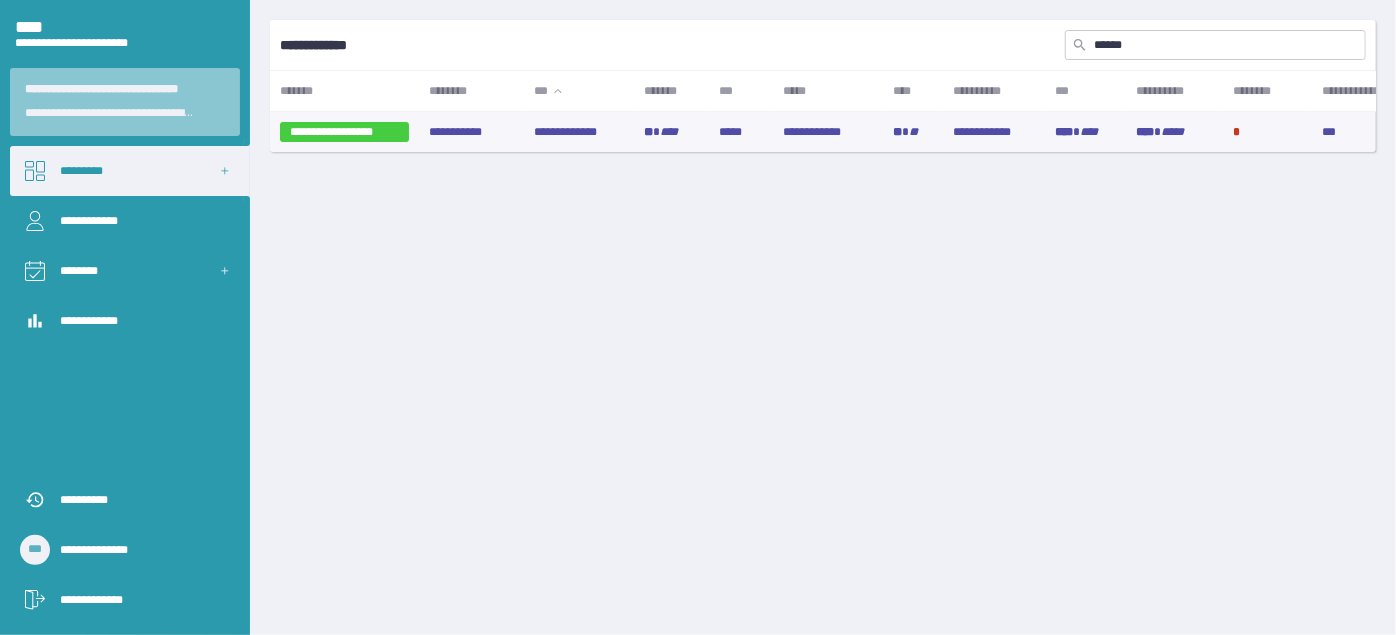 click on "**********" at bounding box center (578, 132) 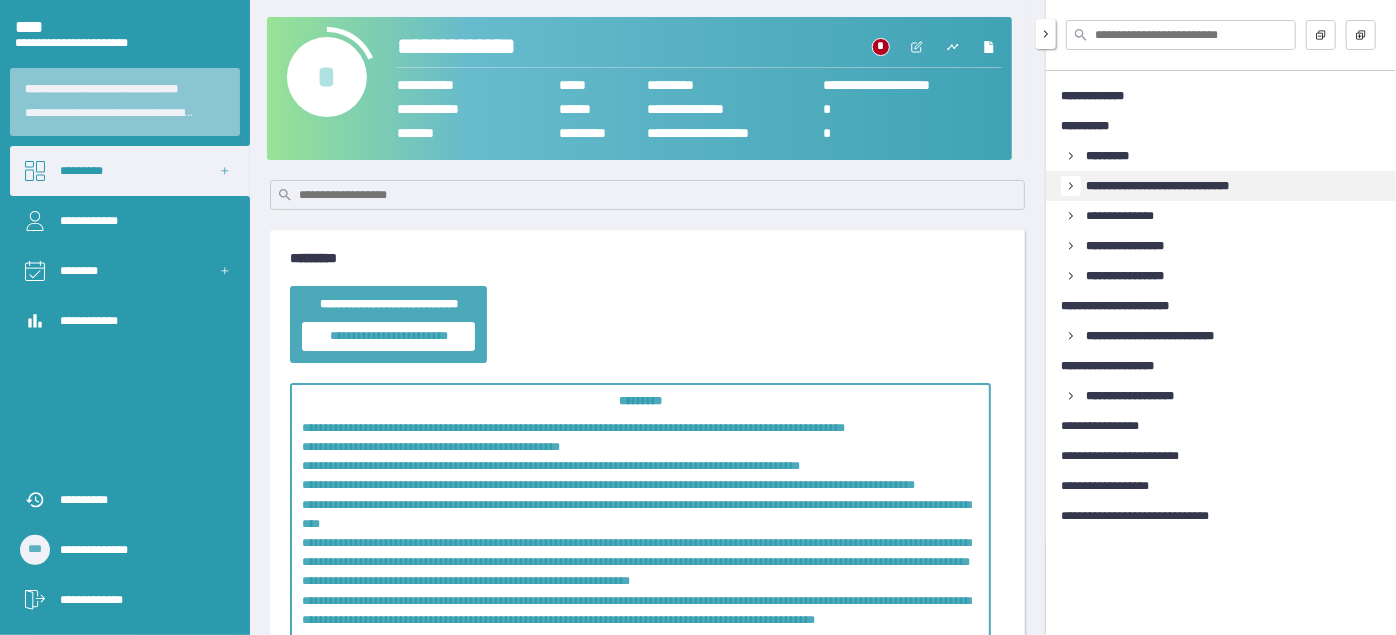 click 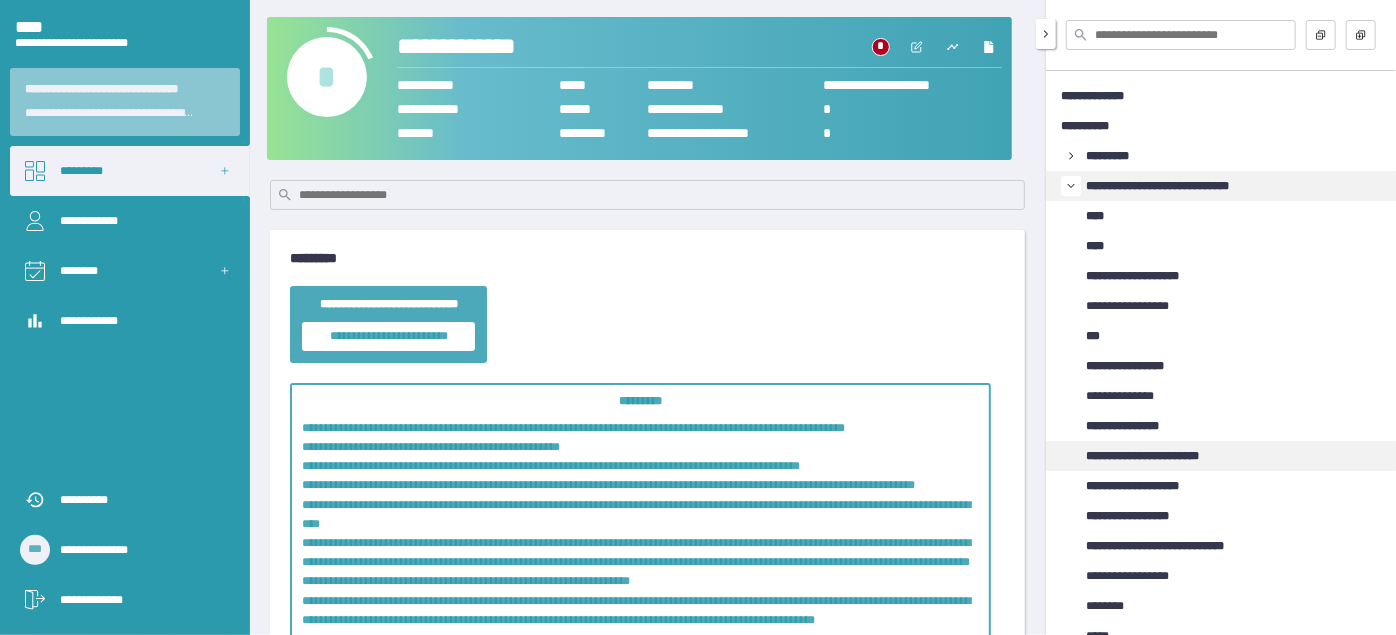 click on "**********" at bounding box center [1161, 456] 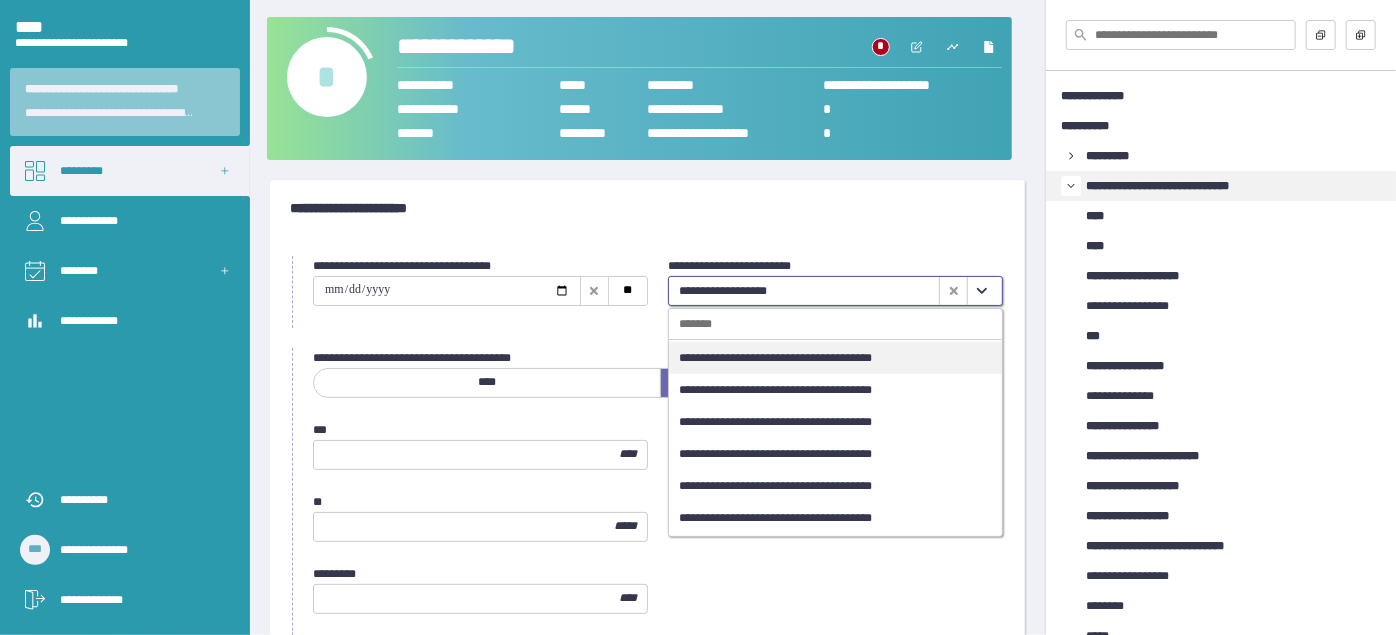 click at bounding box center [981, 291] 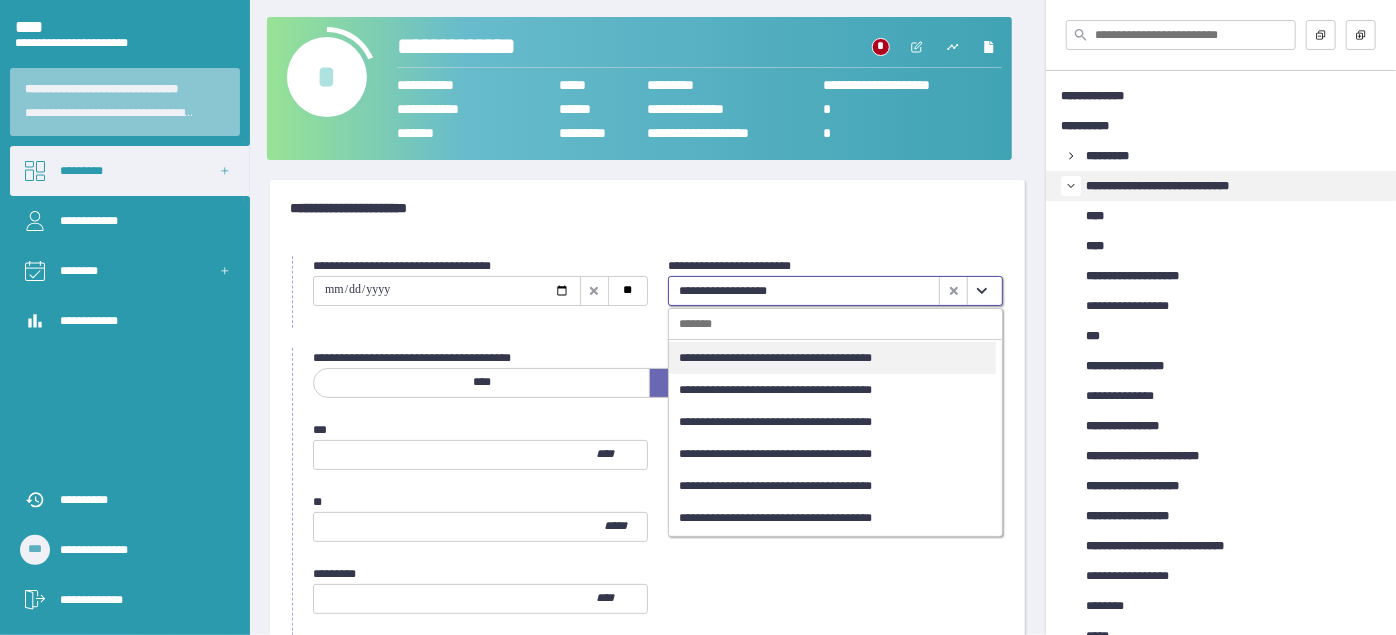 click on "**********" at bounding box center [832, 358] 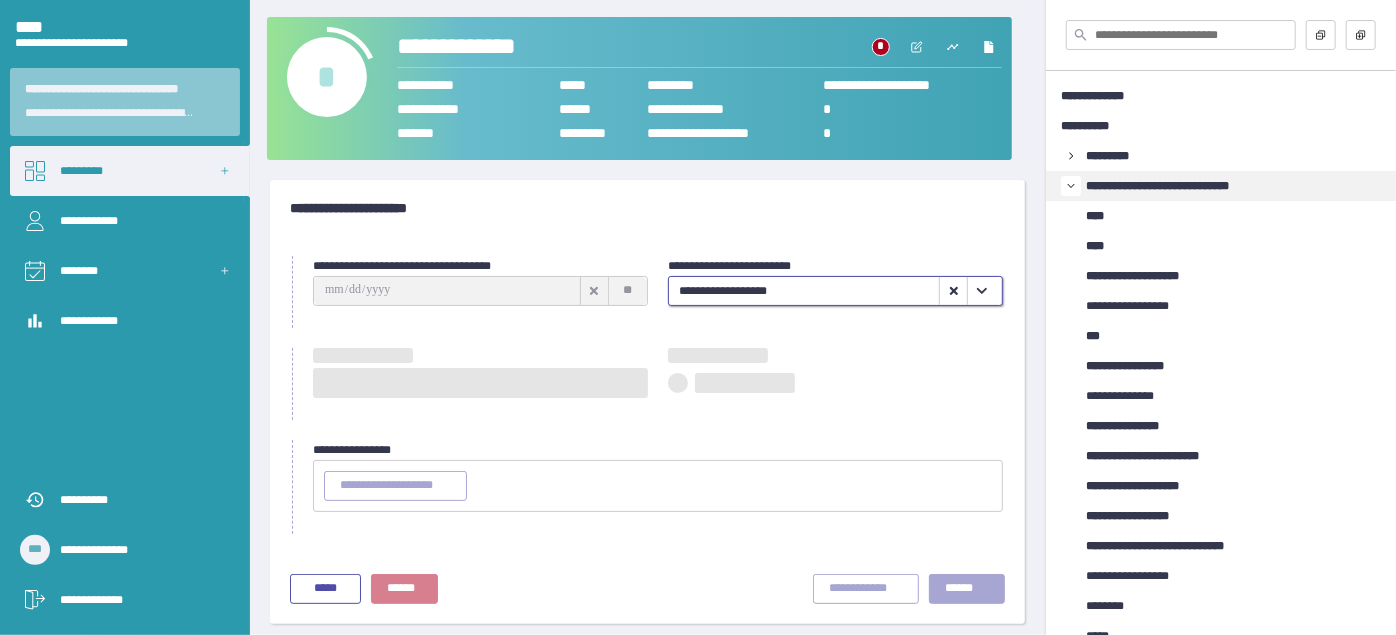type on "**********" 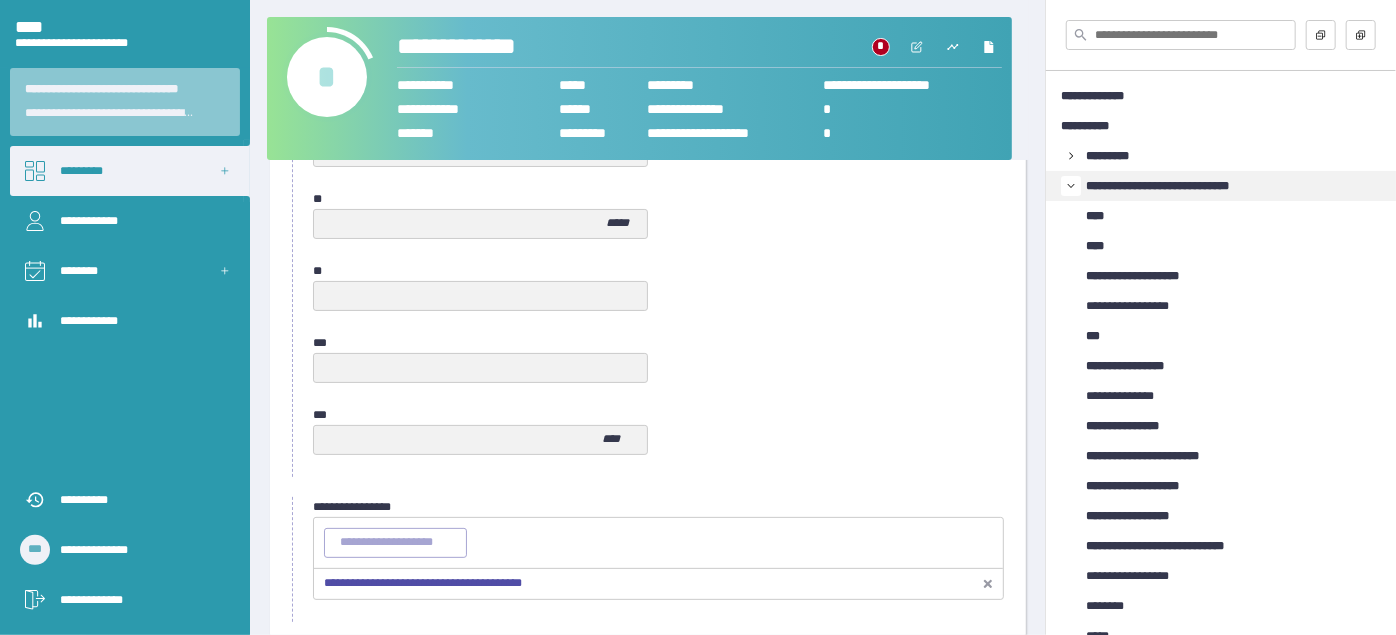 scroll, scrollTop: 1109, scrollLeft: 0, axis: vertical 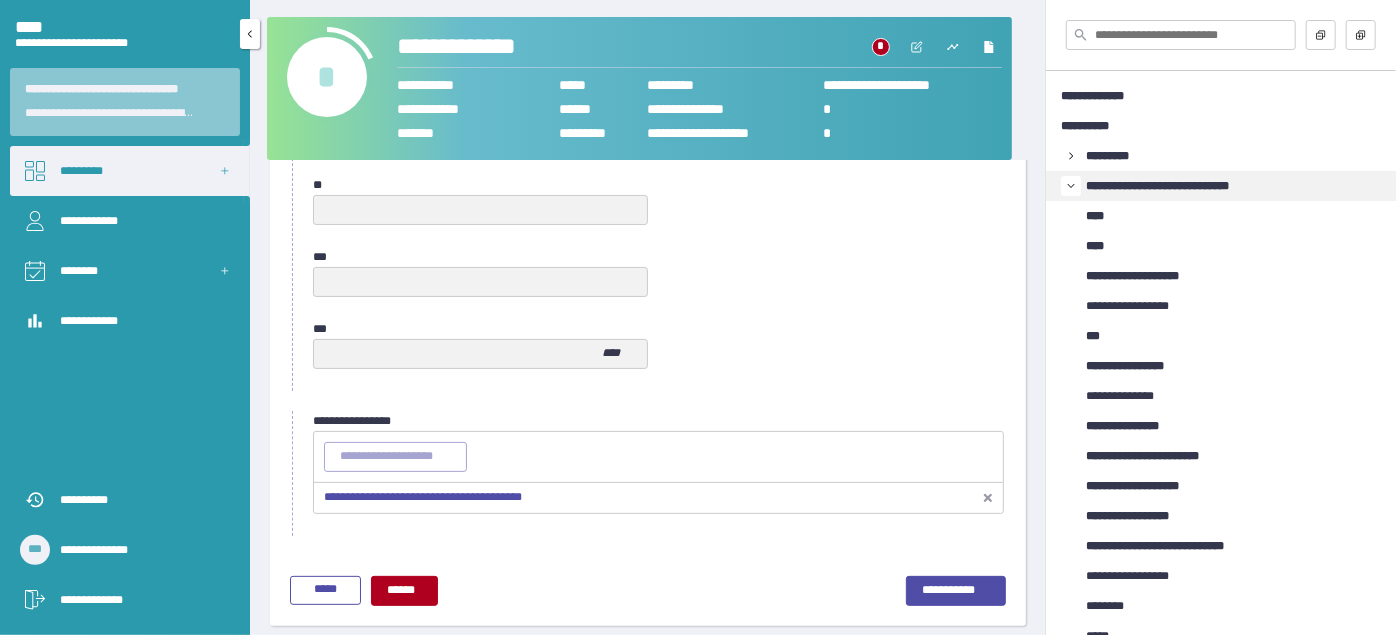 click on "*********" at bounding box center [130, 171] 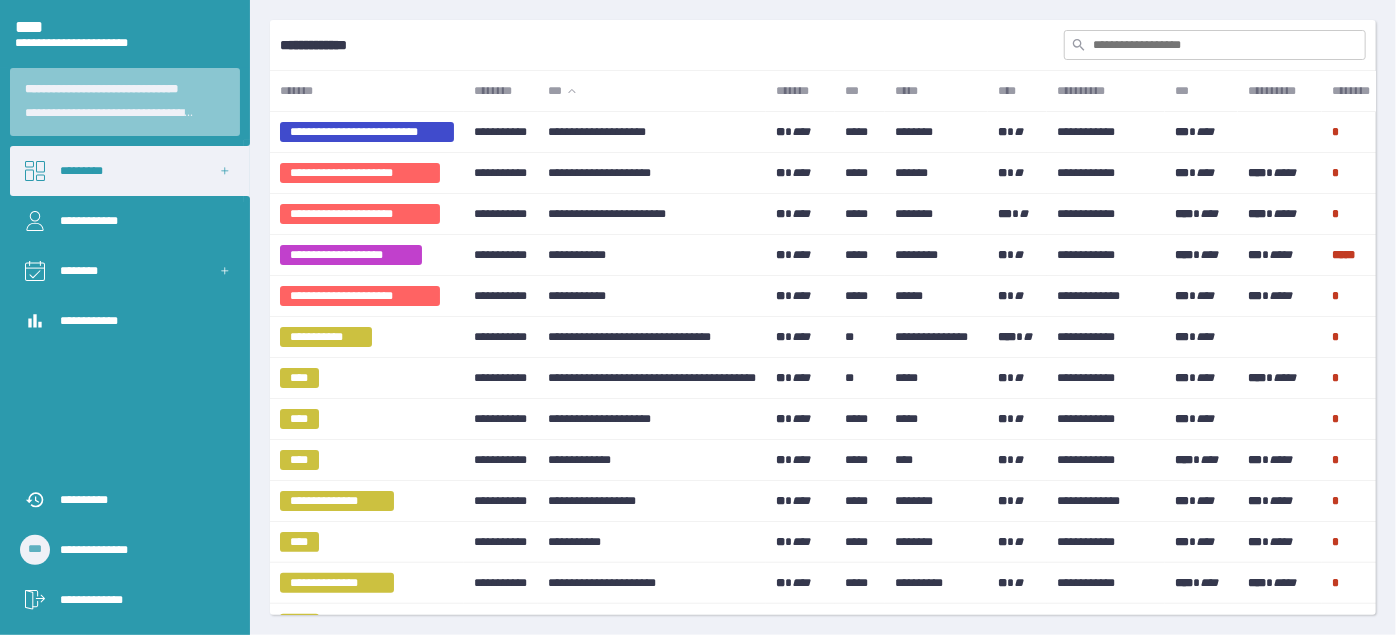 click at bounding box center [1215, 45] 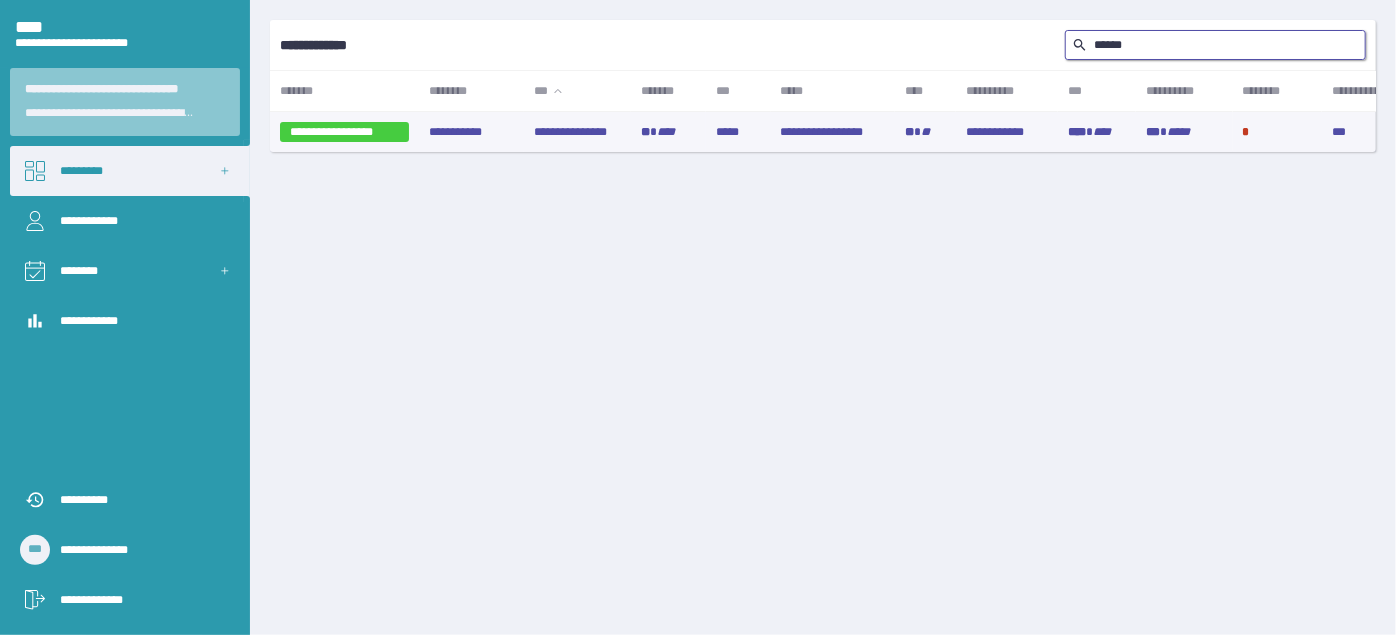 type on "******" 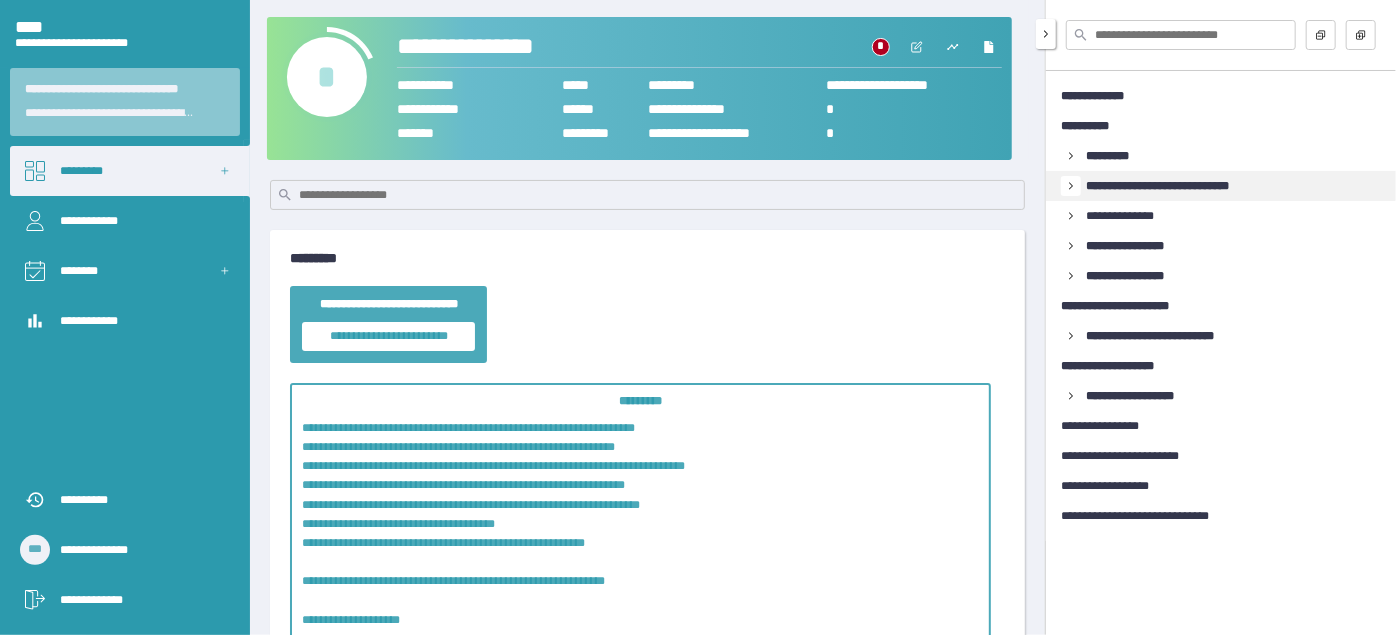click 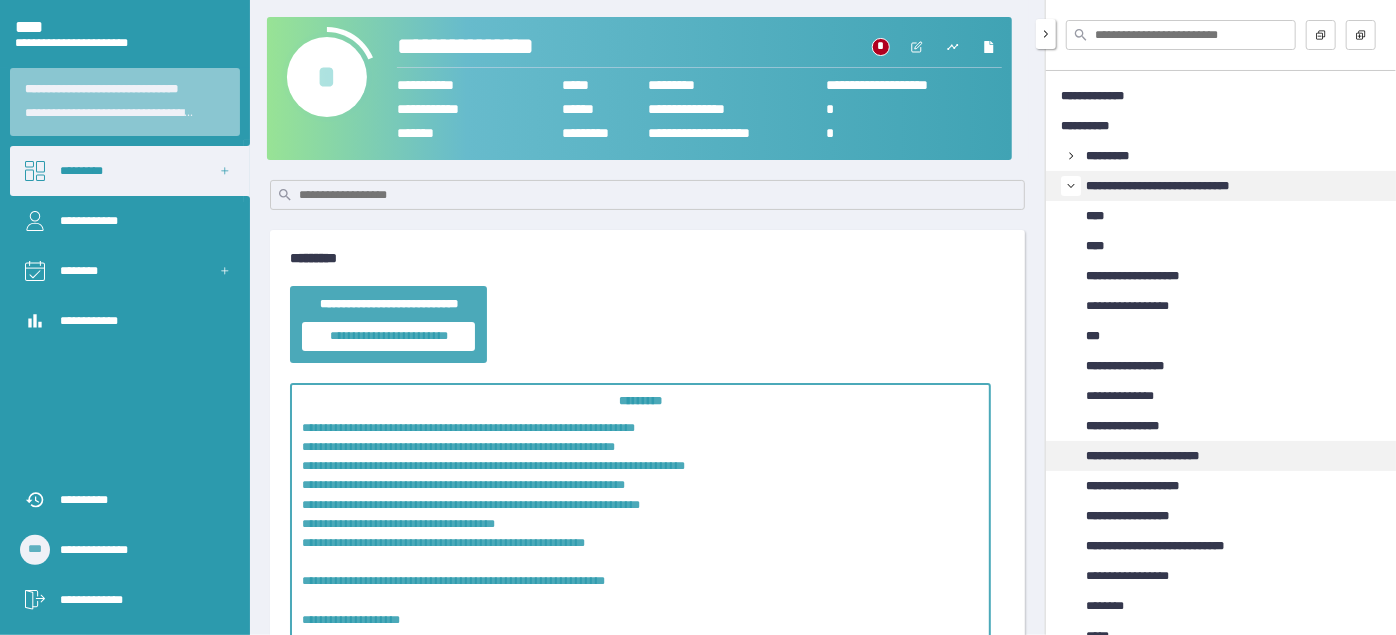 click on "**********" at bounding box center [1161, 456] 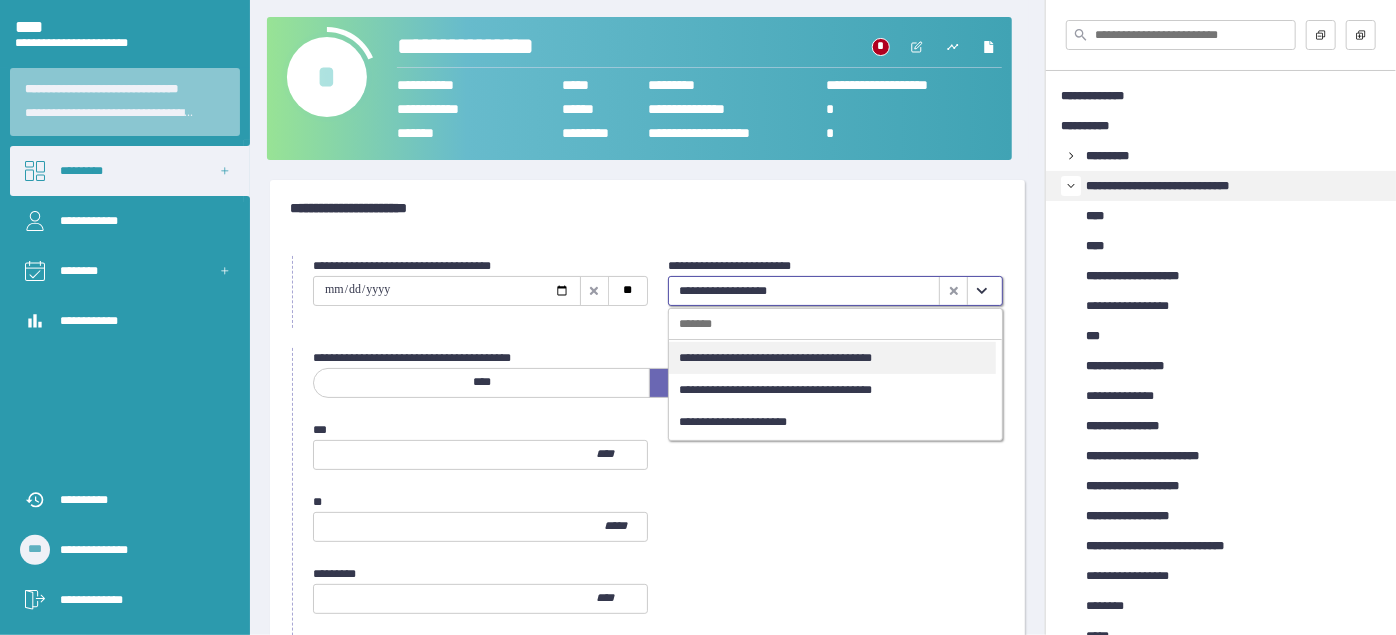 click at bounding box center (981, 291) 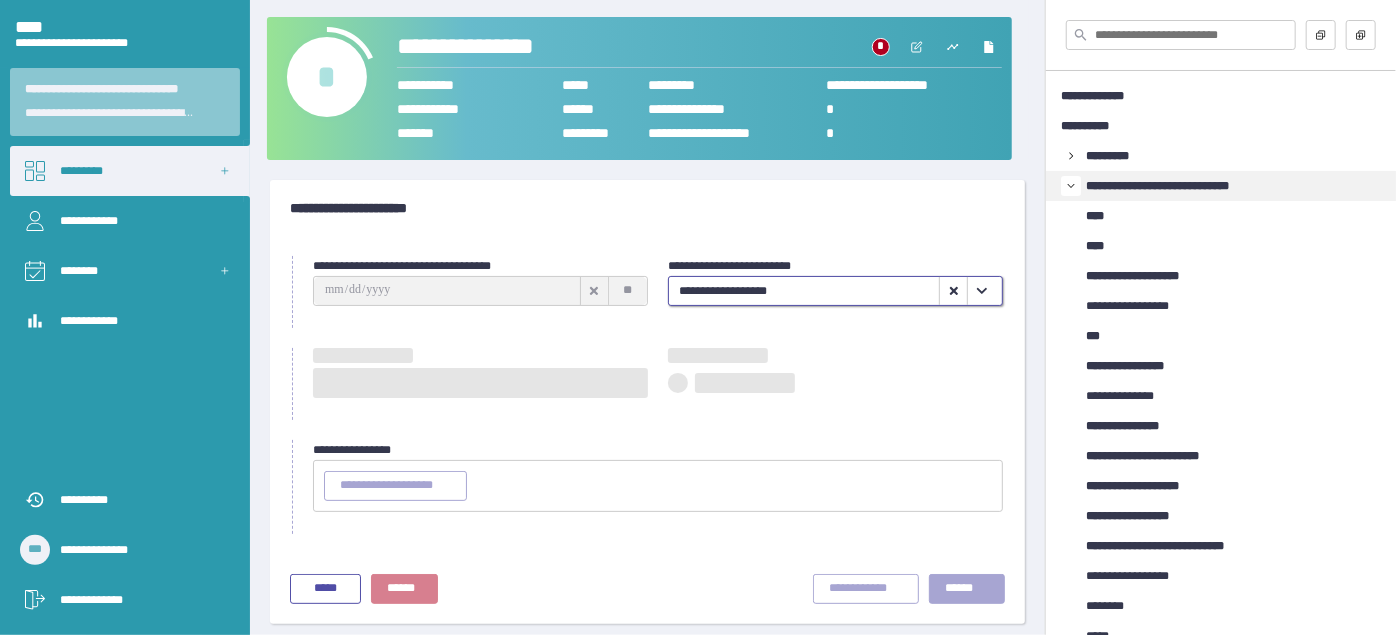 type on "**********" 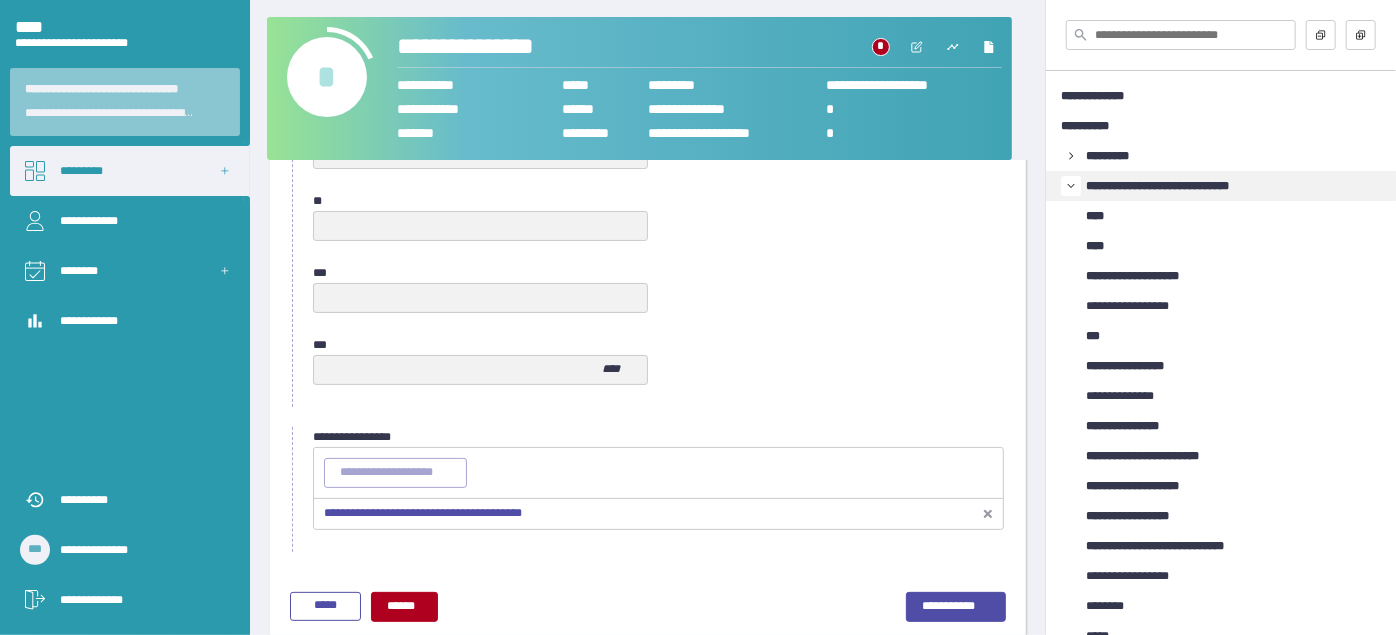 scroll, scrollTop: 1109, scrollLeft: 0, axis: vertical 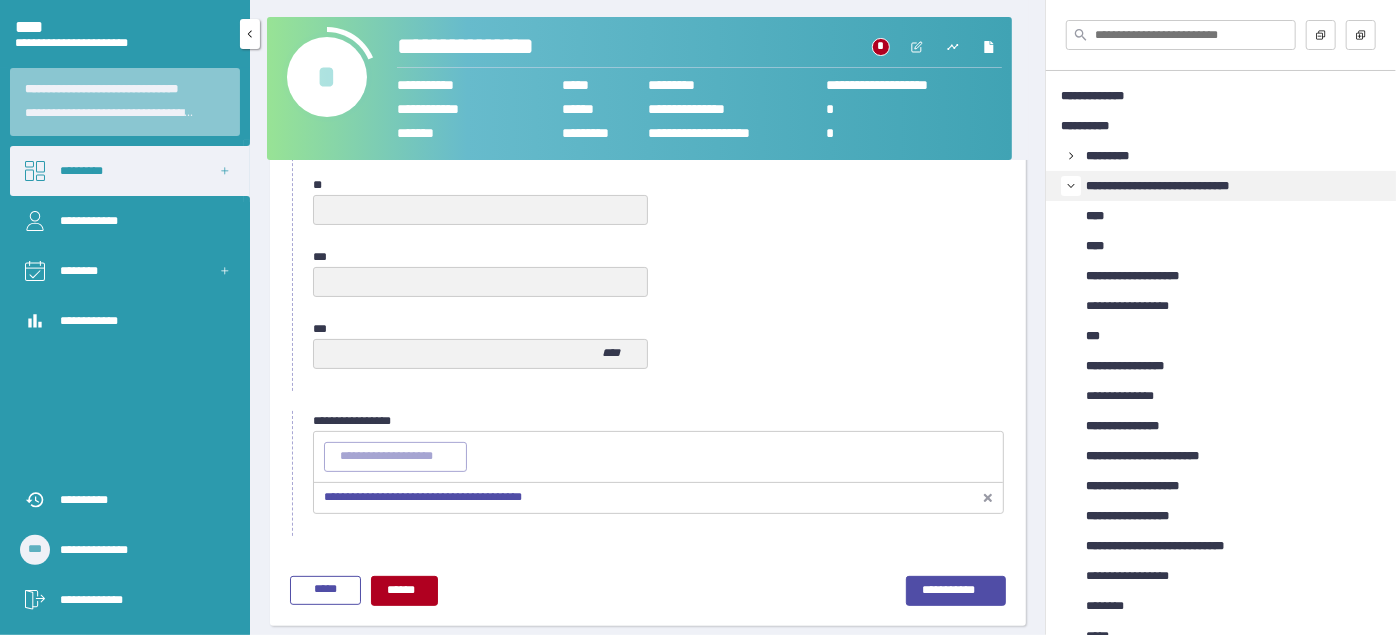click on "*********" at bounding box center [130, 171] 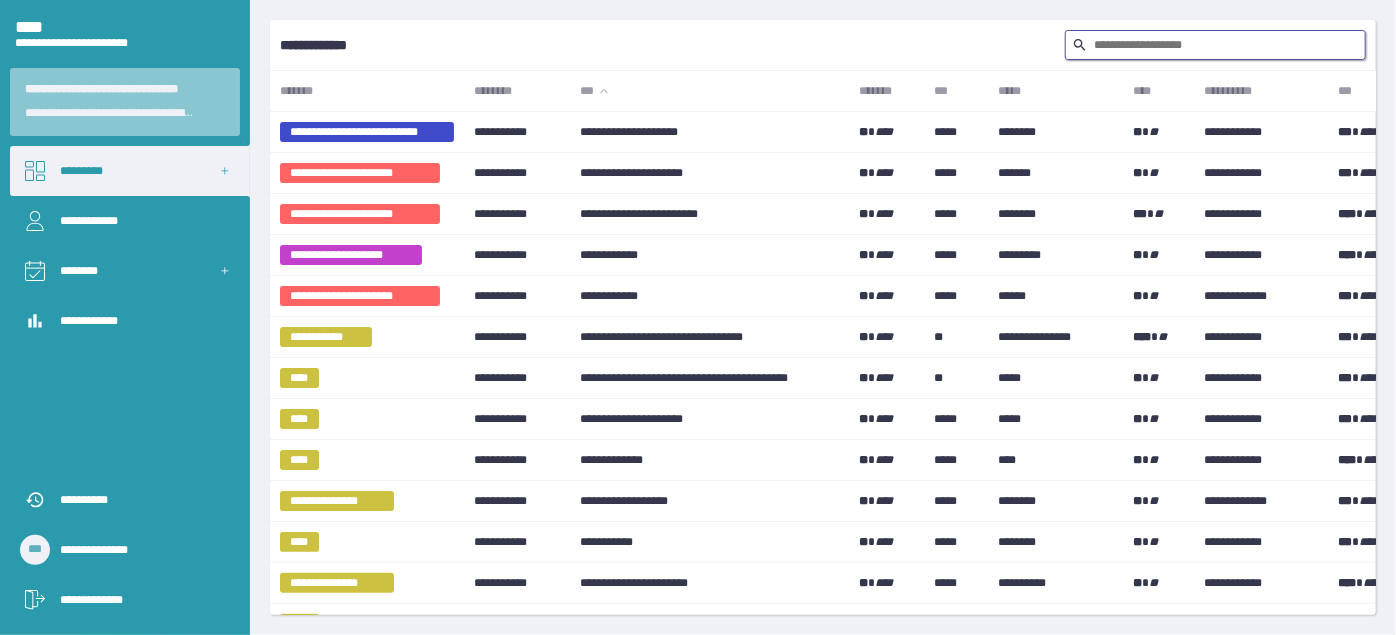 click at bounding box center (1215, 45) 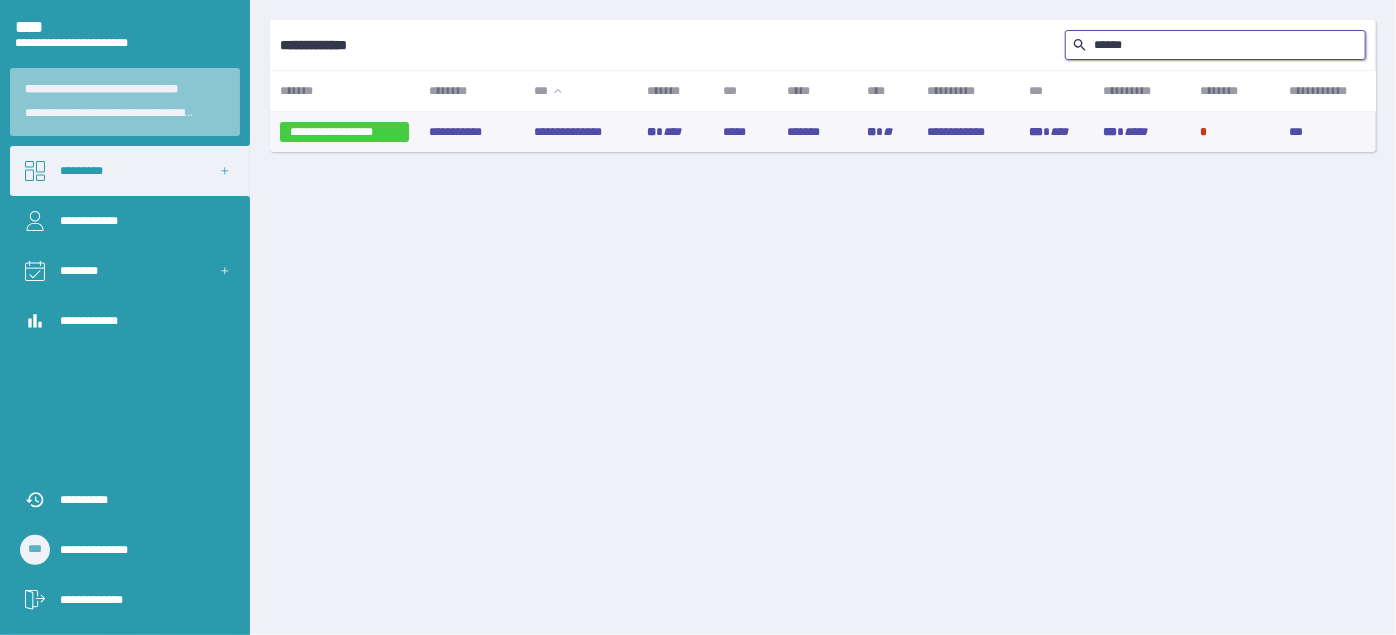 type on "******" 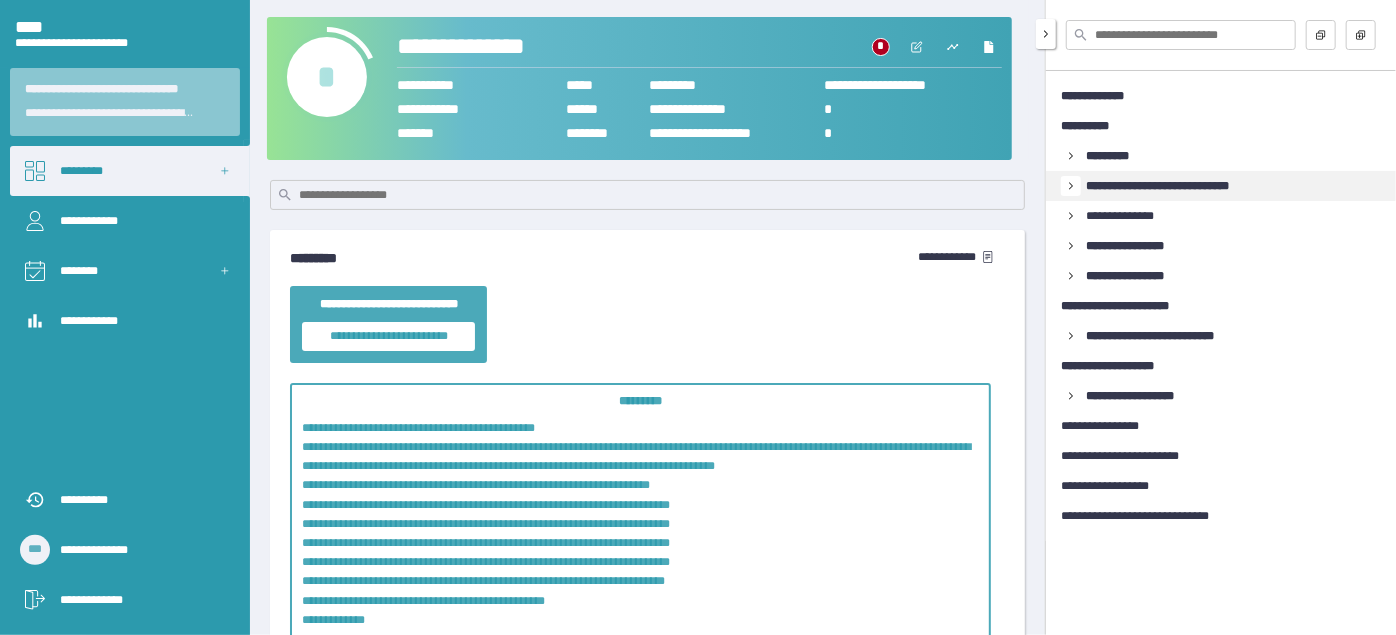 click at bounding box center [1071, 186] 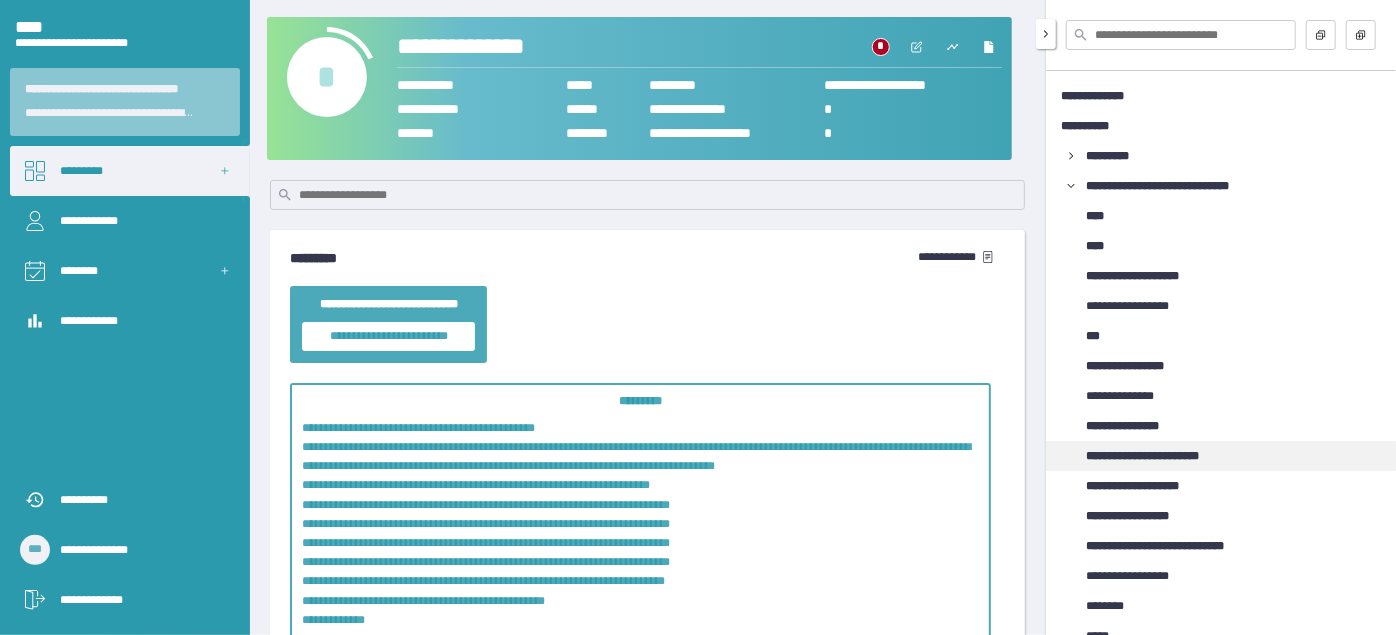 click on "**********" at bounding box center [1161, 456] 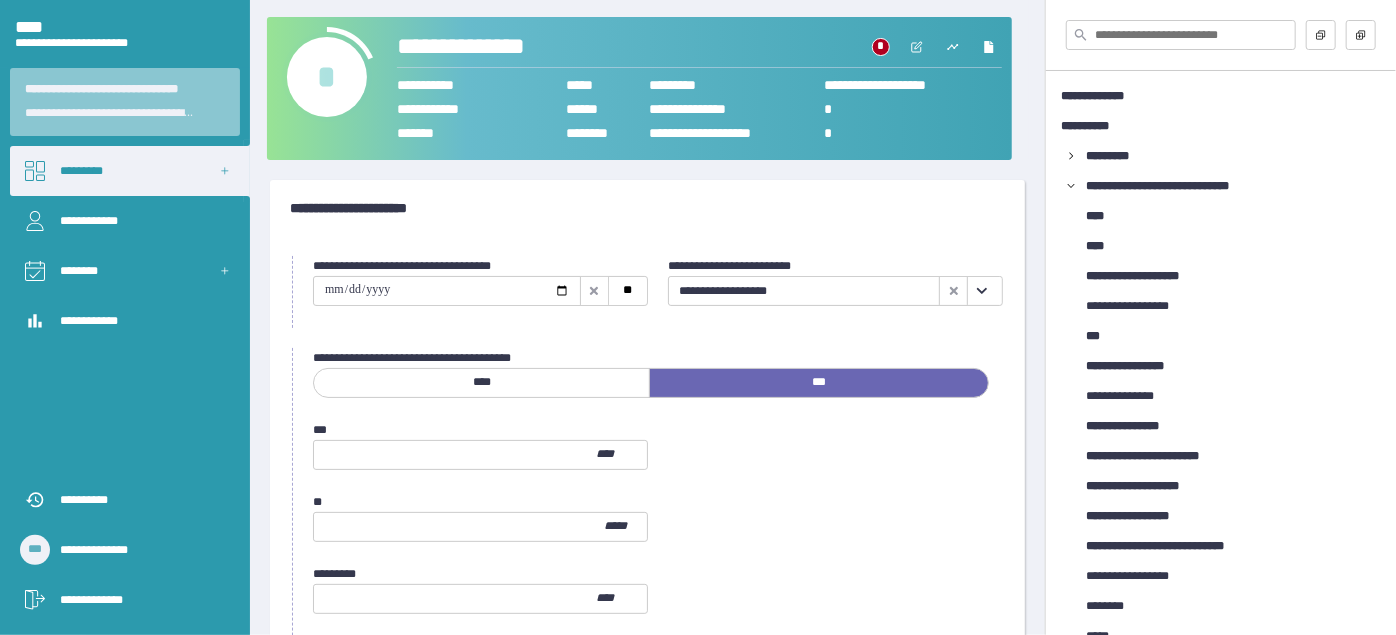 click at bounding box center (981, 291) 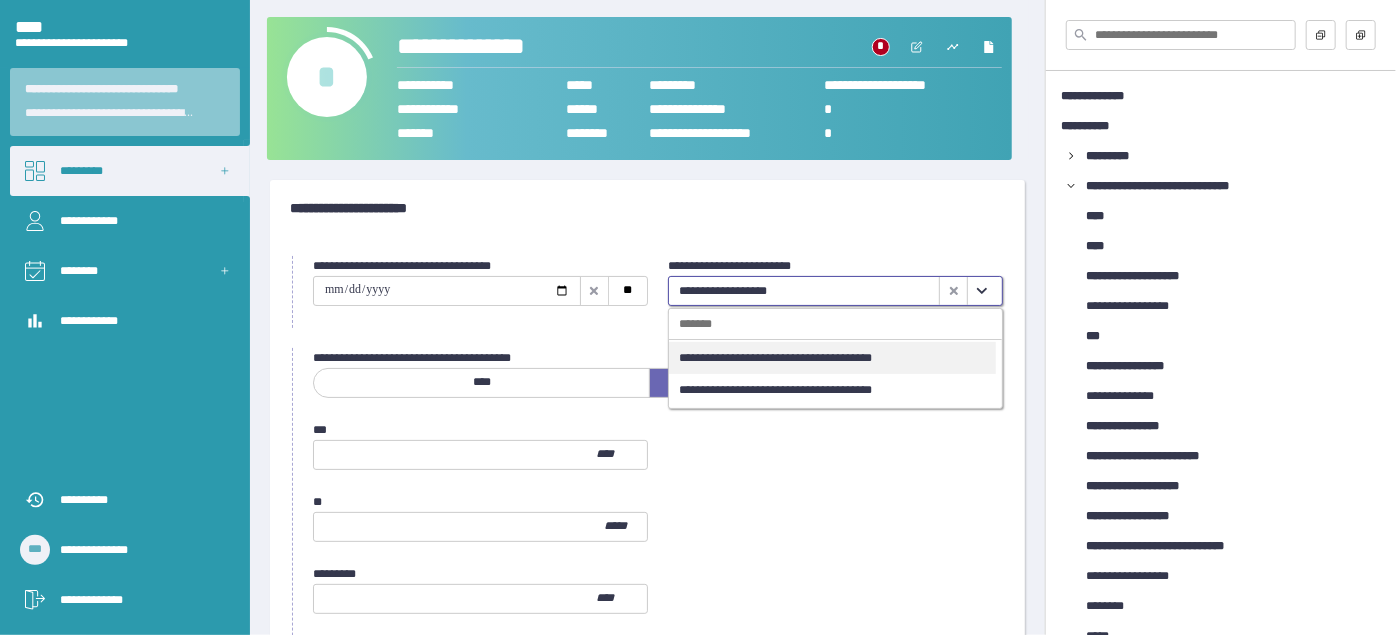 click on "**********" at bounding box center (832, 358) 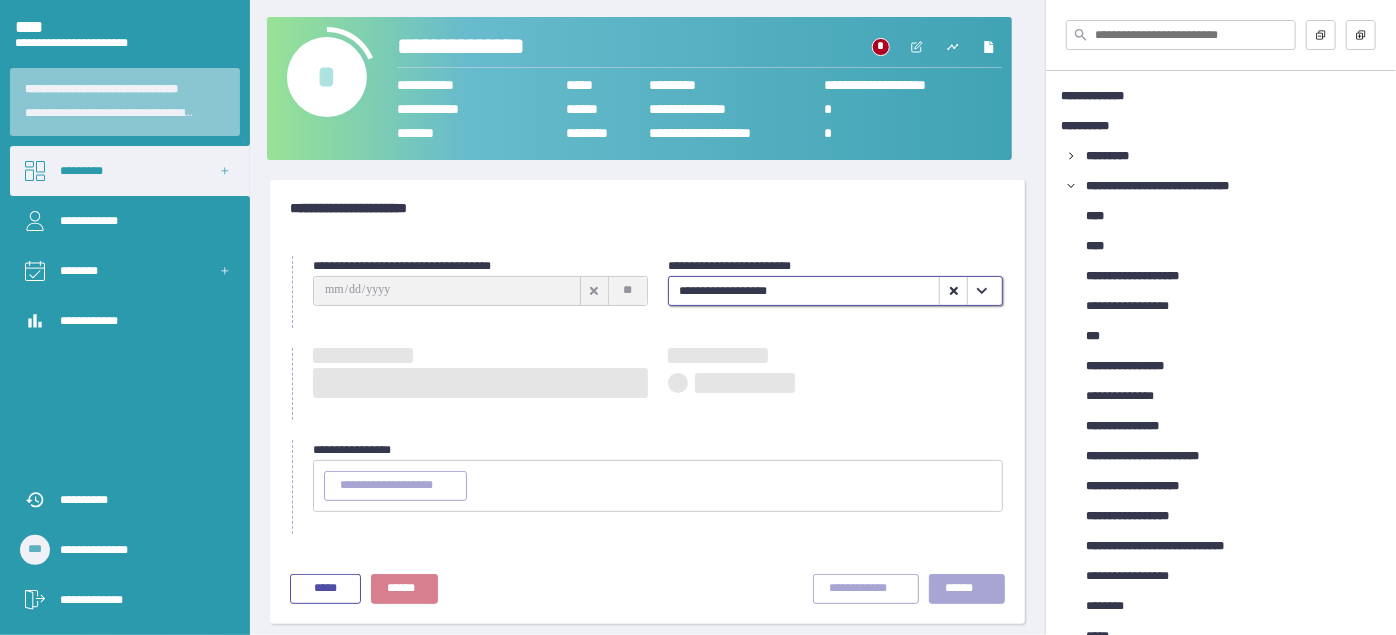 type on "**********" 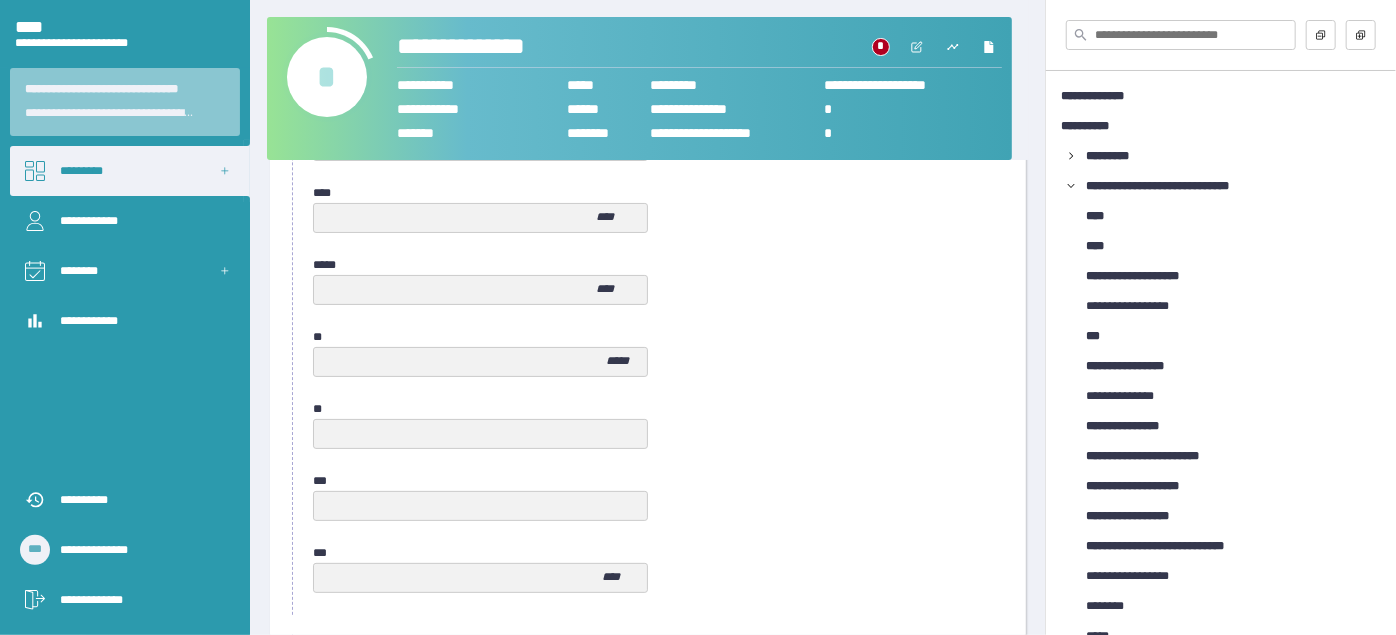 scroll, scrollTop: 909, scrollLeft: 0, axis: vertical 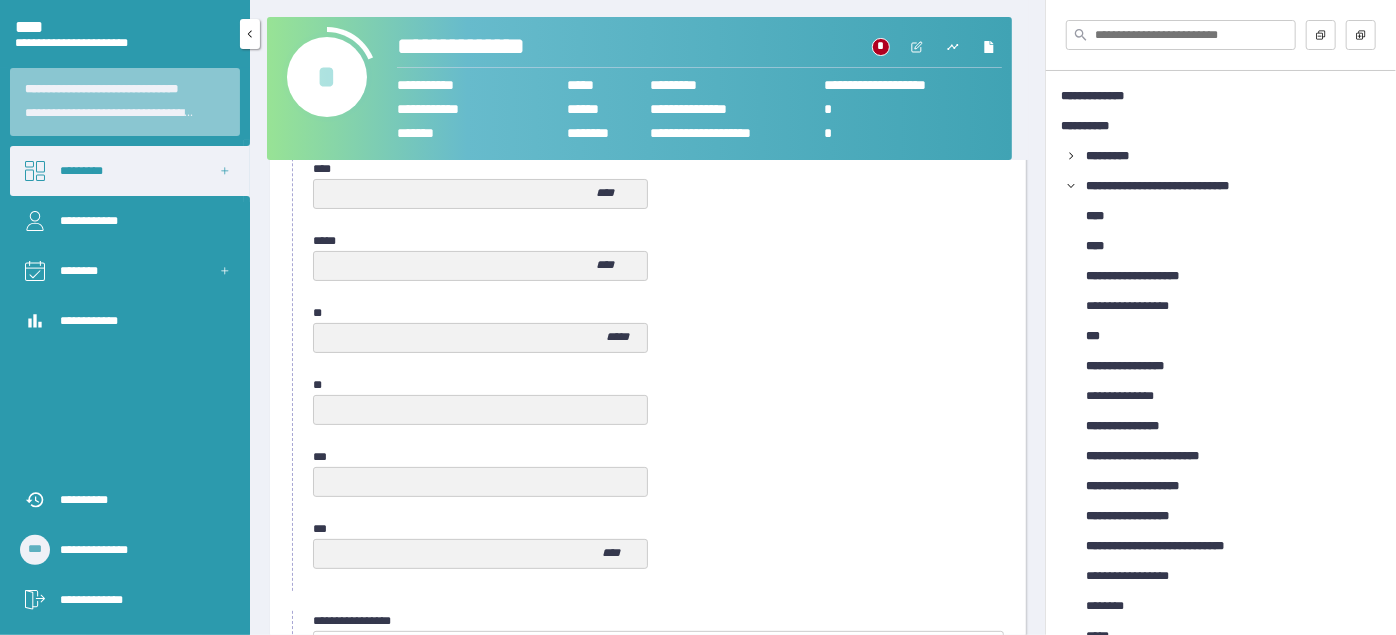 click on "*********" at bounding box center (130, 171) 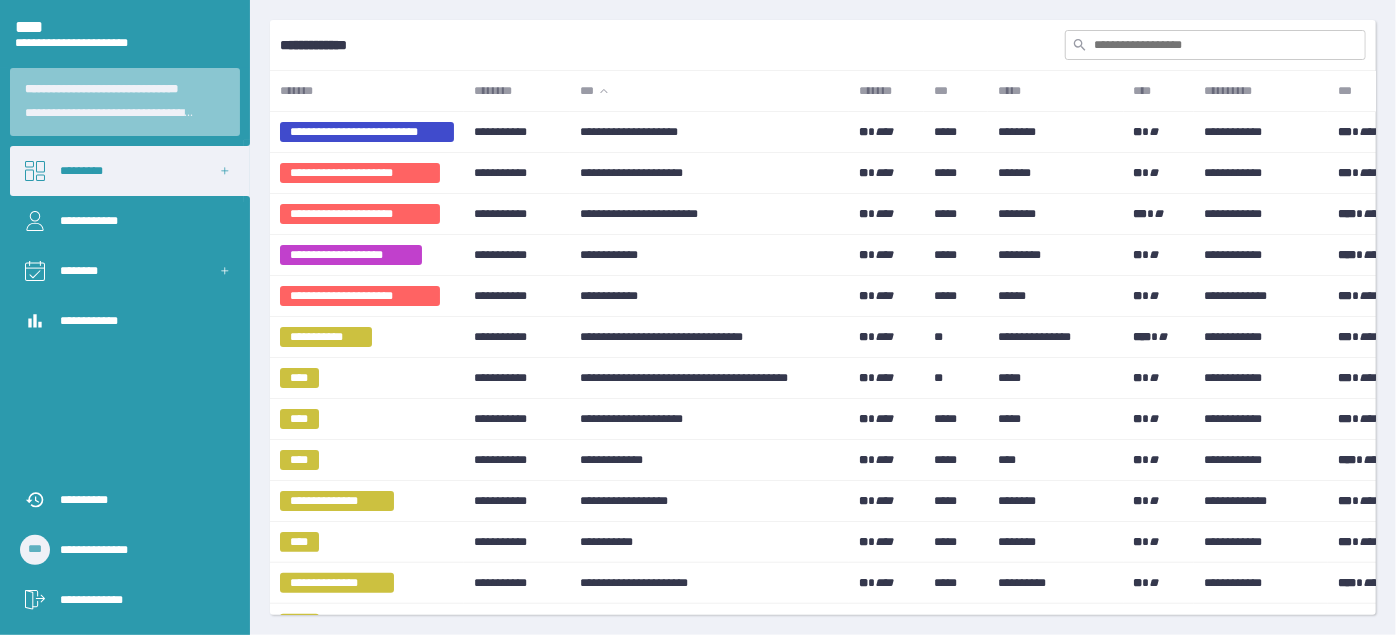 click at bounding box center [1215, 45] 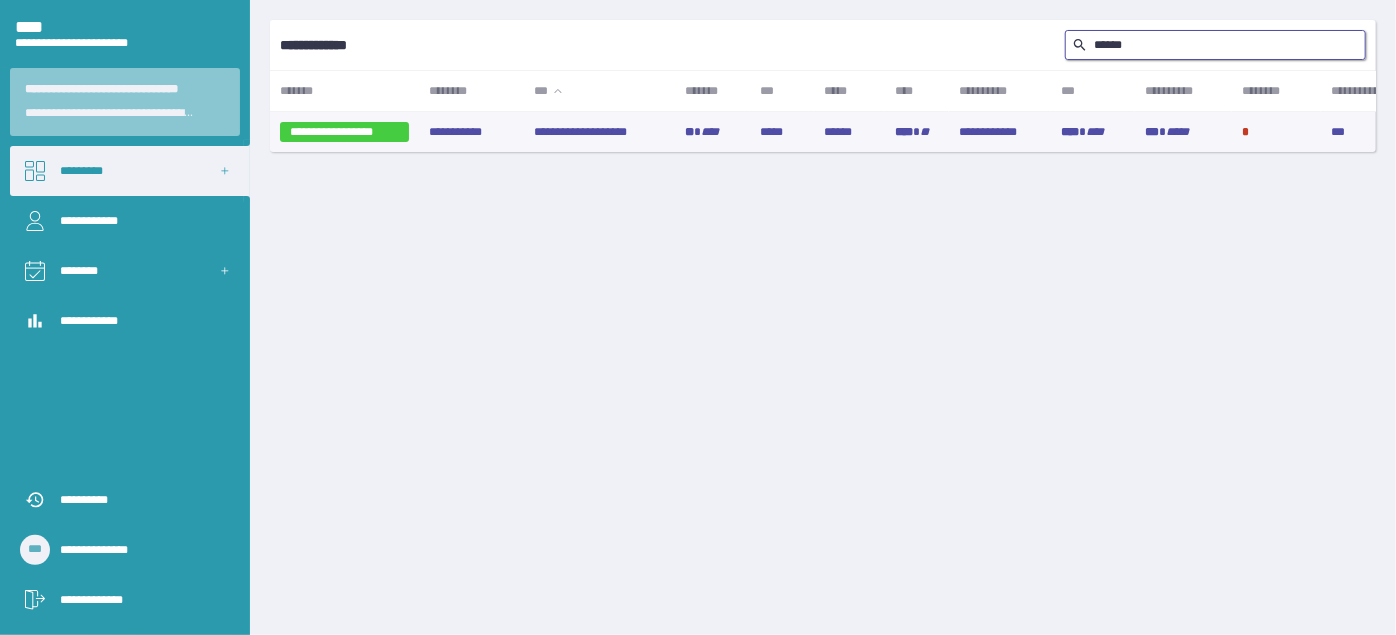 type on "******" 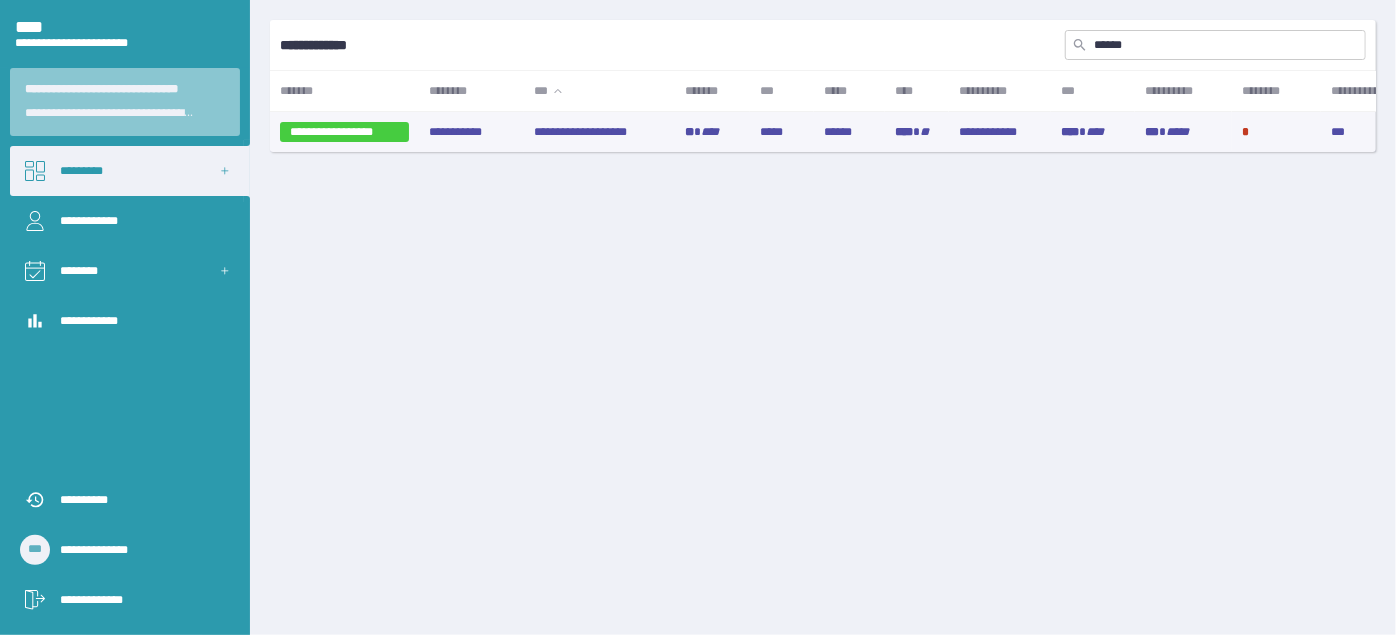 click on "**********" at bounding box center (599, 132) 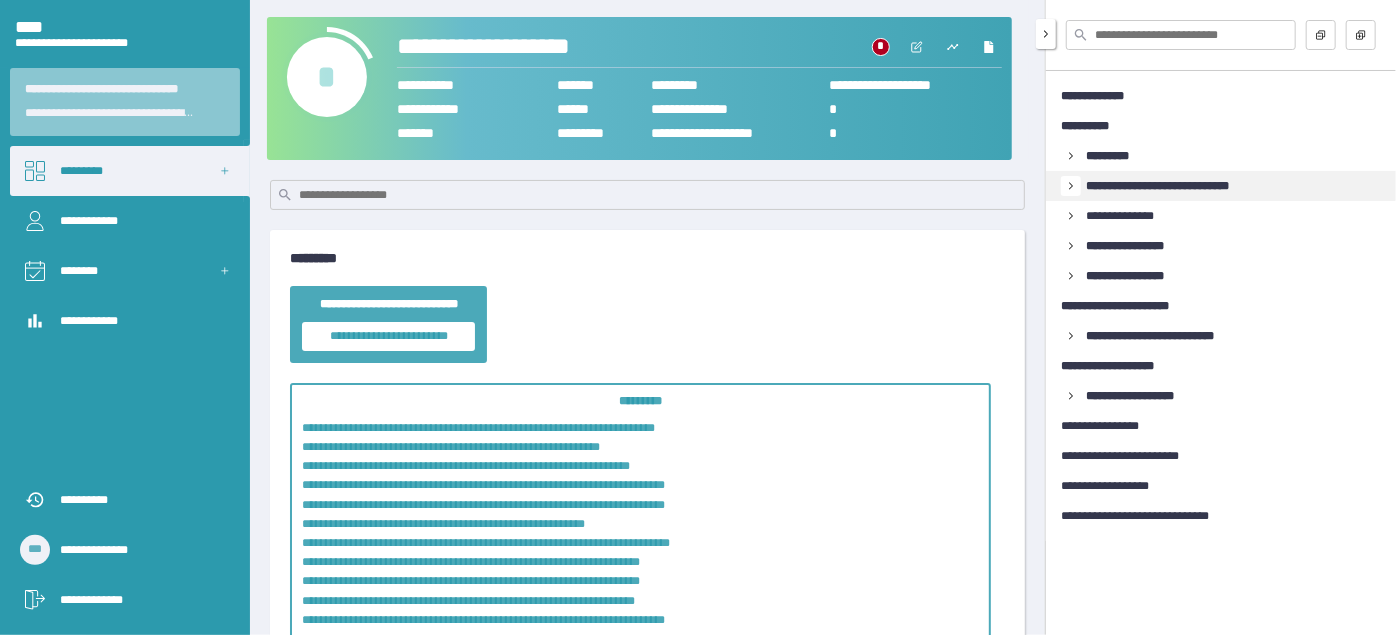 click at bounding box center [1071, 186] 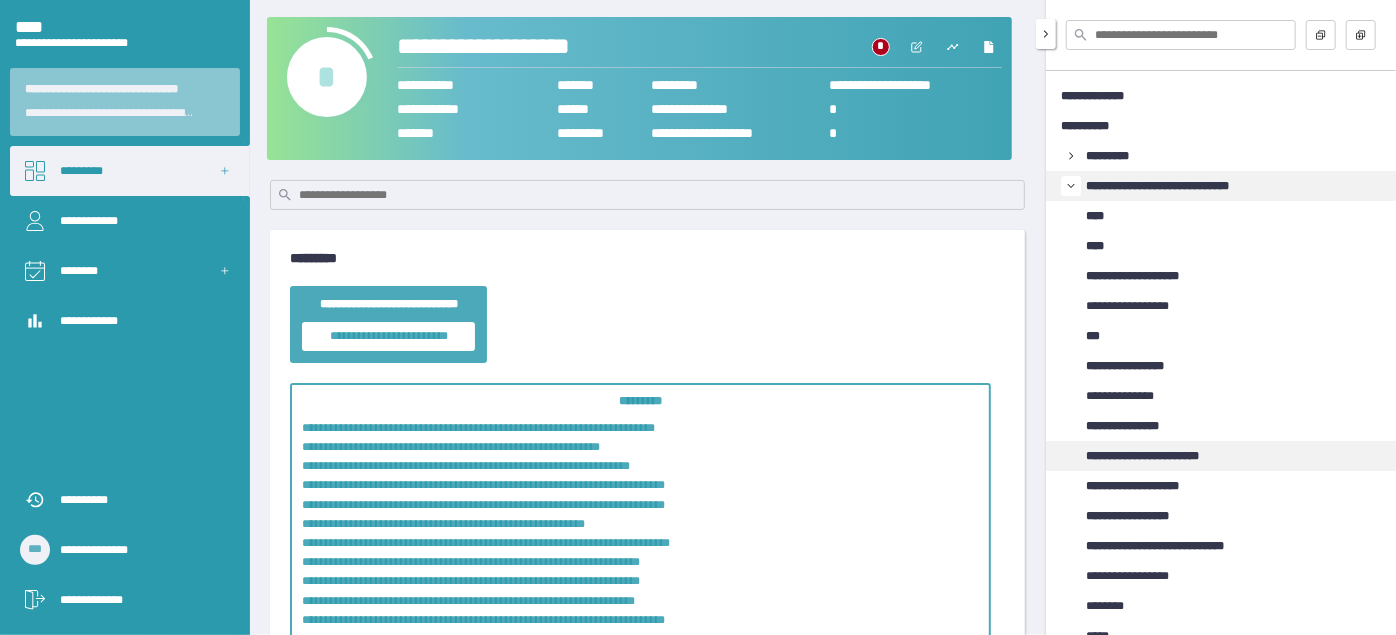 click on "**********" at bounding box center (1161, 456) 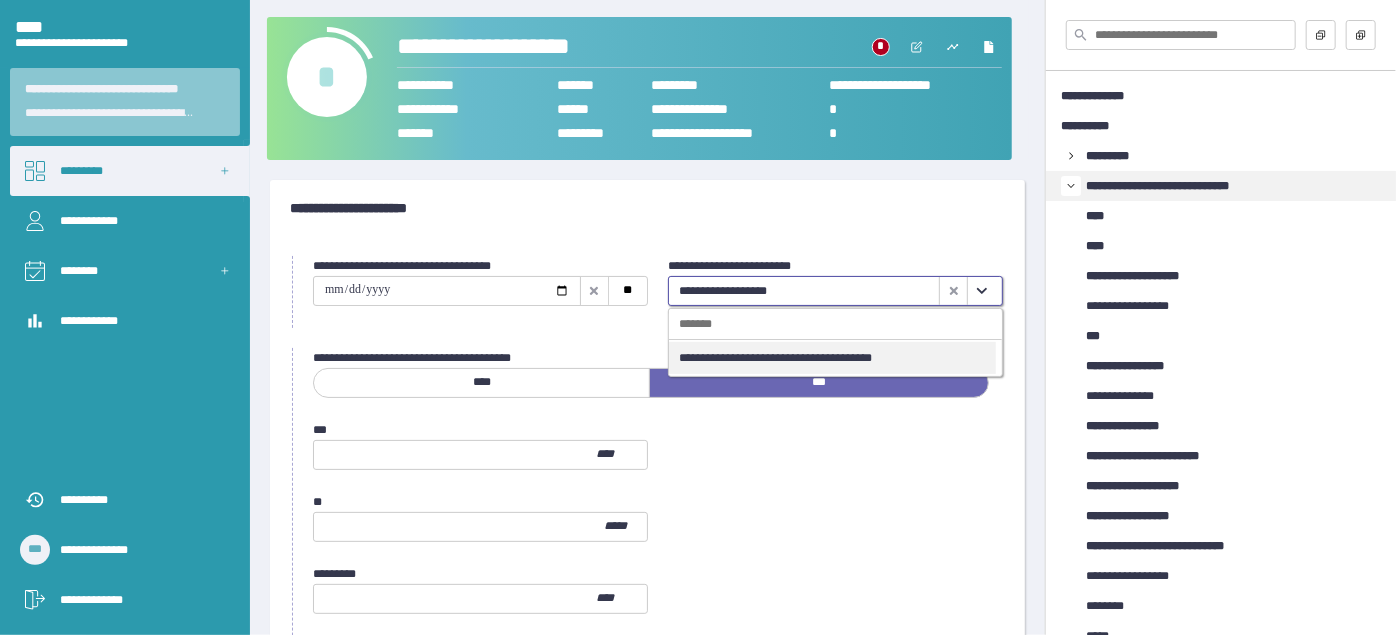 click 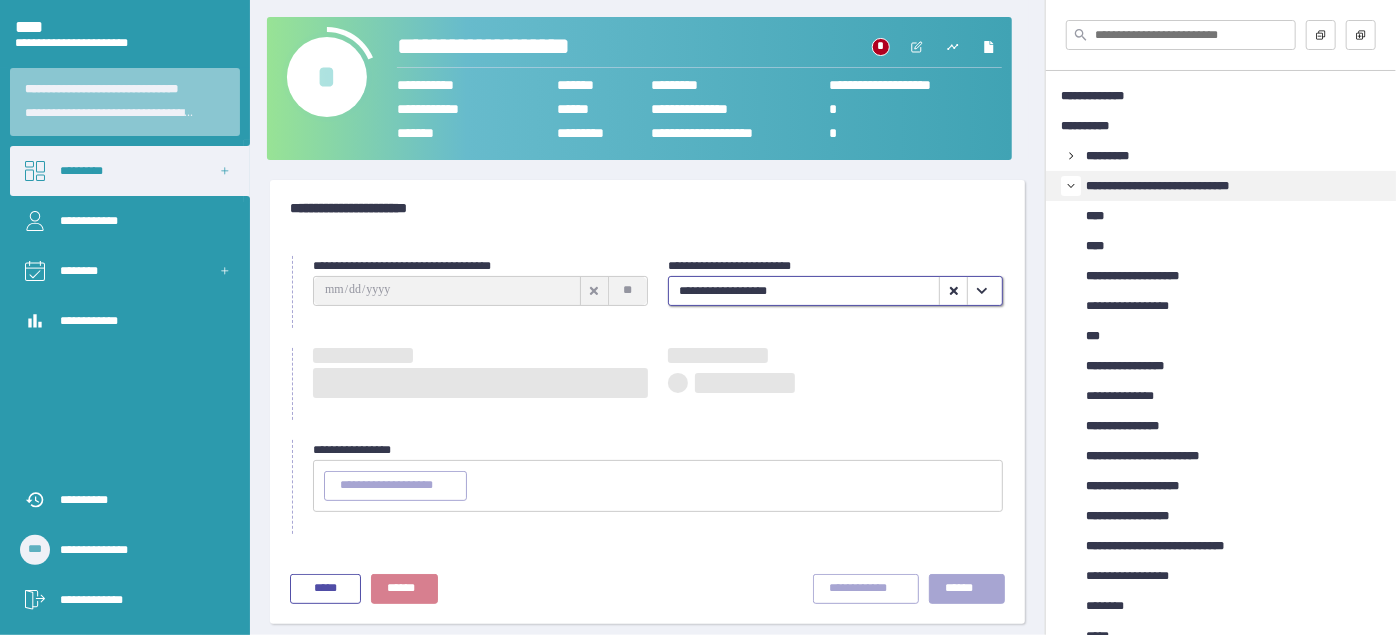 type on "**********" 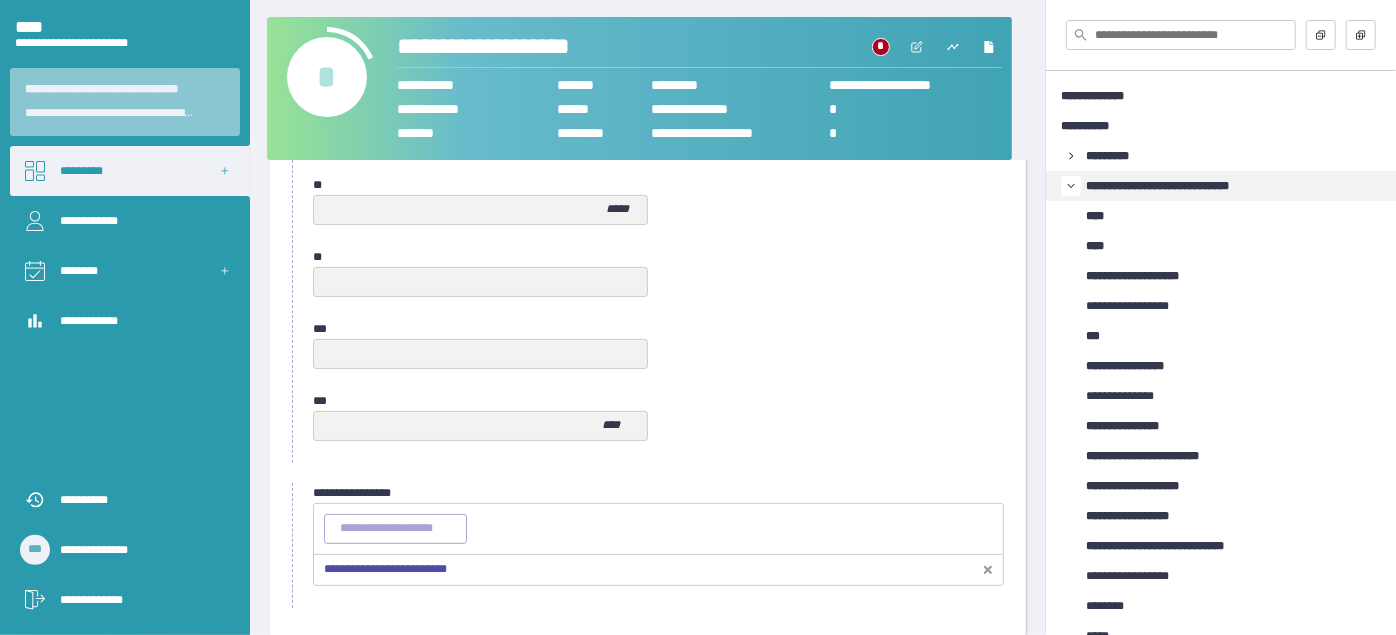 scroll, scrollTop: 1109, scrollLeft: 0, axis: vertical 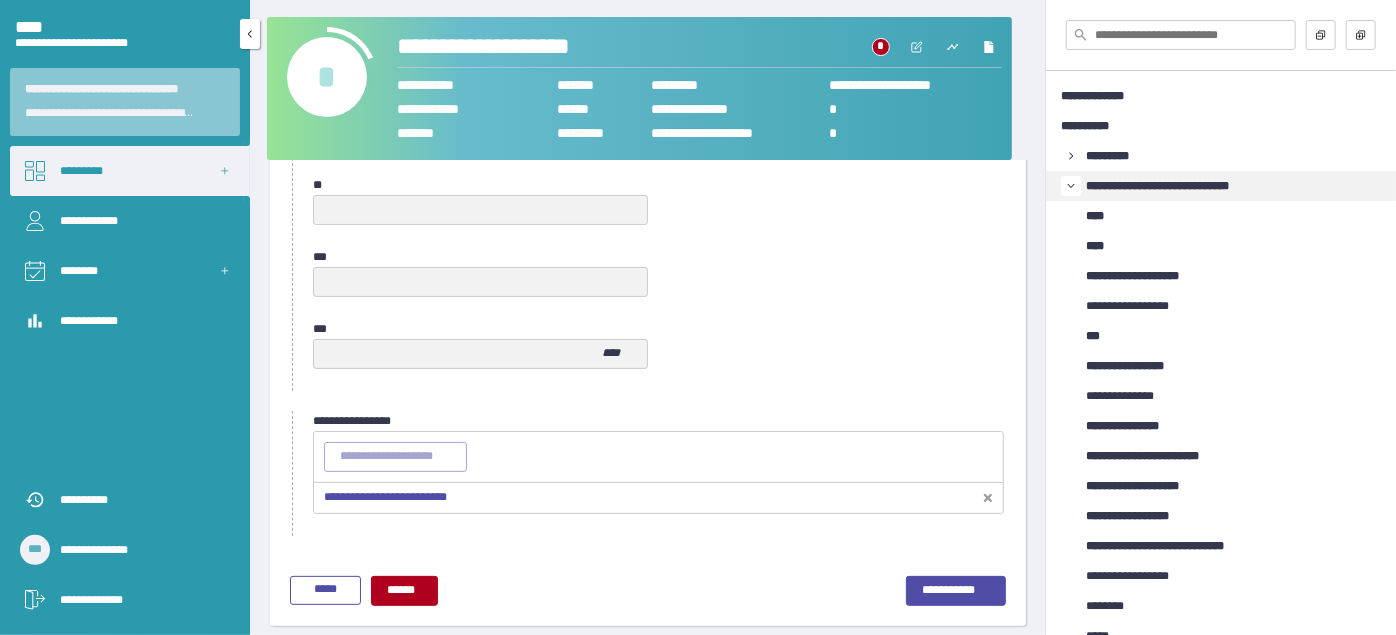 click on "*********" at bounding box center [130, 171] 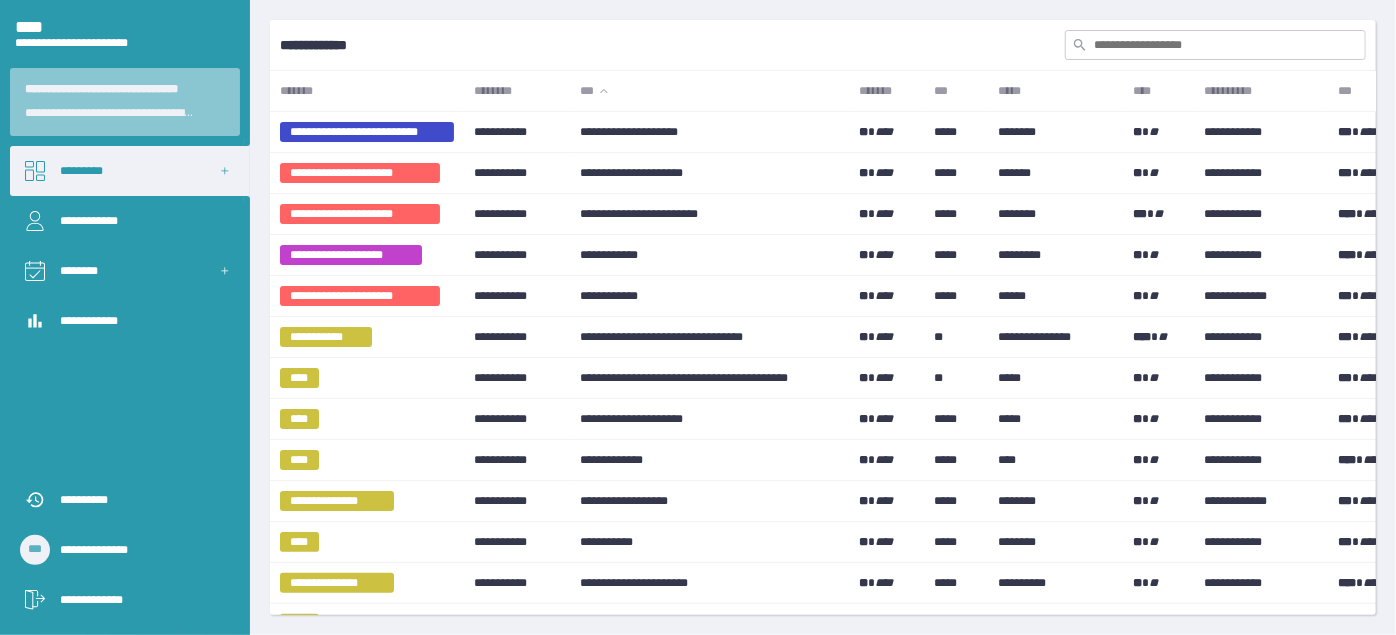 click at bounding box center [1215, 45] 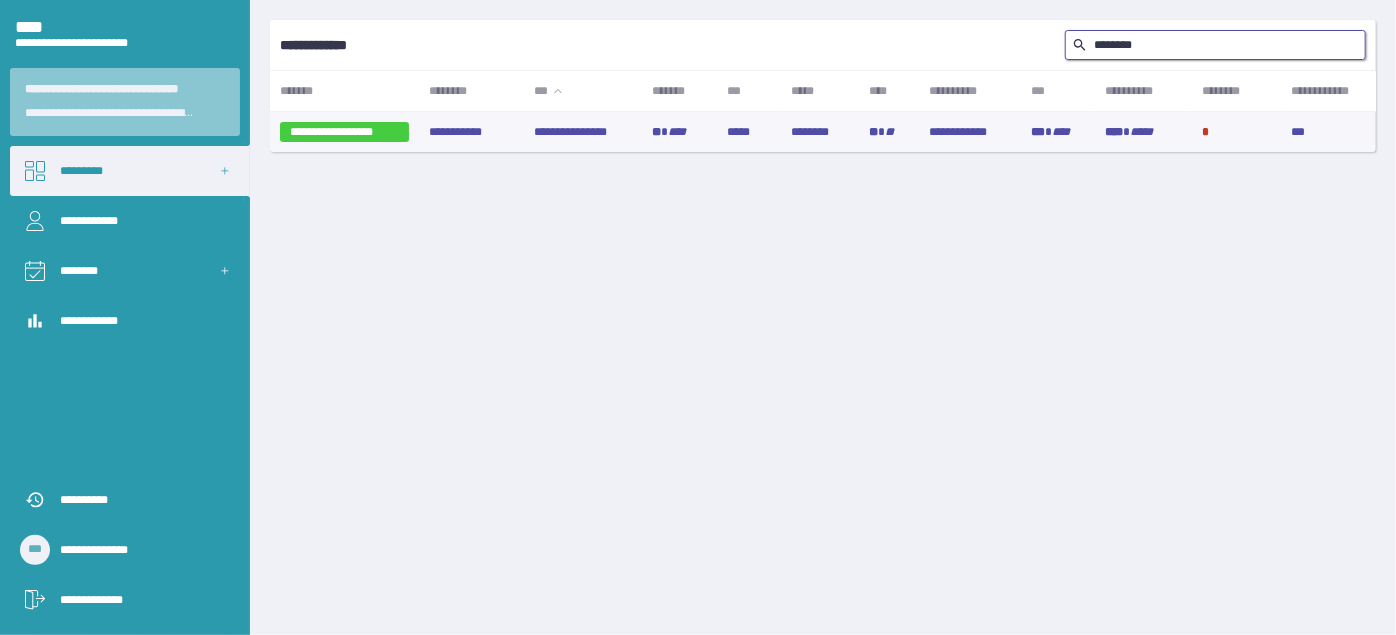 type on "********" 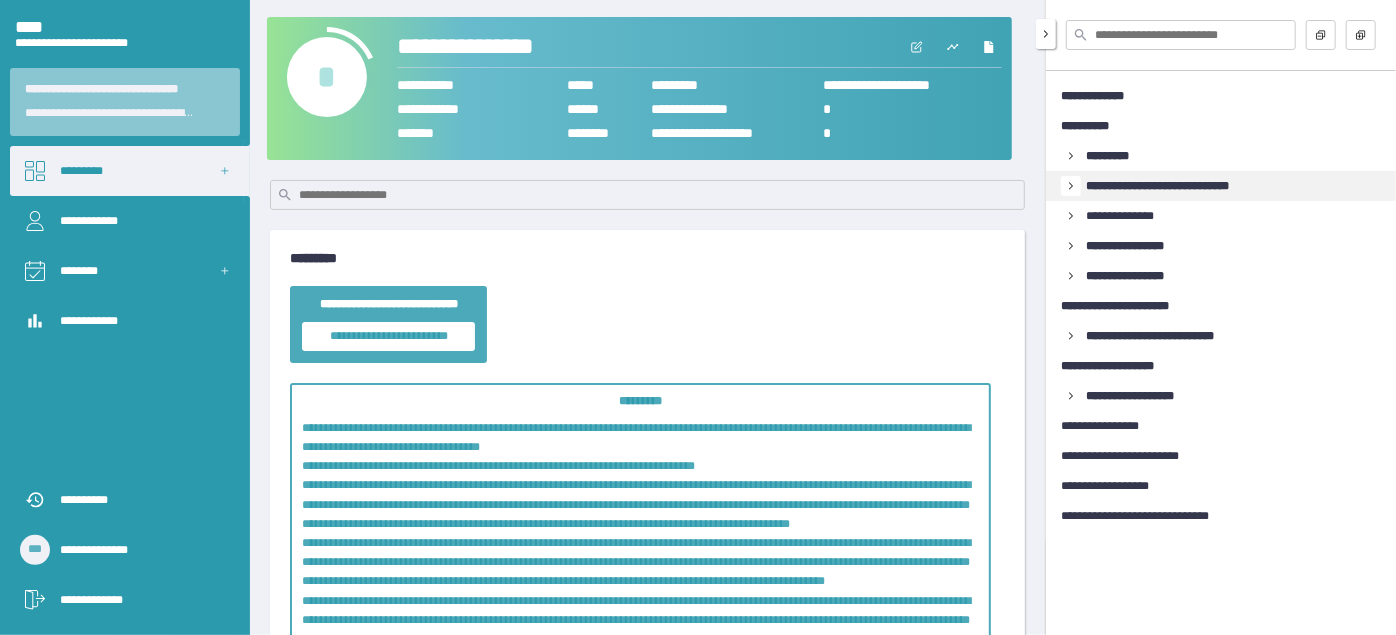 click 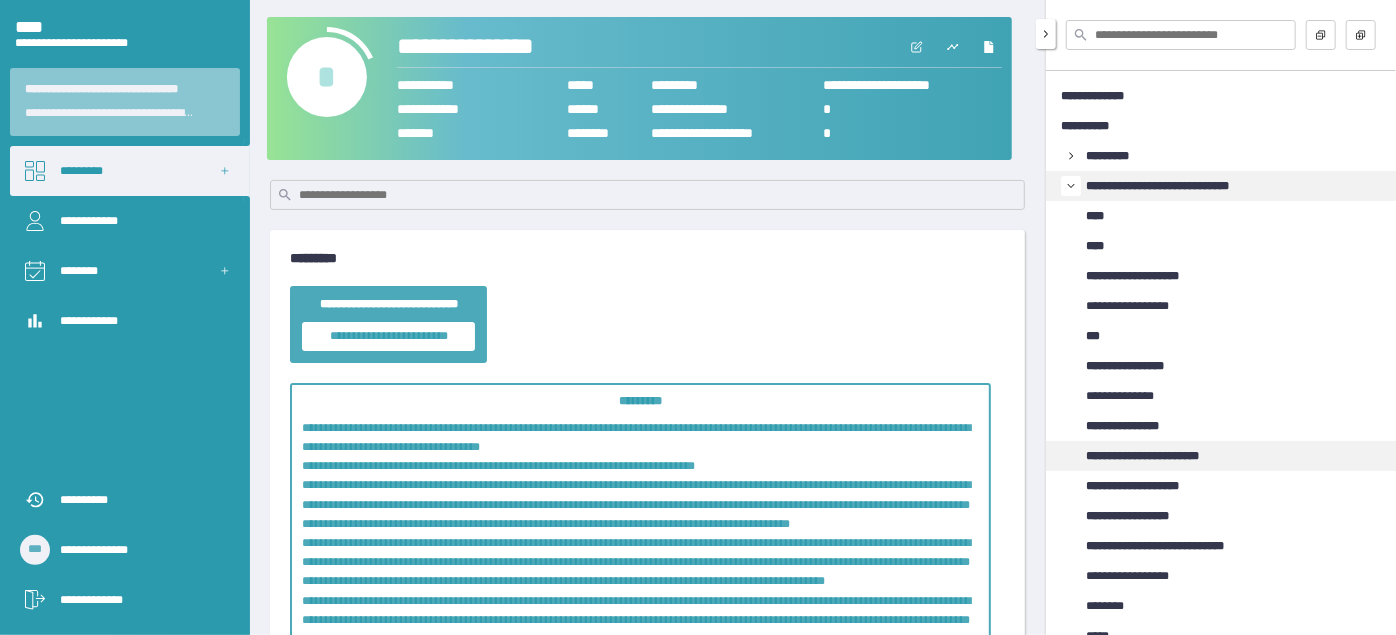 click on "**********" at bounding box center (1161, 456) 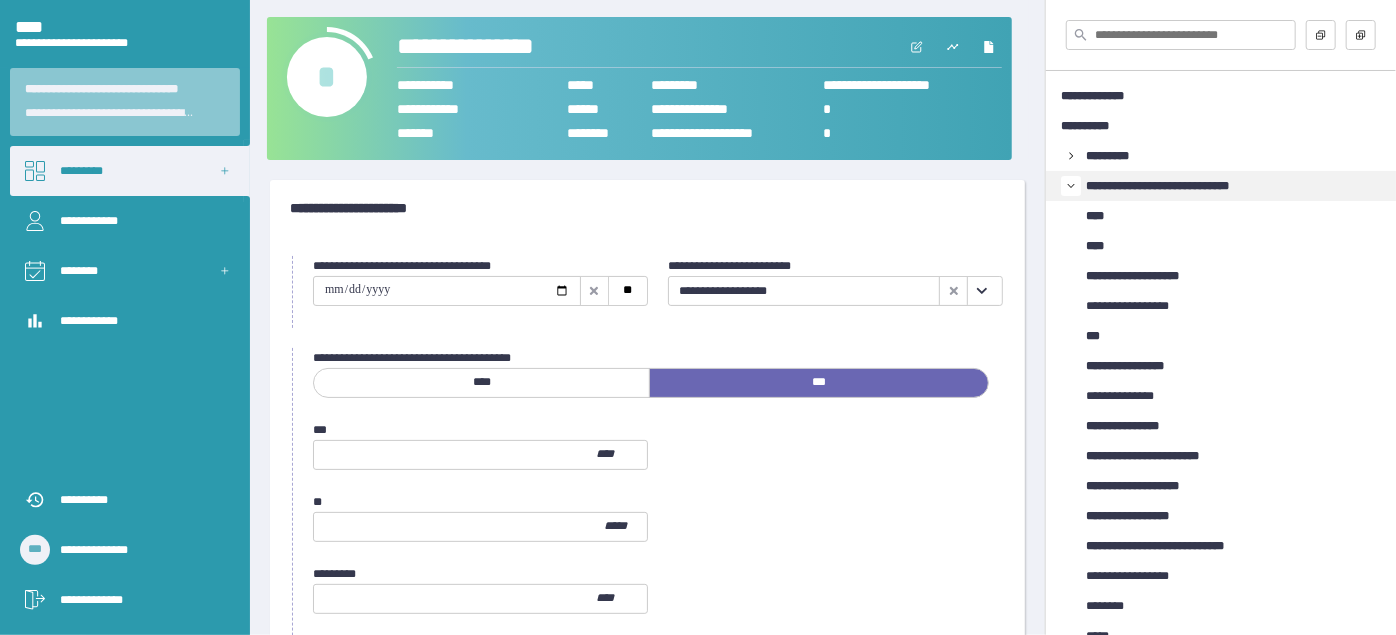 click 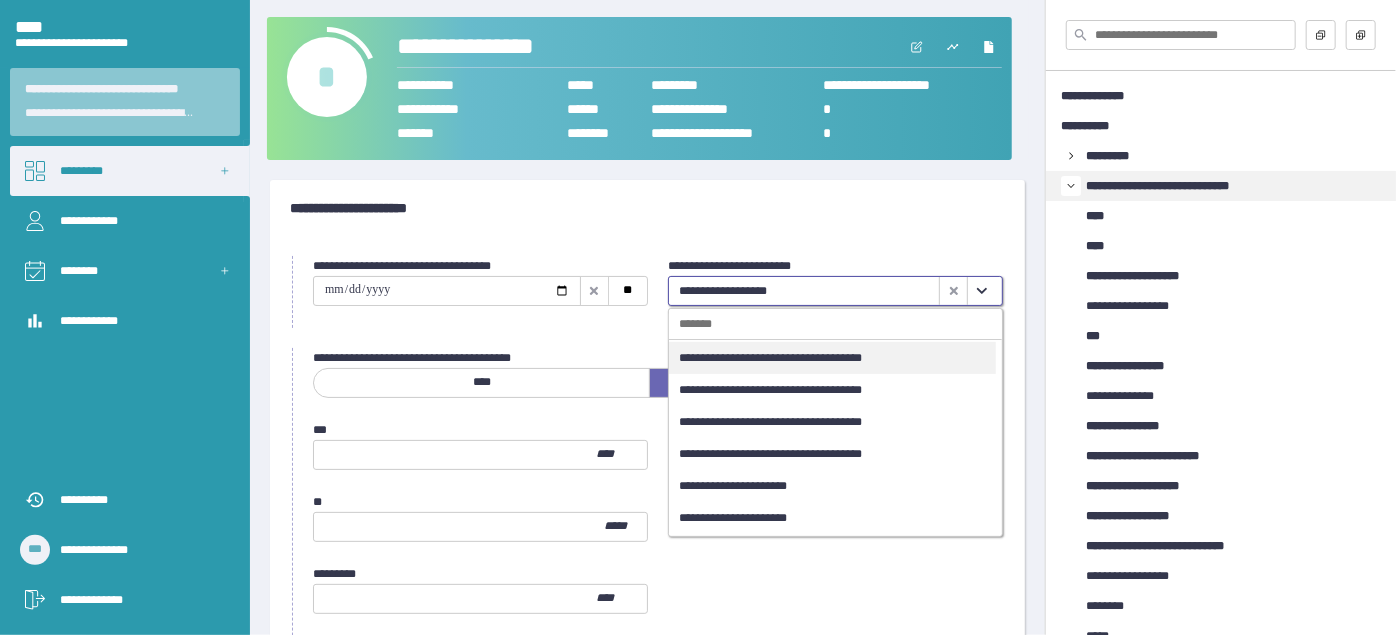 click on "**********" at bounding box center [832, 358] 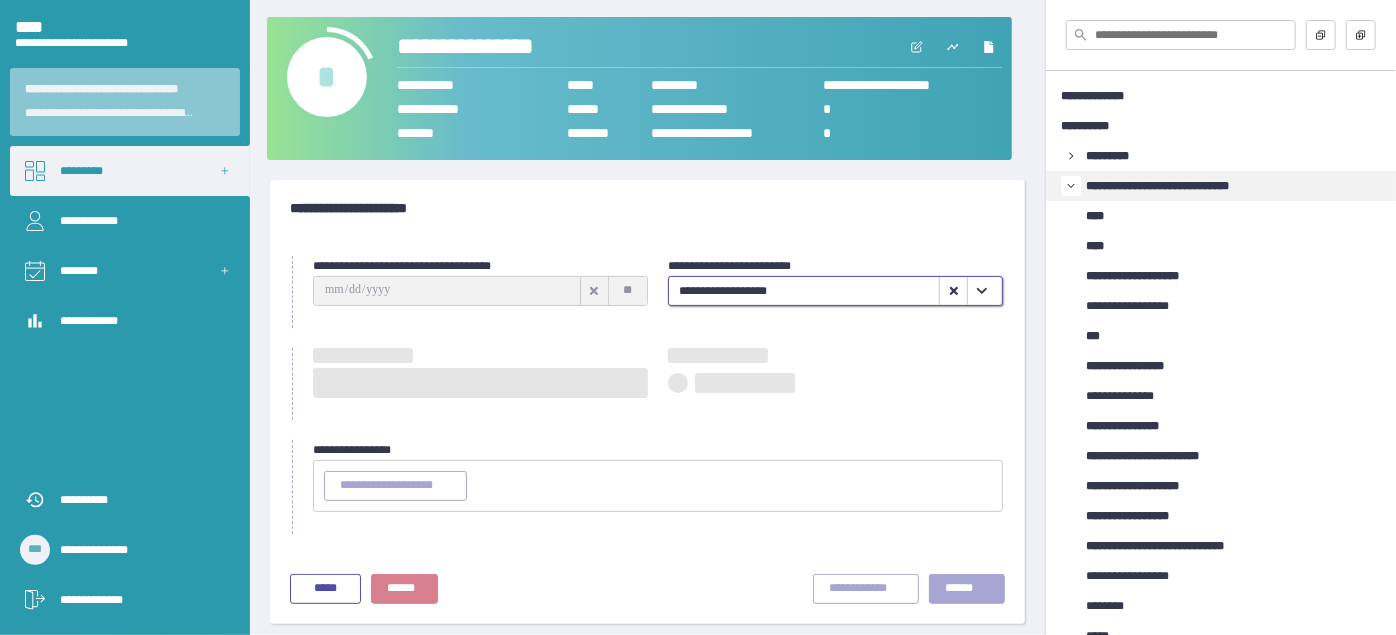 type on "**********" 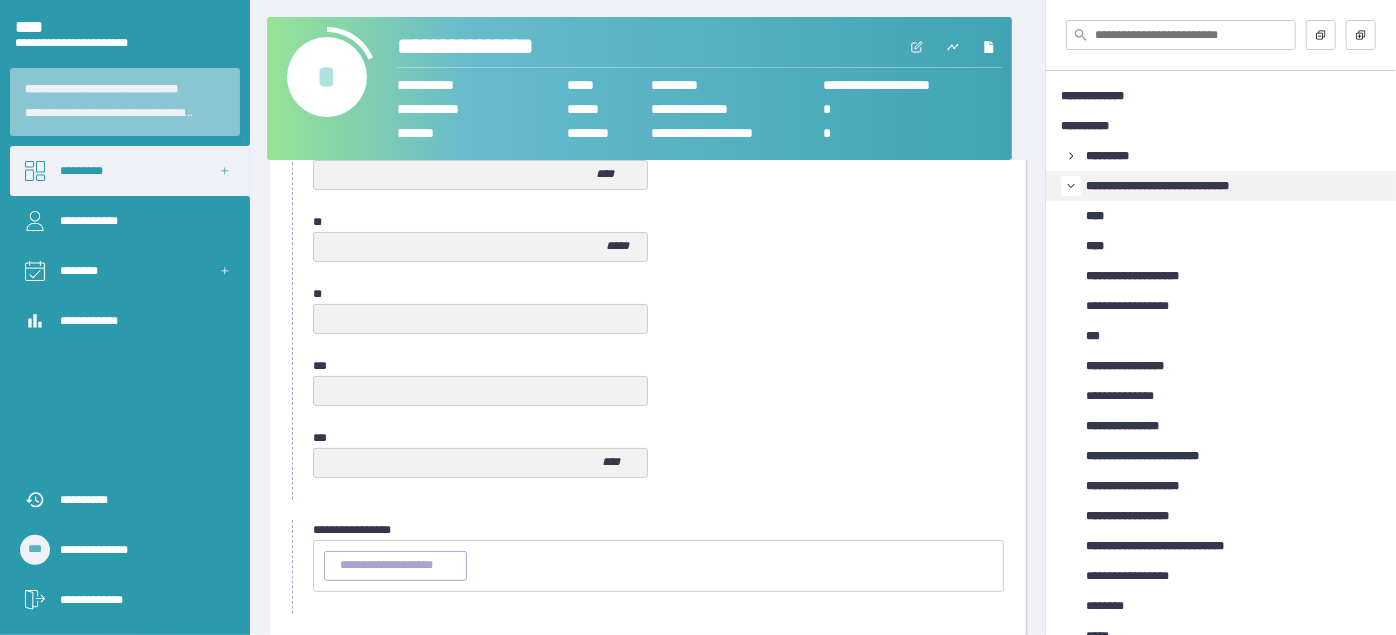 scroll, scrollTop: 1079, scrollLeft: 0, axis: vertical 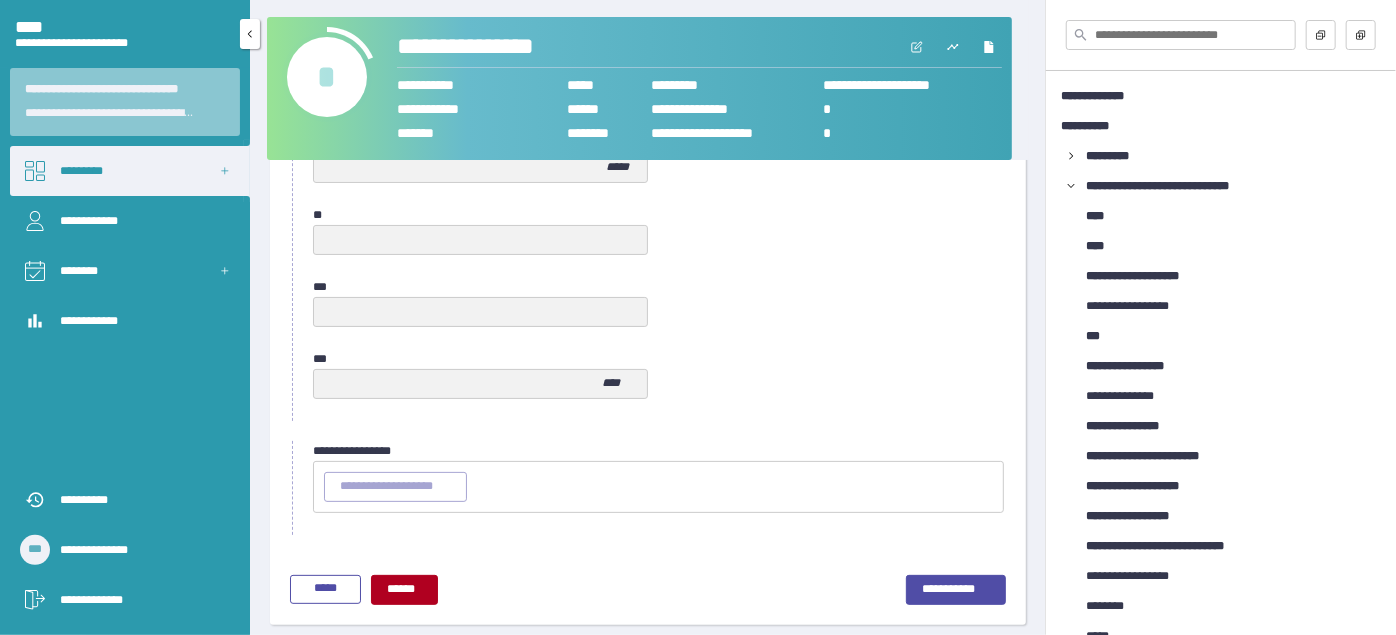 click on "**********" at bounding box center [140, 600] 